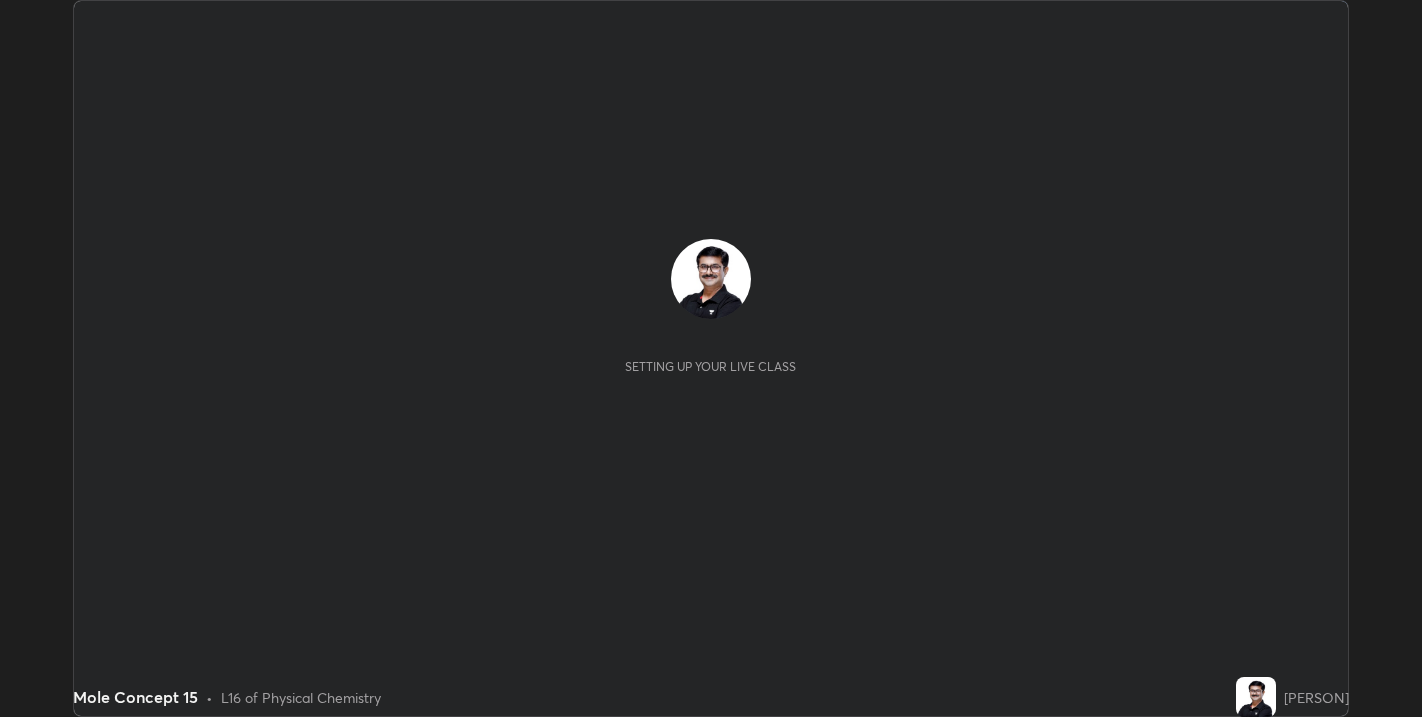 scroll, scrollTop: 0, scrollLeft: 0, axis: both 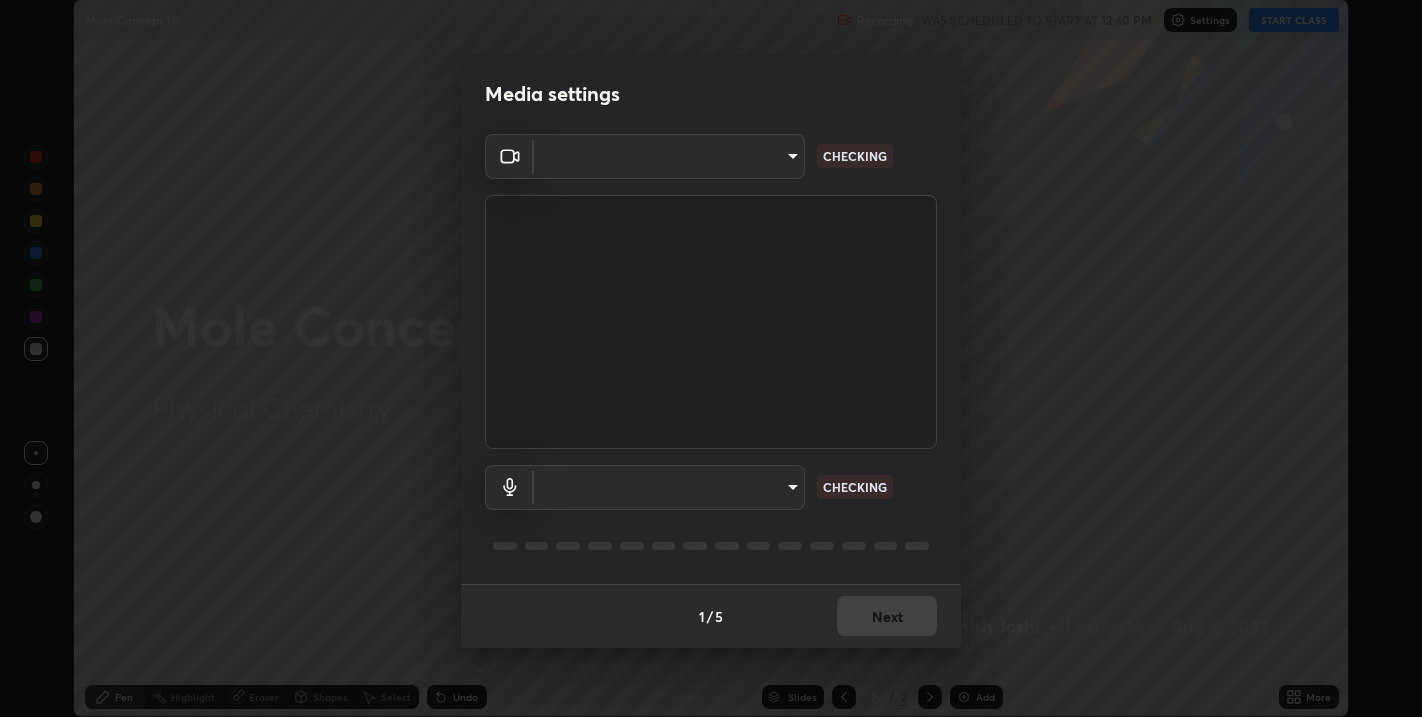 click on "Erase all Mole Concept 15 Recording WAS SCHEDULED TO START AT  12:40 PM Settings START CLASS Setting up your live class Mole Concept 15 • L16 of Physical Chemistry [PERSON] Pen Highlight Eraser Shapes Select Undo Slides 2 / 2 Add More No doubts shared Encourage your learners to ask a doubt for better clarity Report an issue Reason for reporting Buffering Chat not working Audio - Video sync issue Educator video quality low ​ Attach an image Report Media settings ​ CHECKING ​ CHECKING 1 / 5 Next" at bounding box center [711, 358] 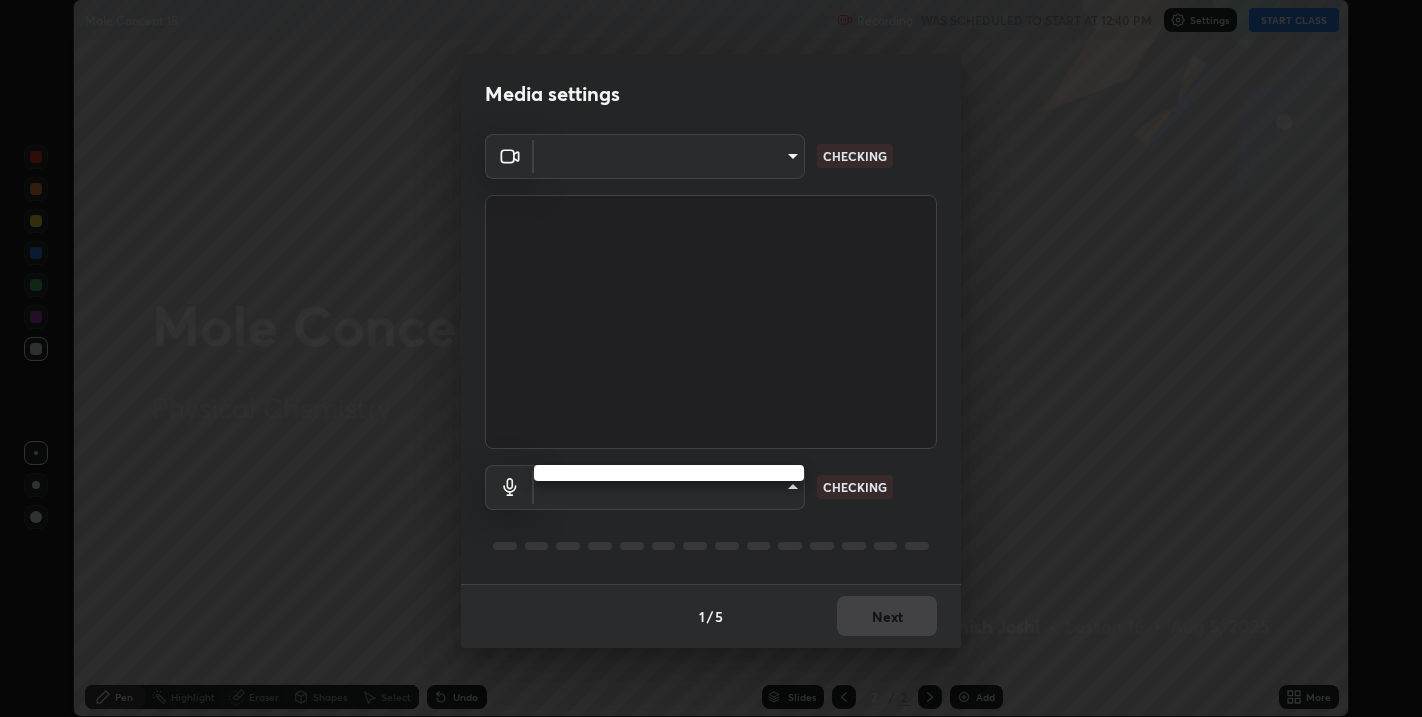 type on "67417adfccfa8b42c30ef4407fe4a6c493a28e79373338af571501226f50bce5" 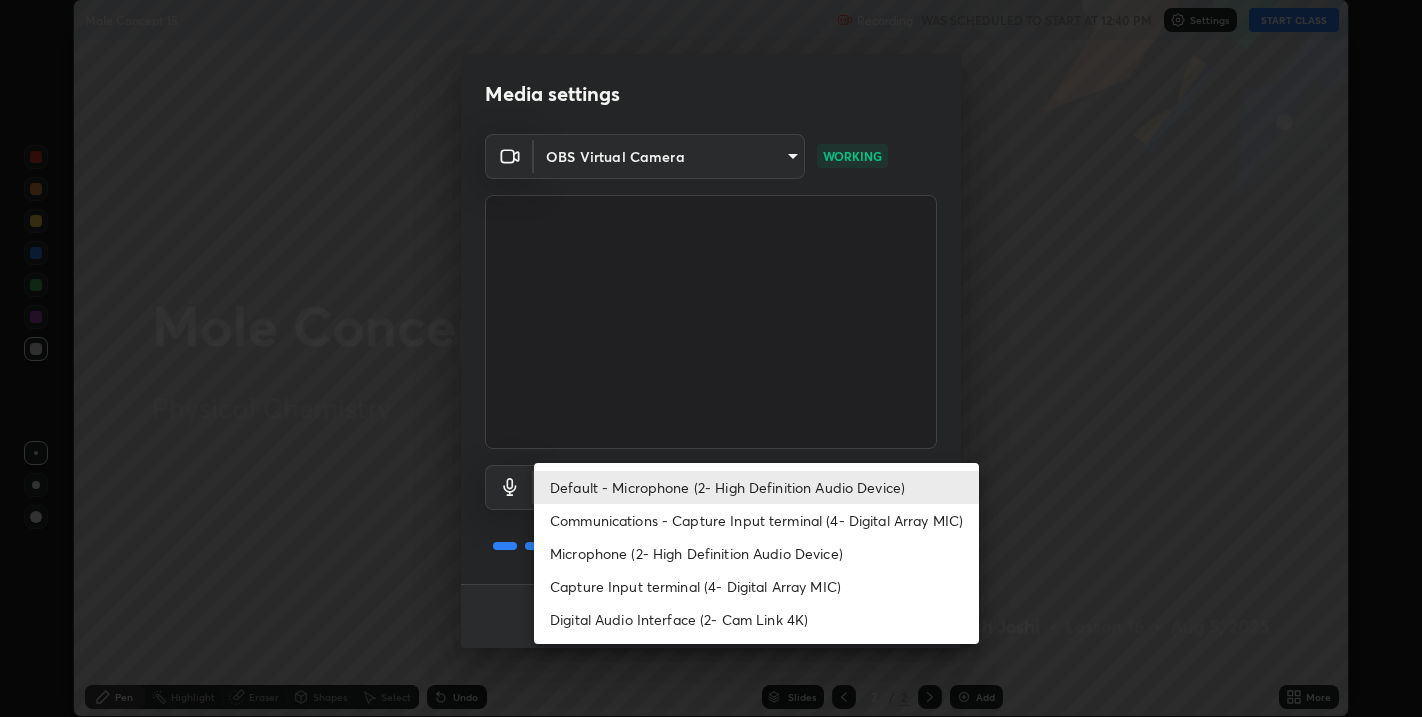 click on "Digital Audio Interface (2- Cam Link 4K)" at bounding box center (756, 619) 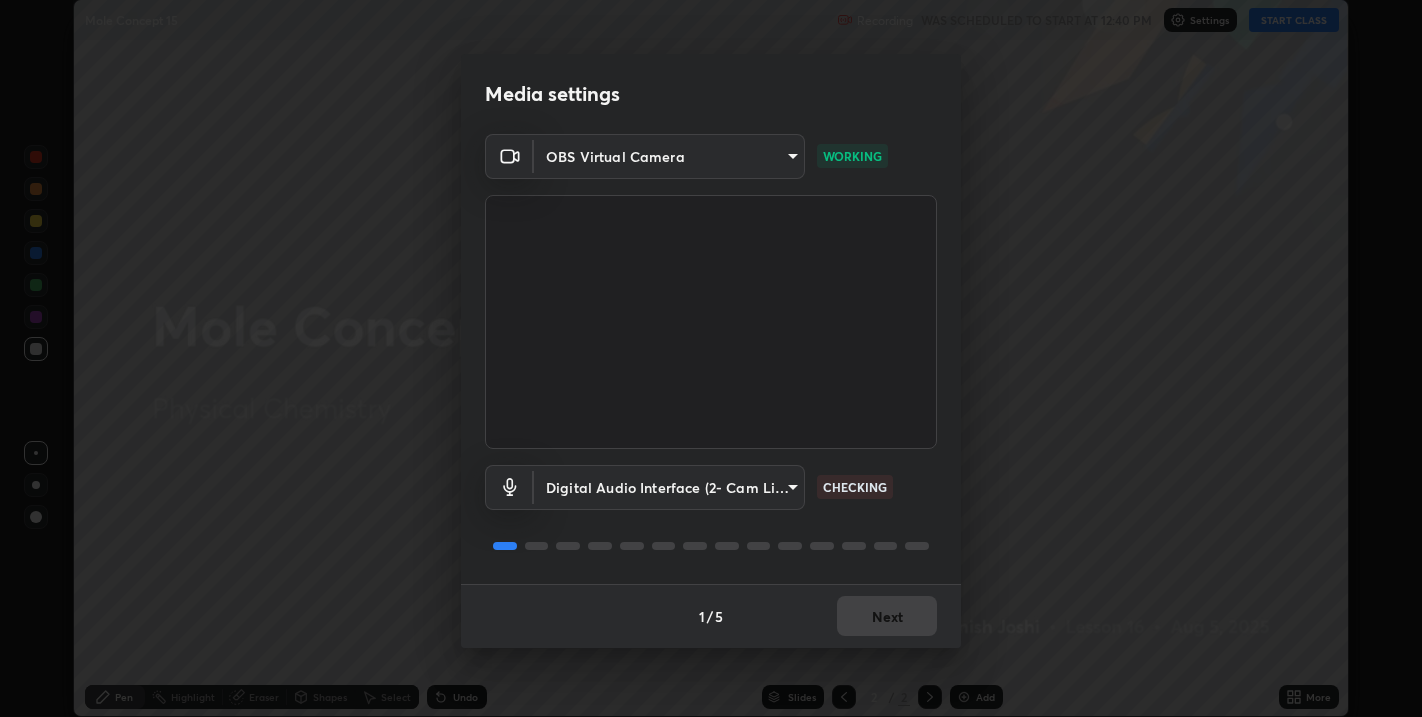 click on "Erase all Mole Concept 15 Recording WAS SCHEDULED TO START AT  12:40 PM Settings START CLASS Setting up your live class Mole Concept 15 • L16 of Physical Chemistry [PERSON] Pen Highlight Eraser Shapes Select Undo Slides 2 / 2 Add More No doubts shared Encourage your learners to ask a doubt for better clarity Report an issue Reason for reporting Buffering Chat not working Audio - Video sync issue Educator video quality low ​ Attach an image Report Media settings OBS Virtual Camera 67417adfccfa8b42c30ef4407fe4a6c493a28e79373338af571501226f50bce5 CHECKING 1 / 5 Next" at bounding box center [711, 358] 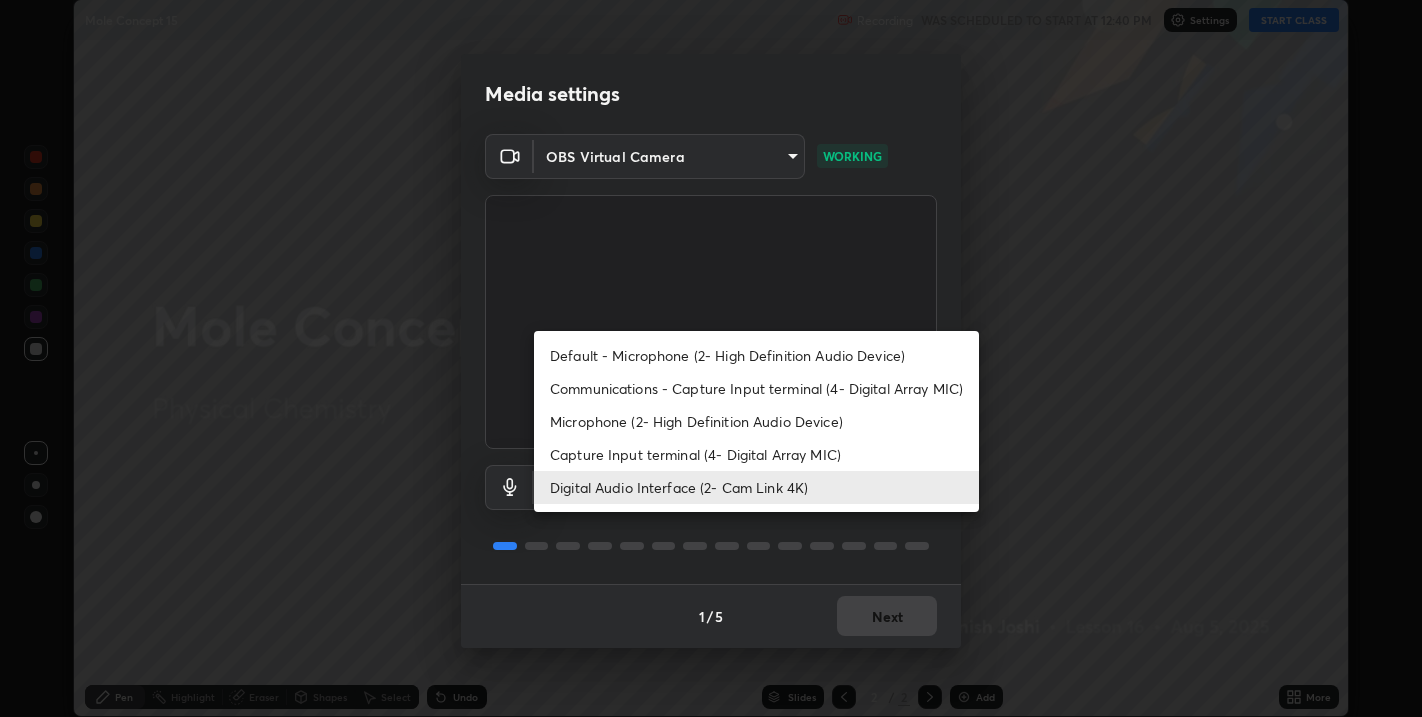 click on "Default - Microphone (2- High Definition Audio Device)" at bounding box center (756, 355) 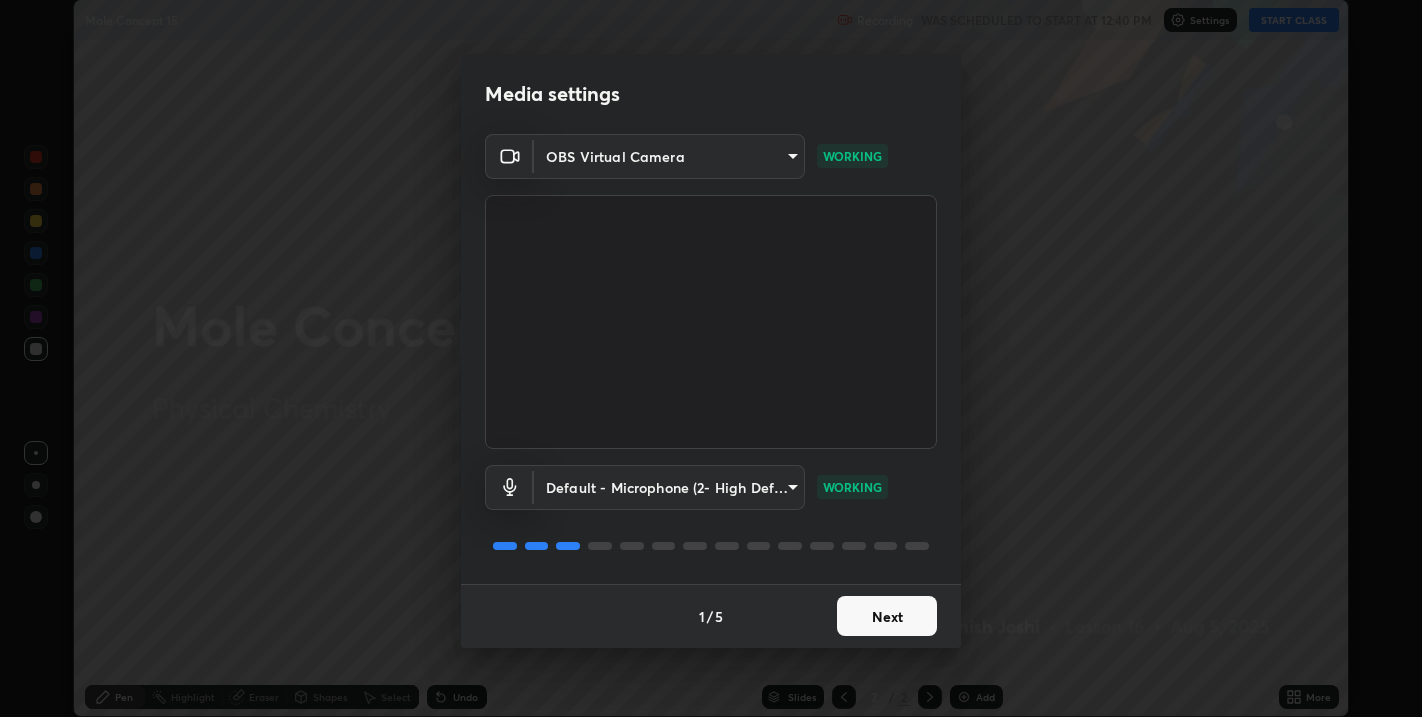 click on "Next" at bounding box center (887, 616) 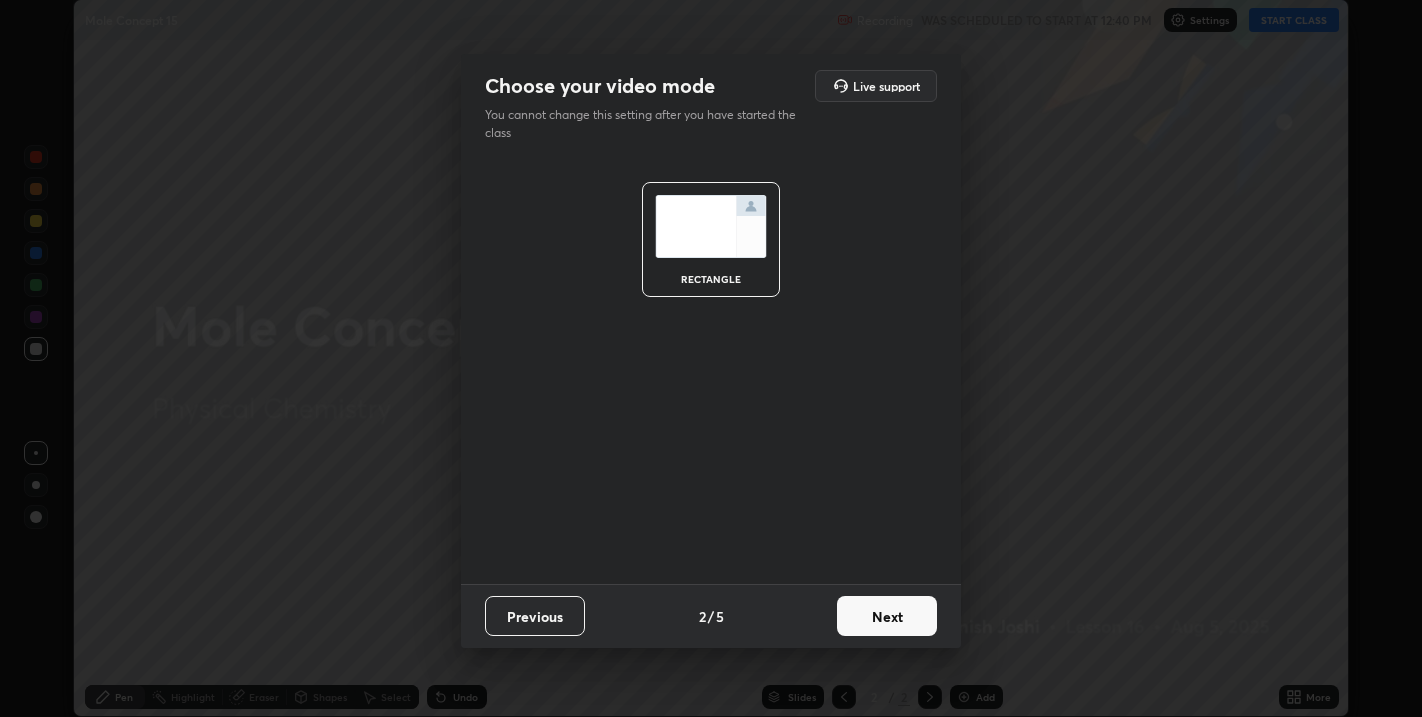 click on "Next" at bounding box center [887, 616] 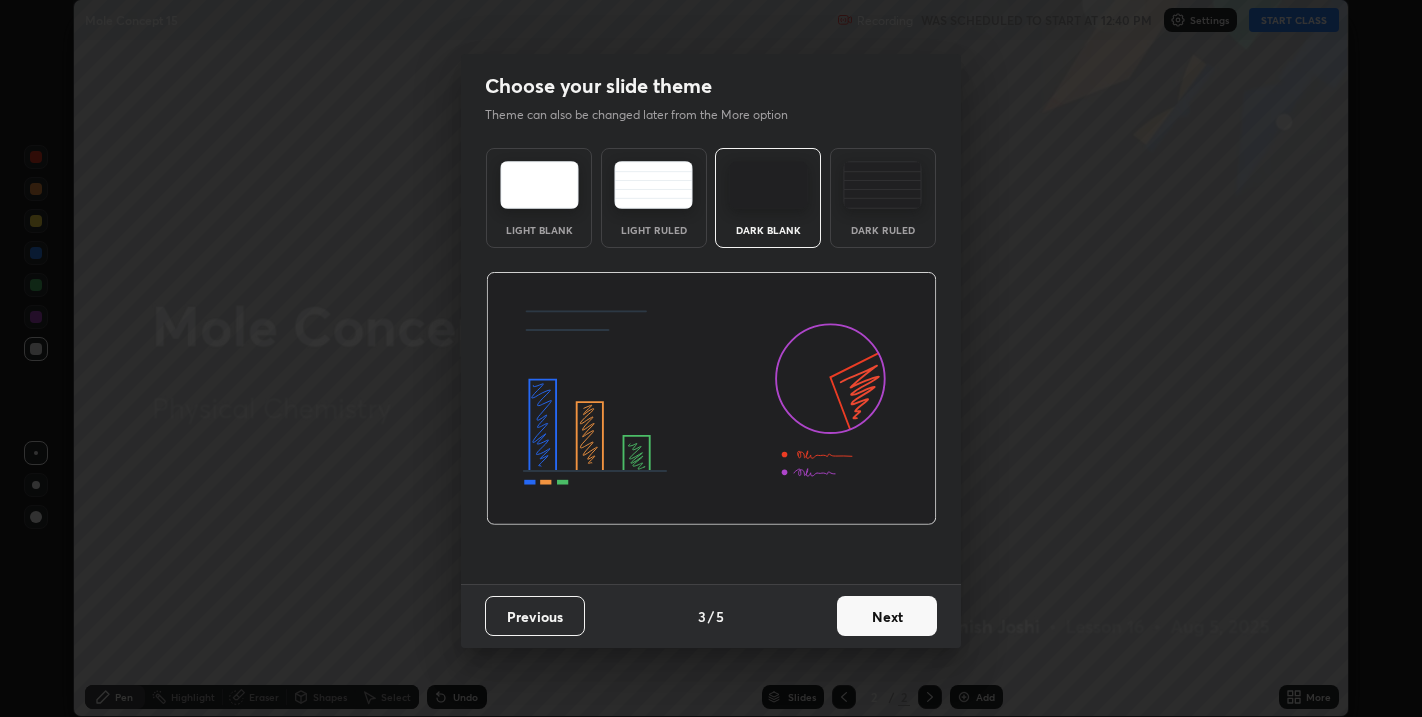 click on "Next" at bounding box center (887, 616) 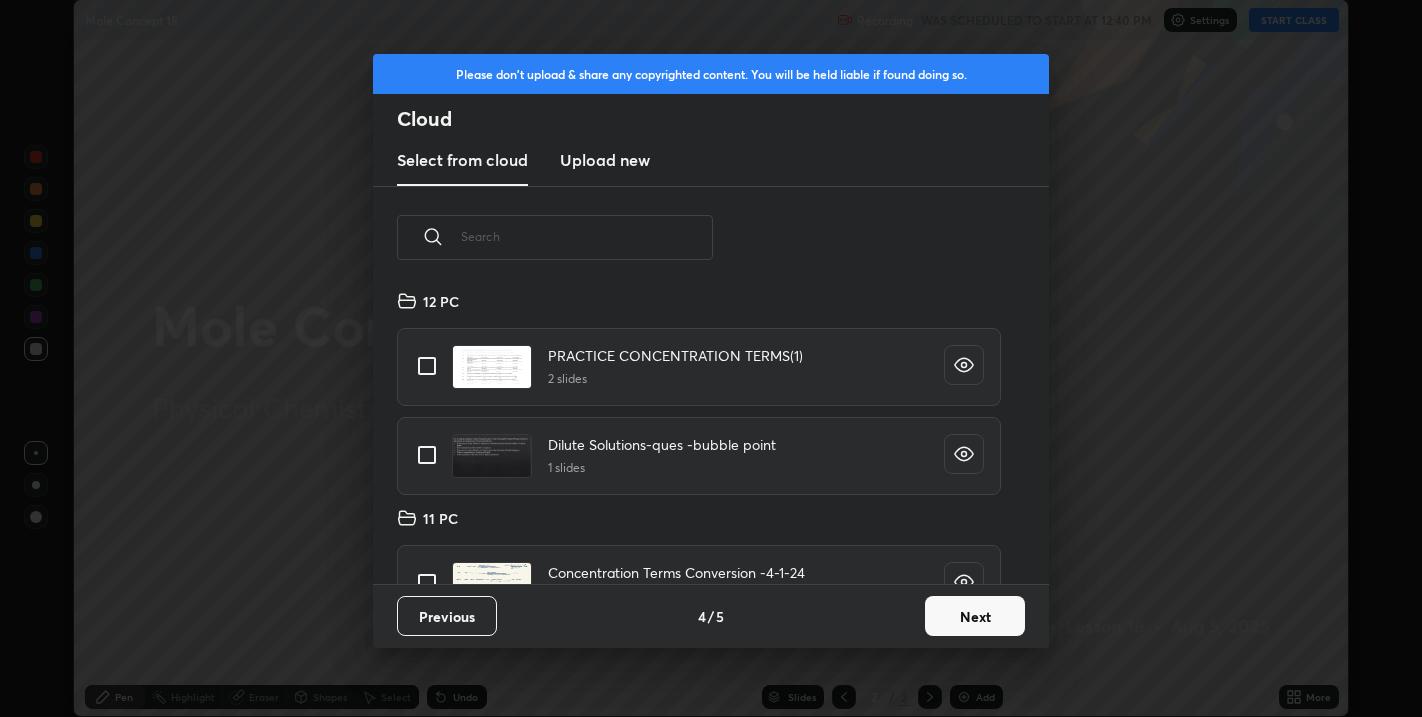 click on "Dilute Solutions-ques -bubble point 1 slides" at bounding box center [699, 456] 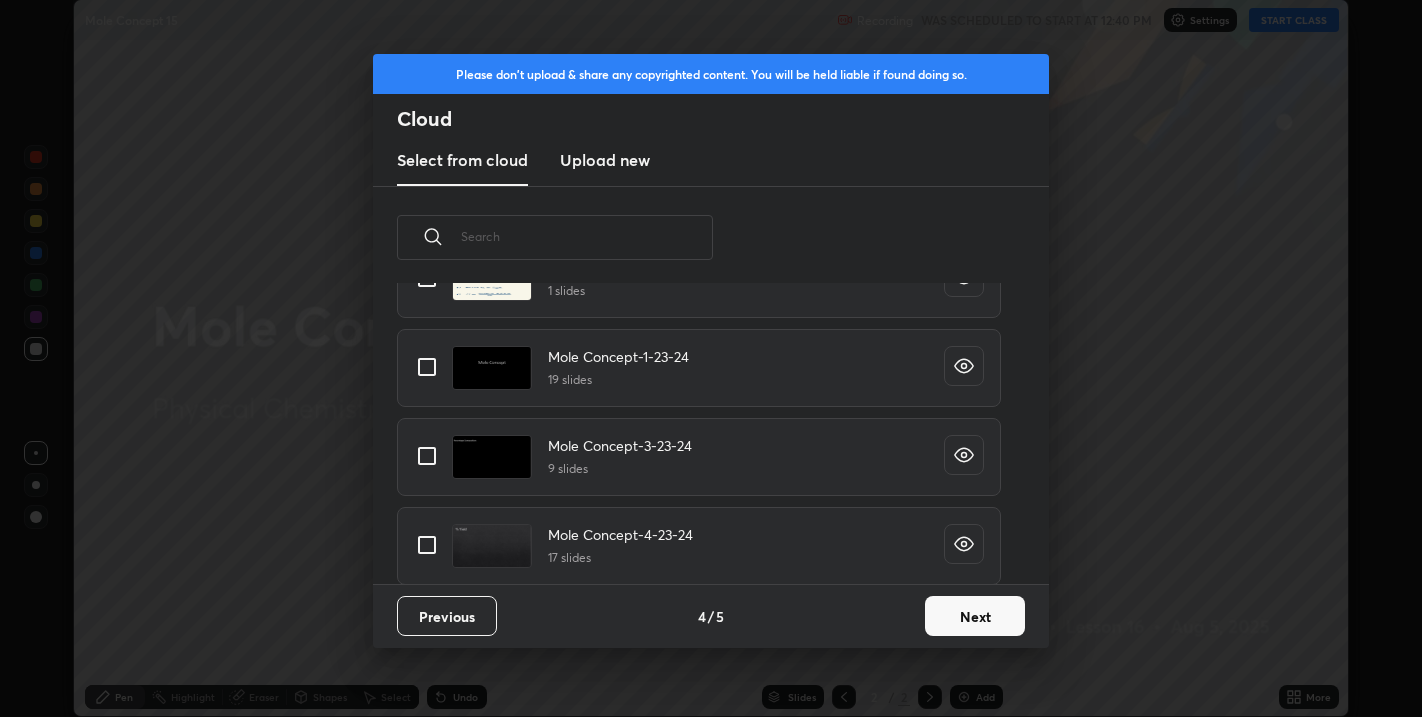 scroll, scrollTop: 345, scrollLeft: 0, axis: vertical 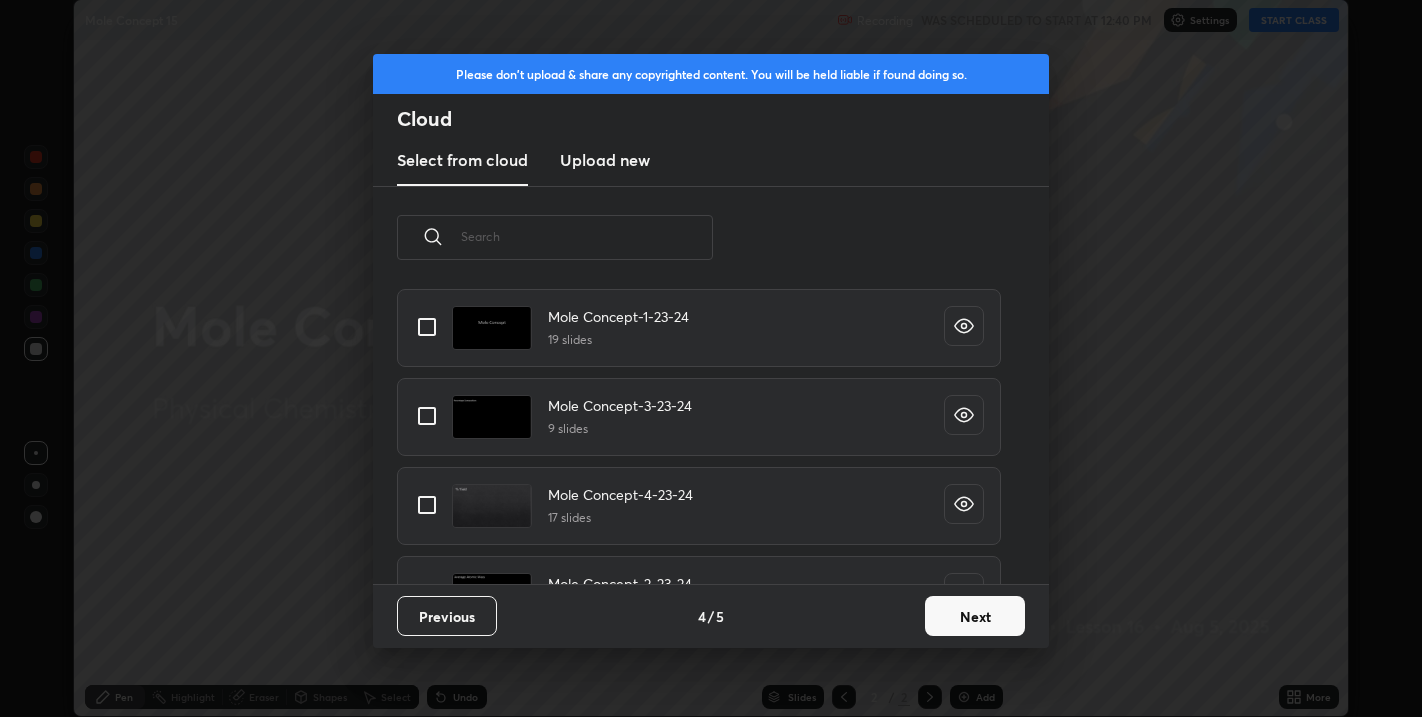 click on "Concentration Terms Conversion -4-1-24 1 slides Mole Concept-1-23-24 19 slides Mole Concept-3-23-24 9 slides Mole Concept-4-23-24 17 slides Mole Concept-2-23-24 26 slides Mole Concept ELP-1 1 slides Atomic structure-Nodes 2 slides Atomic Structure-7-spin quantum number and nodes etc 14 slides Atomic Structure-5- Heisenbergs Uncertanity Principle, limitations of Bohr model , Introduction of q 10 slides Atomic Structure-3- Ionisation Energy etc and spectral series 12 slides" at bounding box center (699, 433) 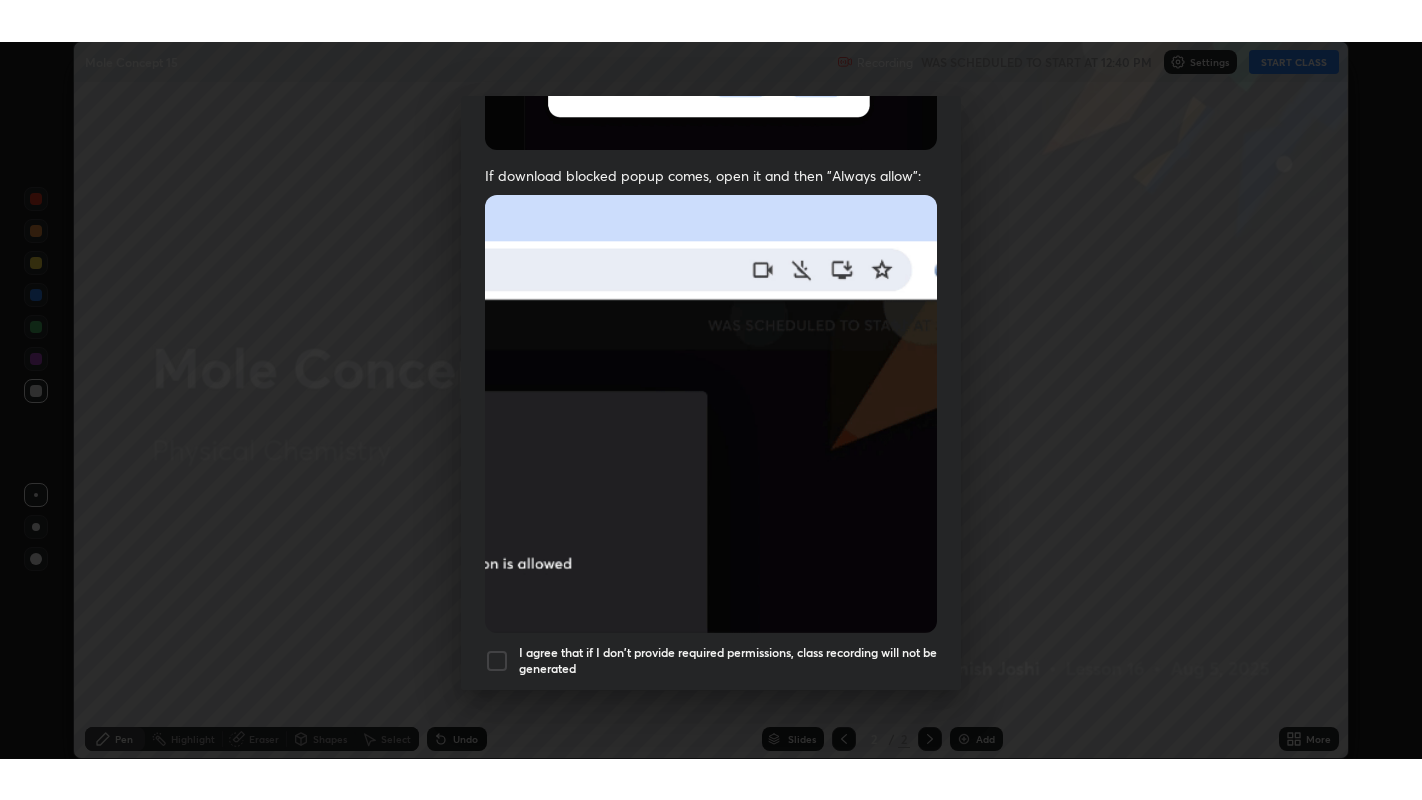 scroll, scrollTop: 405, scrollLeft: 0, axis: vertical 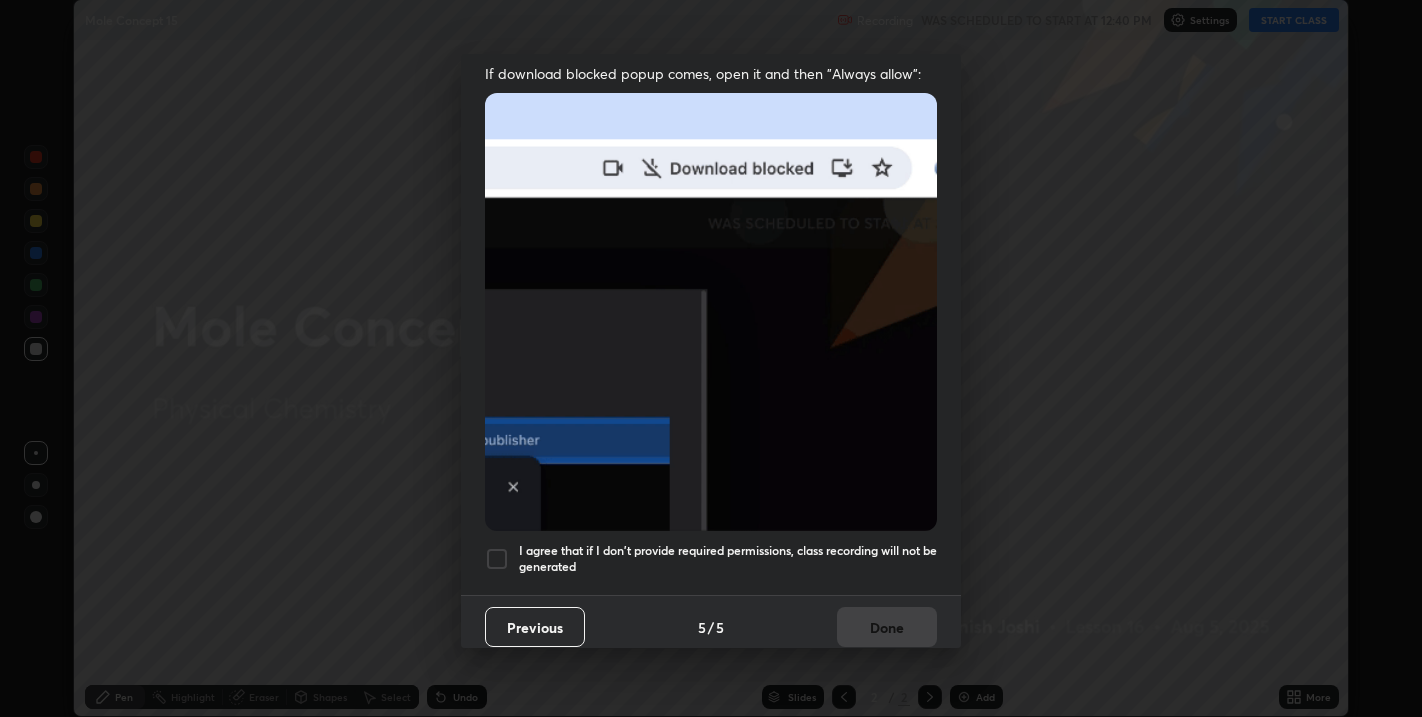 click at bounding box center (497, 559) 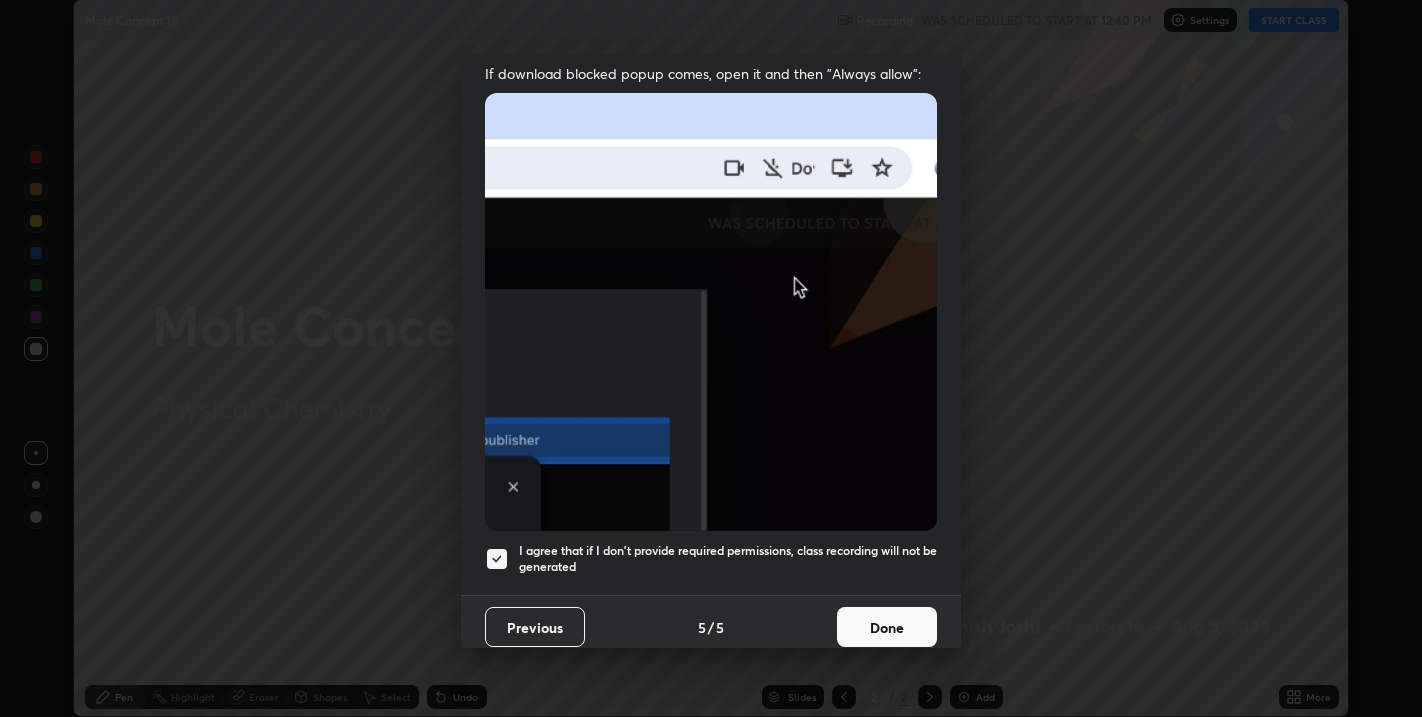 click on "Done" at bounding box center (887, 627) 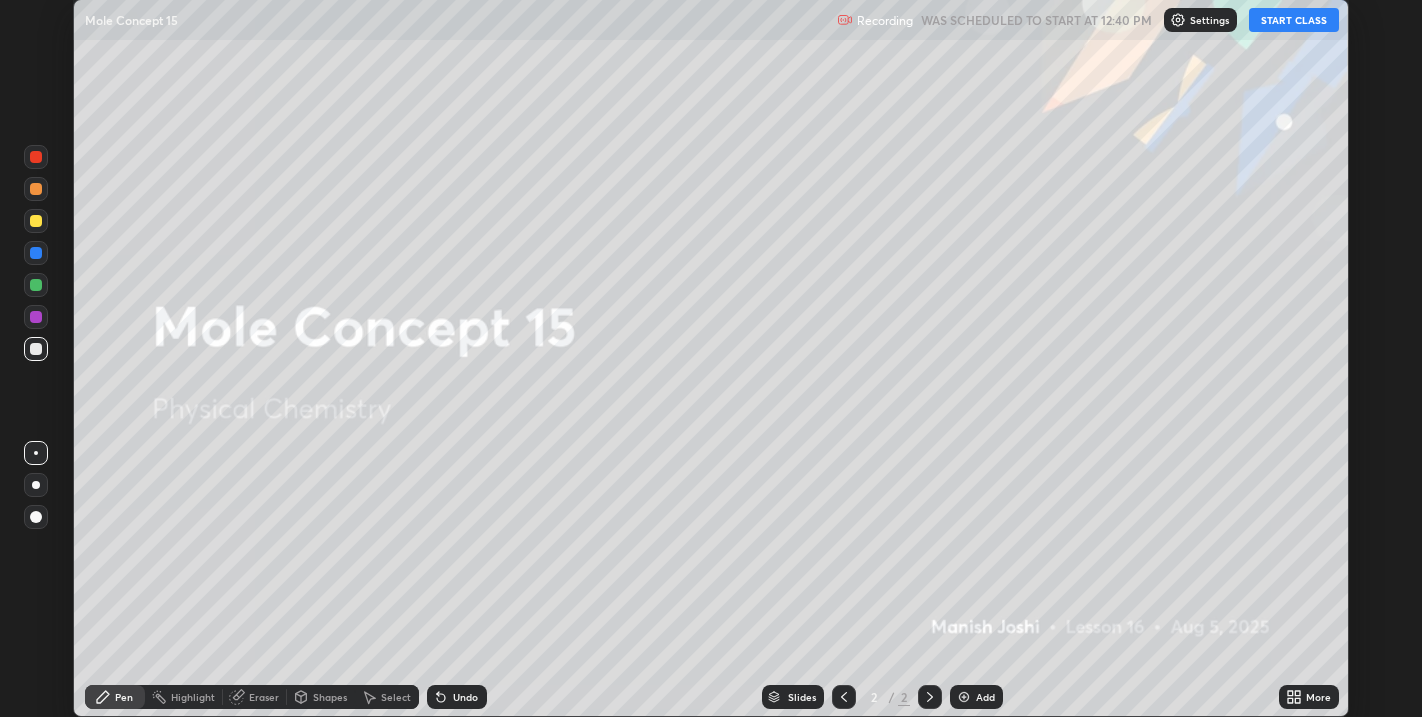 click on "START CLASS" at bounding box center (1294, 20) 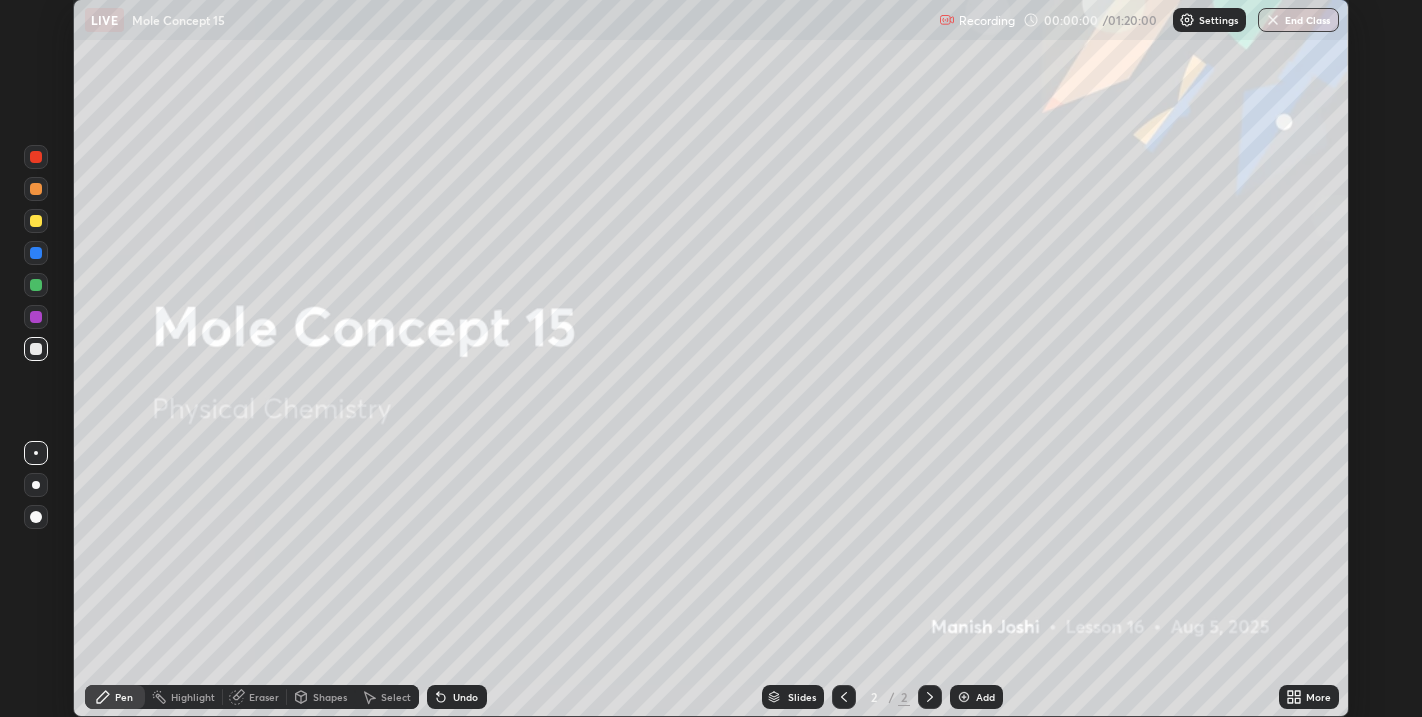 click 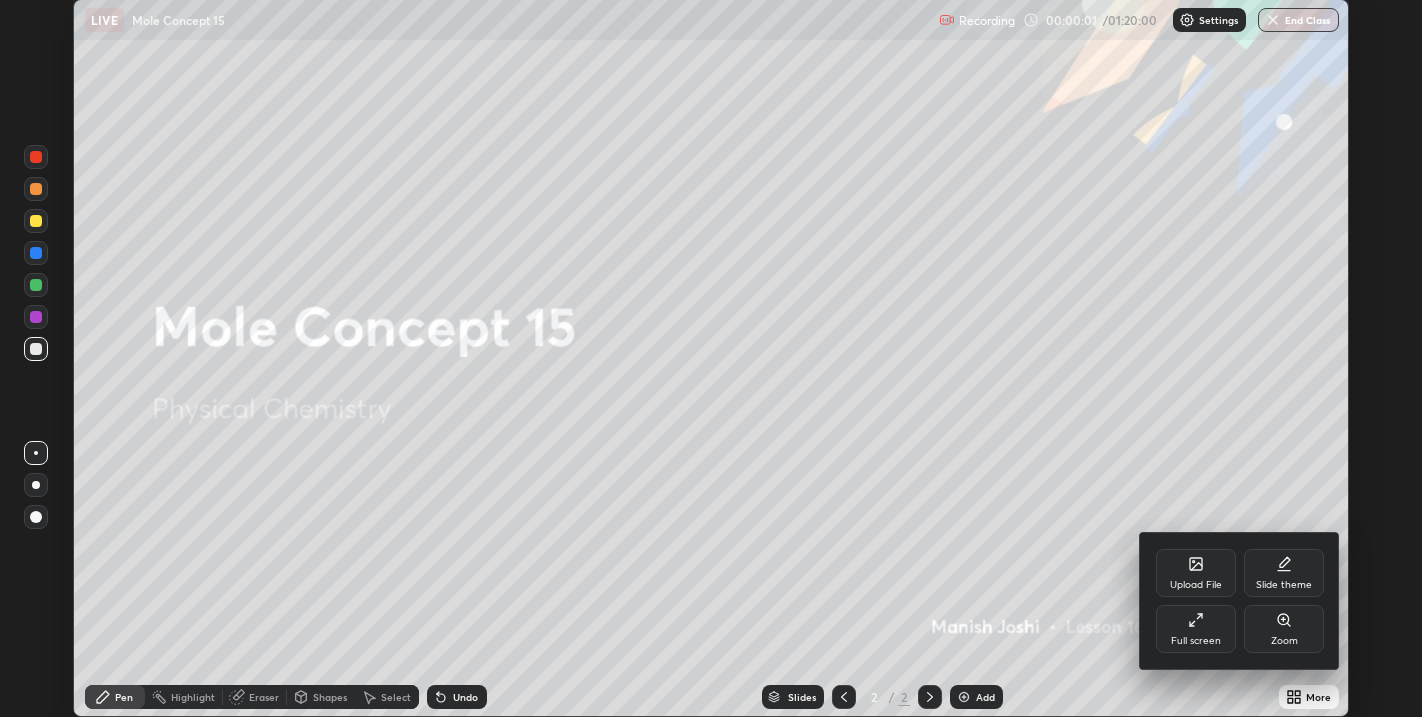 click on "Full screen" at bounding box center (1196, 629) 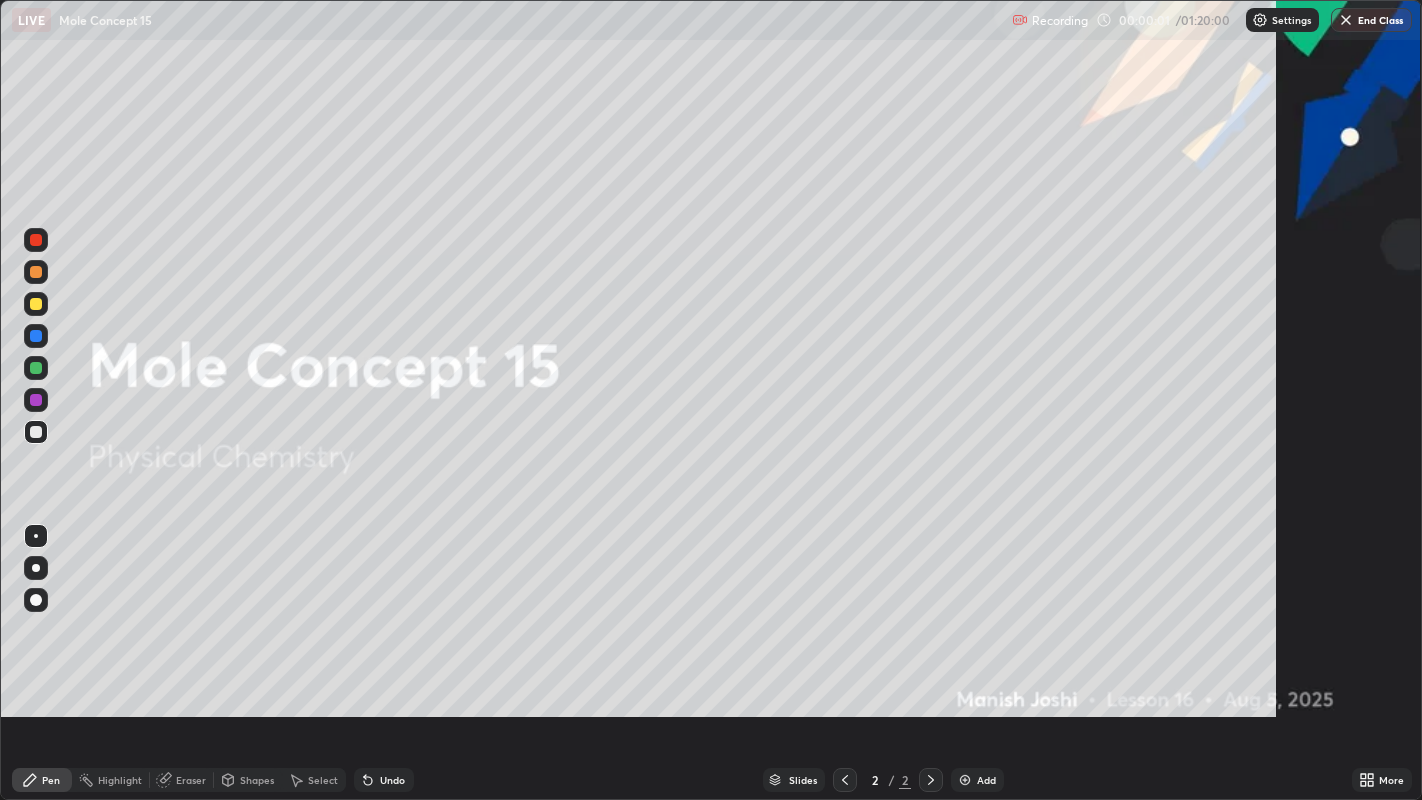 scroll, scrollTop: 99200, scrollLeft: 98577, axis: both 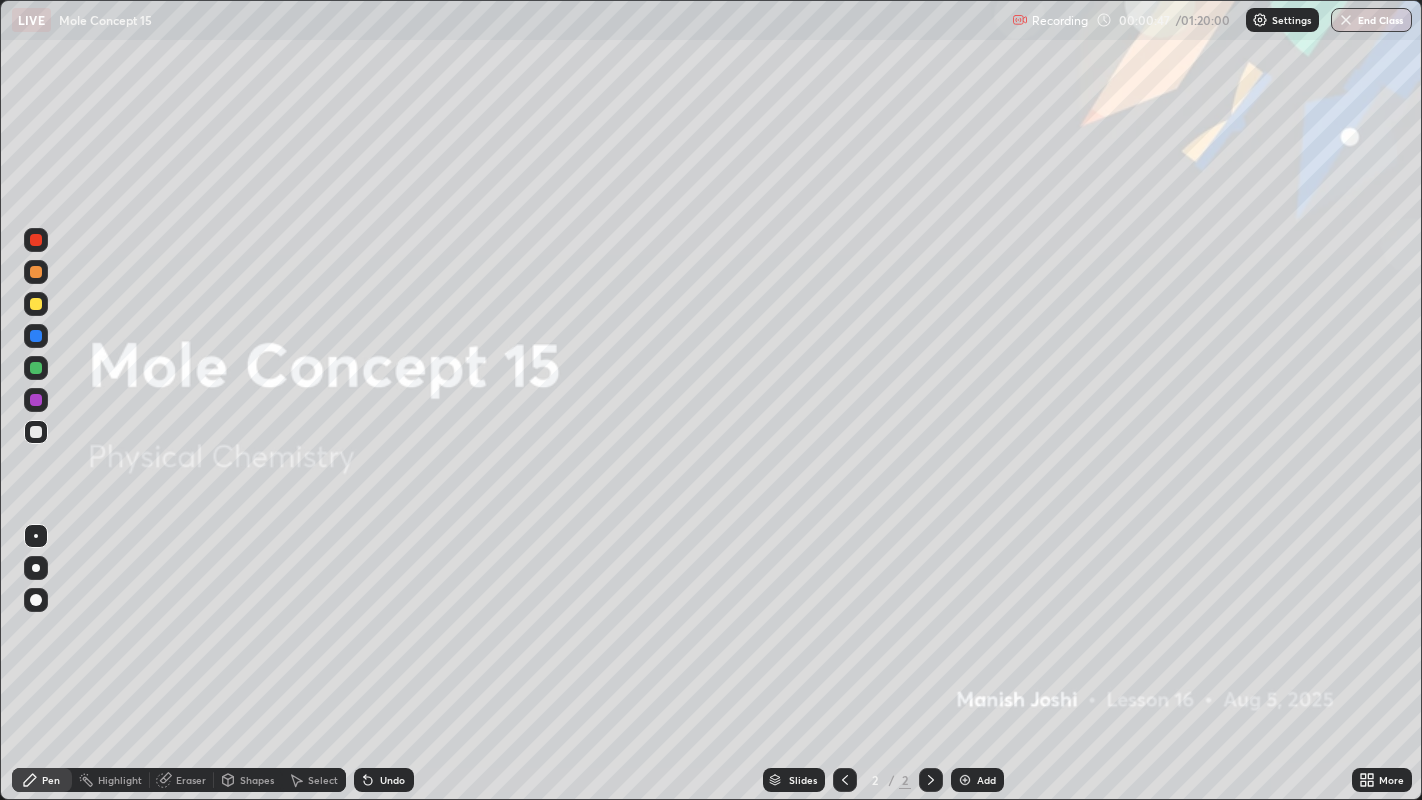 click on "Add" at bounding box center [977, 780] 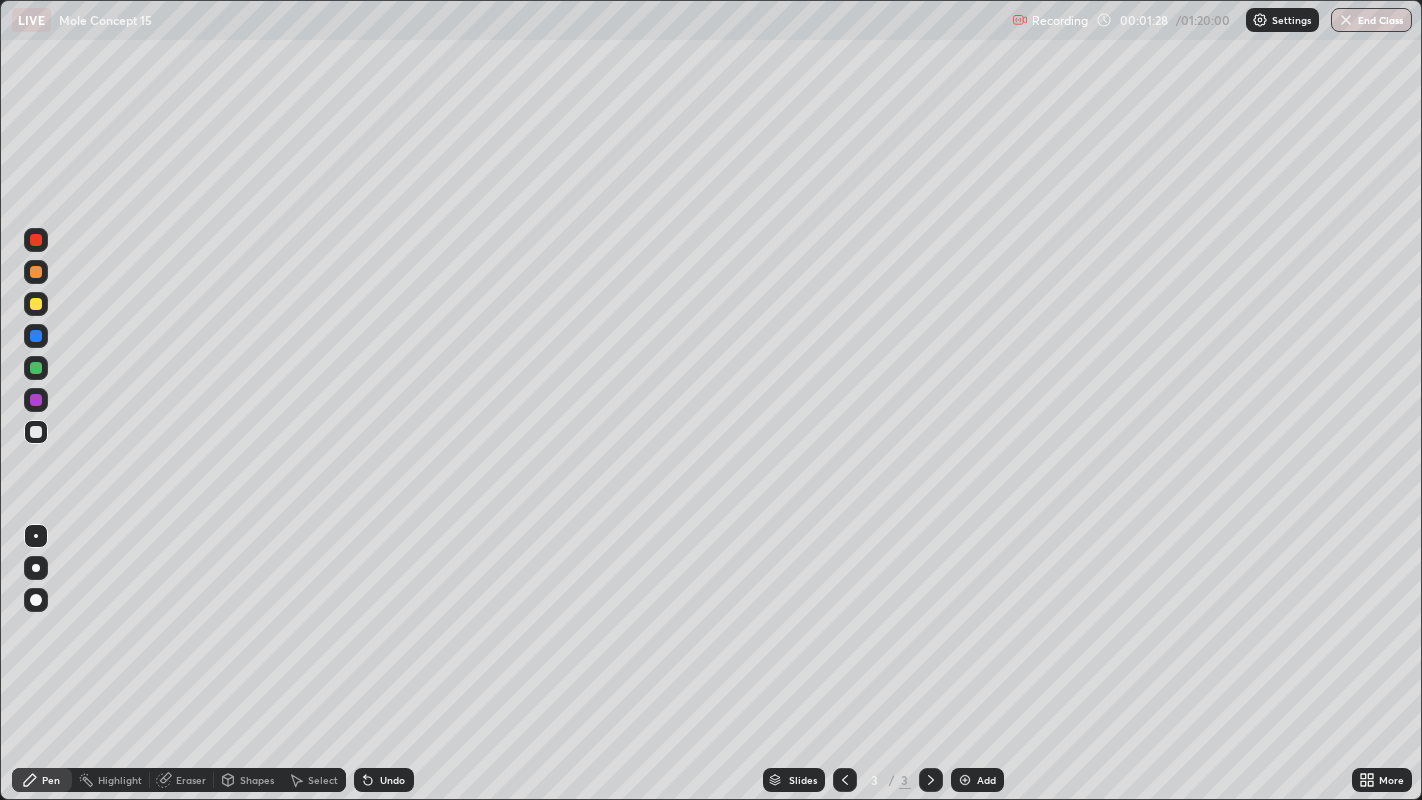 click at bounding box center (36, 432) 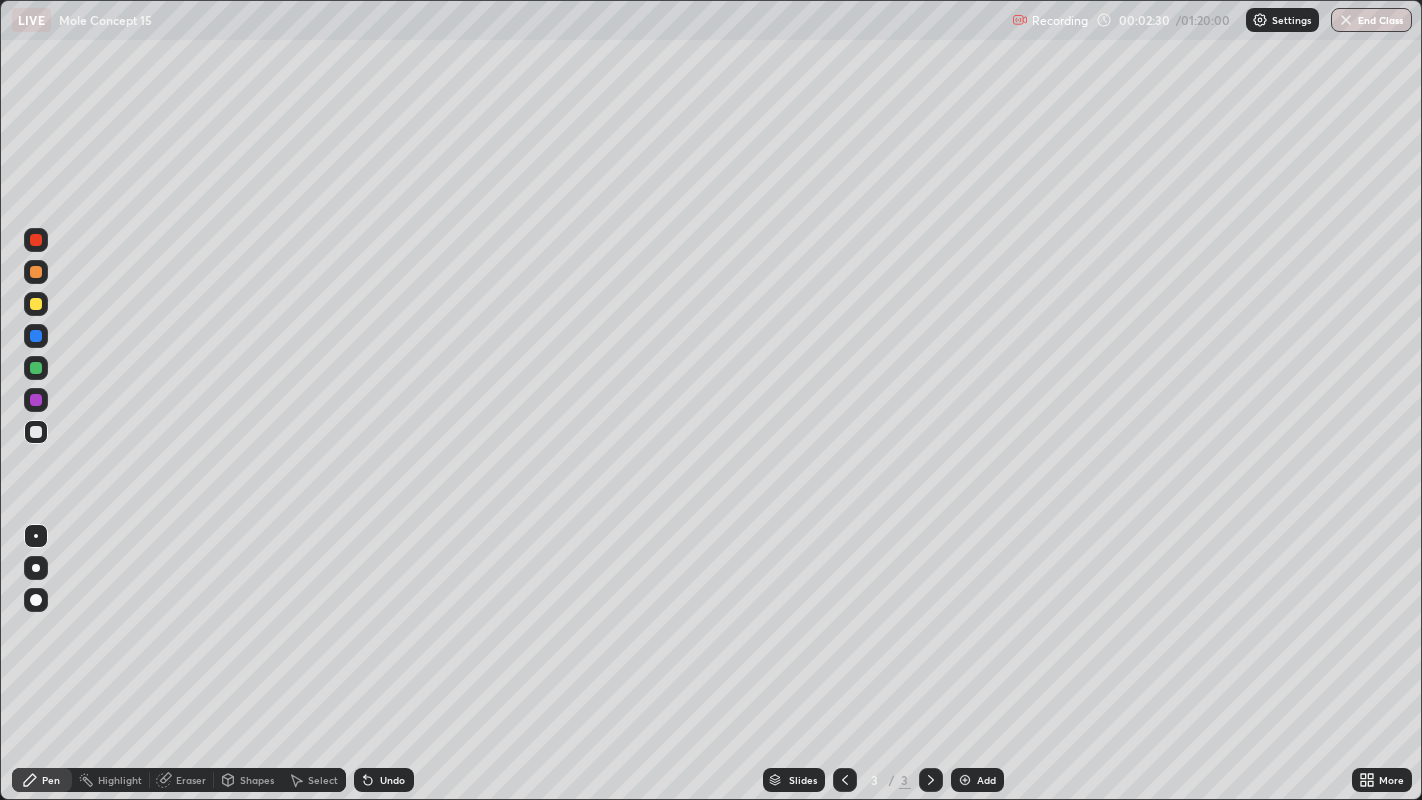 click on "Eraser" at bounding box center [182, 780] 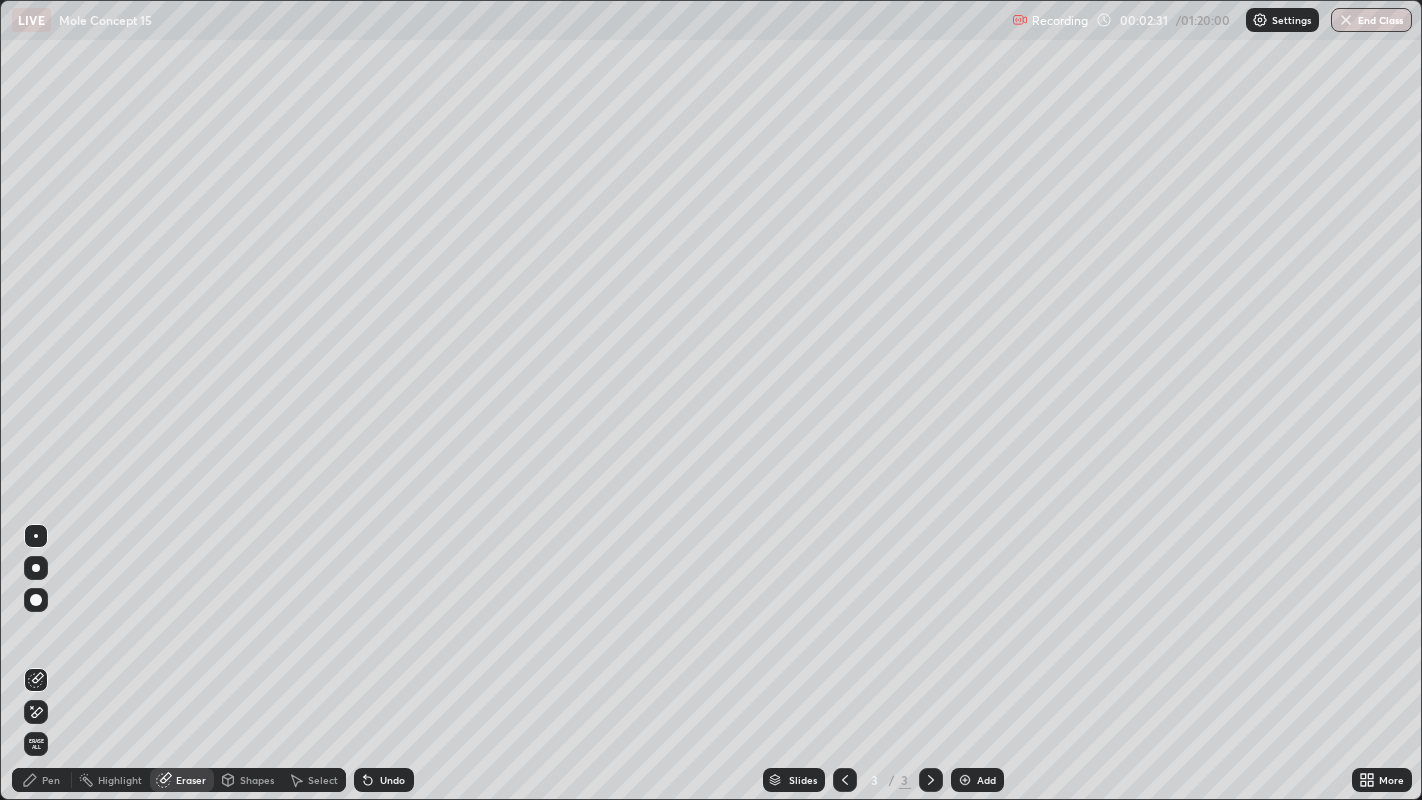 click on "Erase all" at bounding box center (36, 744) 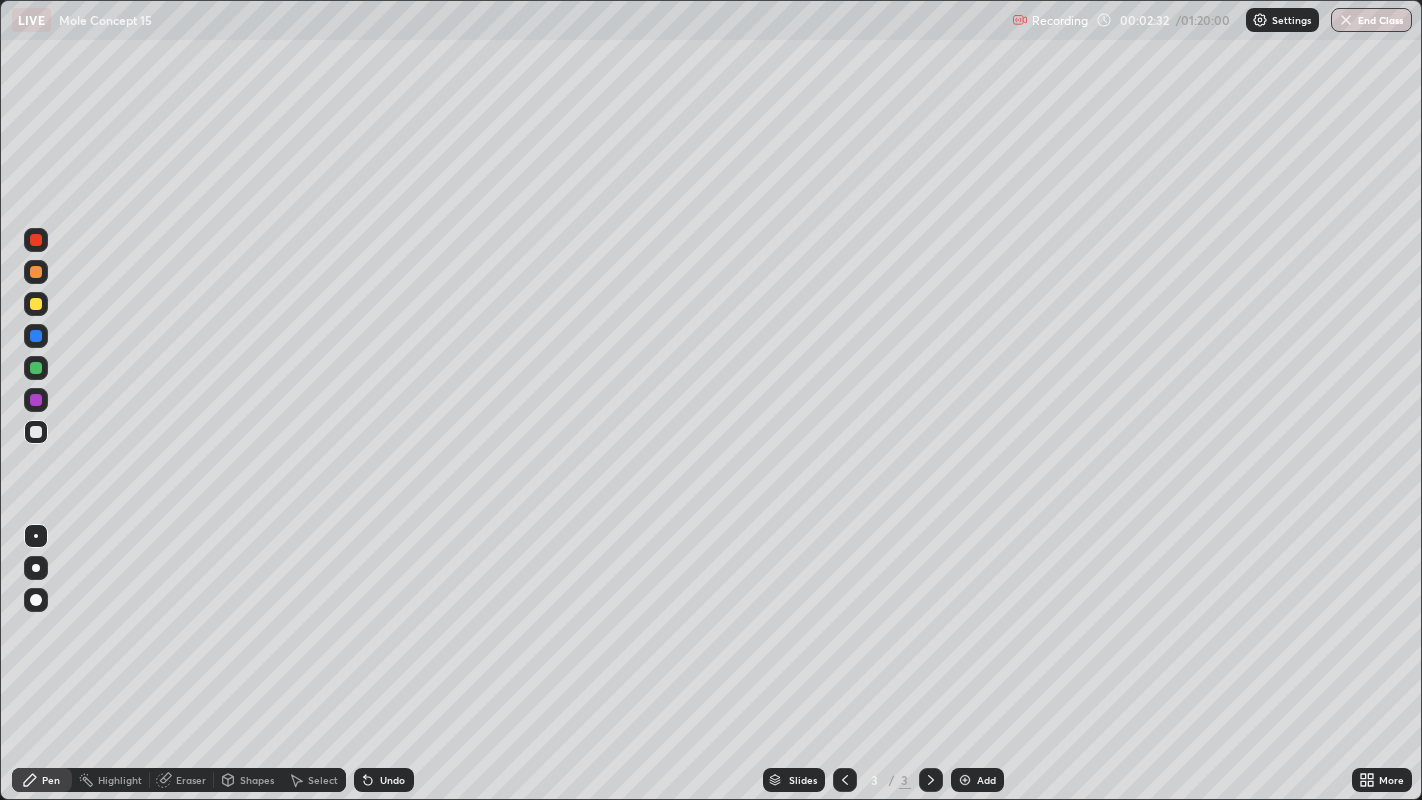 click at bounding box center [36, 432] 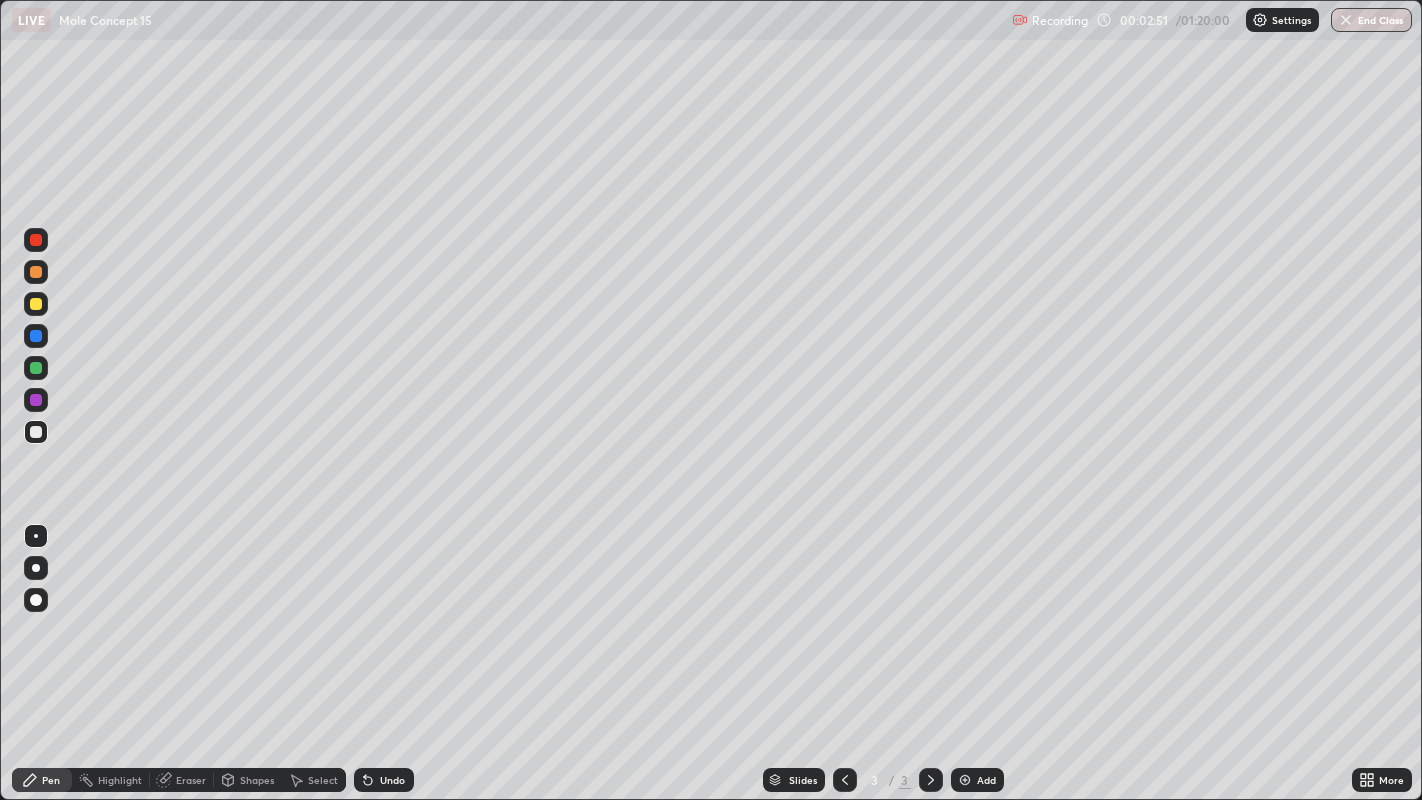 click on "Select" at bounding box center [323, 780] 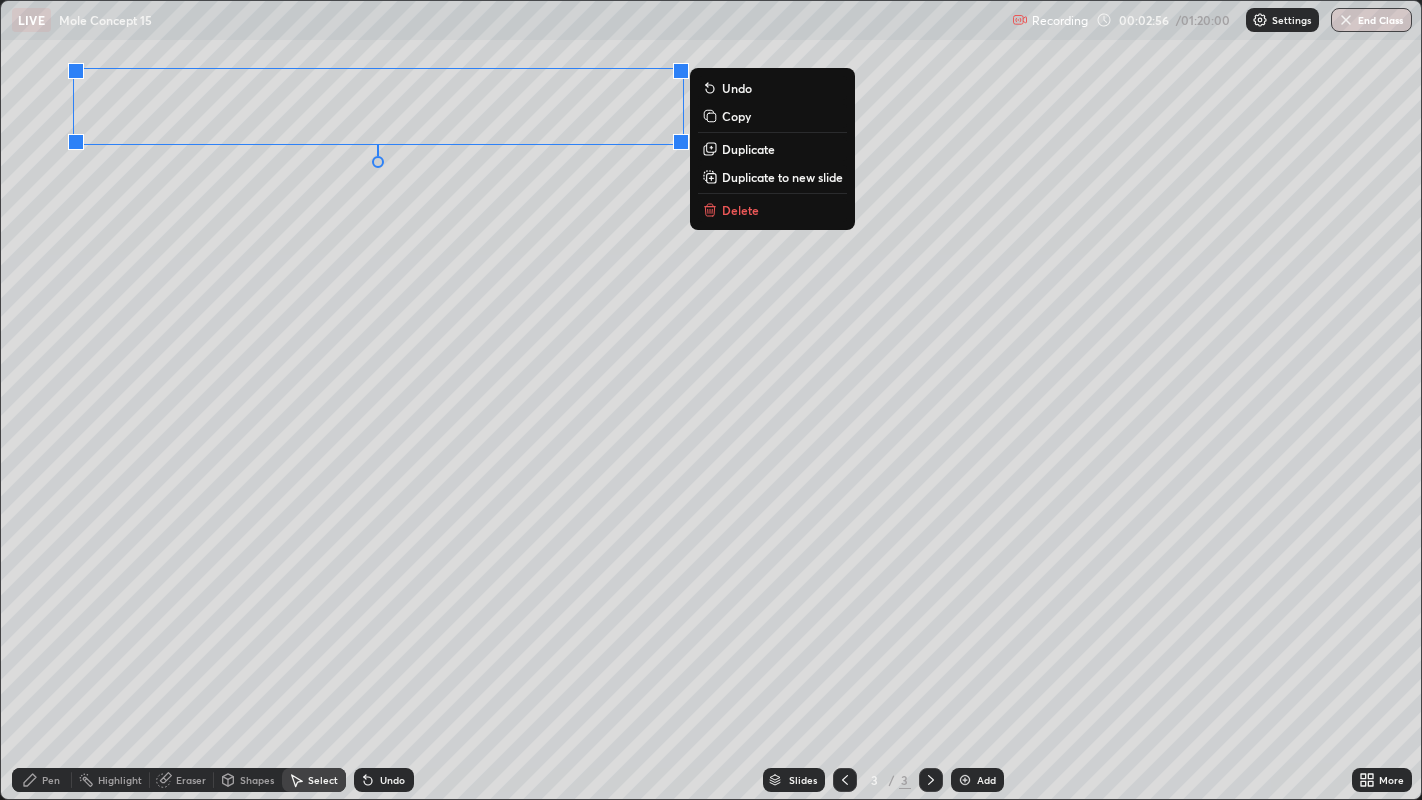 click on "0 ° Undo Copy Duplicate Duplicate to new slide Delete" at bounding box center [711, 400] 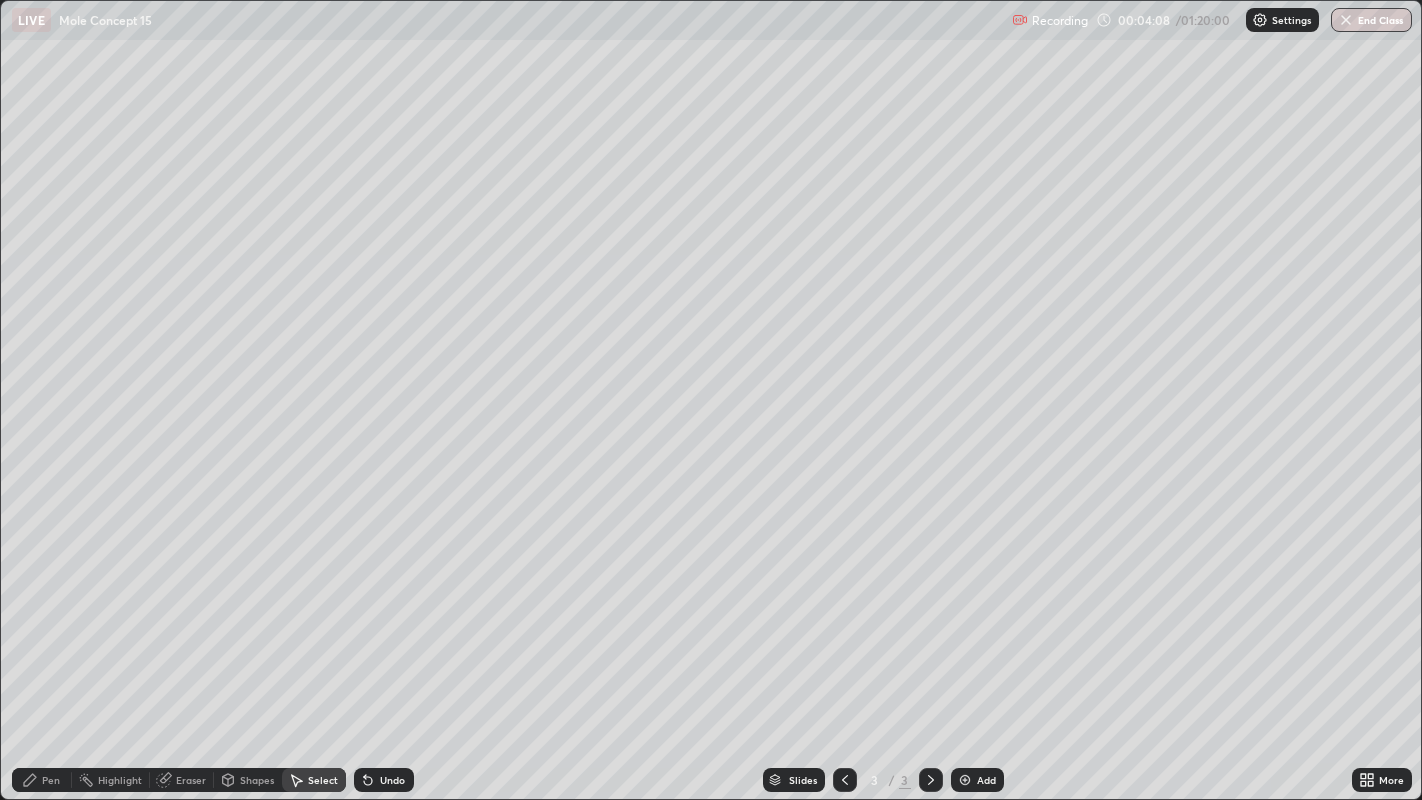 click on "Pen" at bounding box center [42, 780] 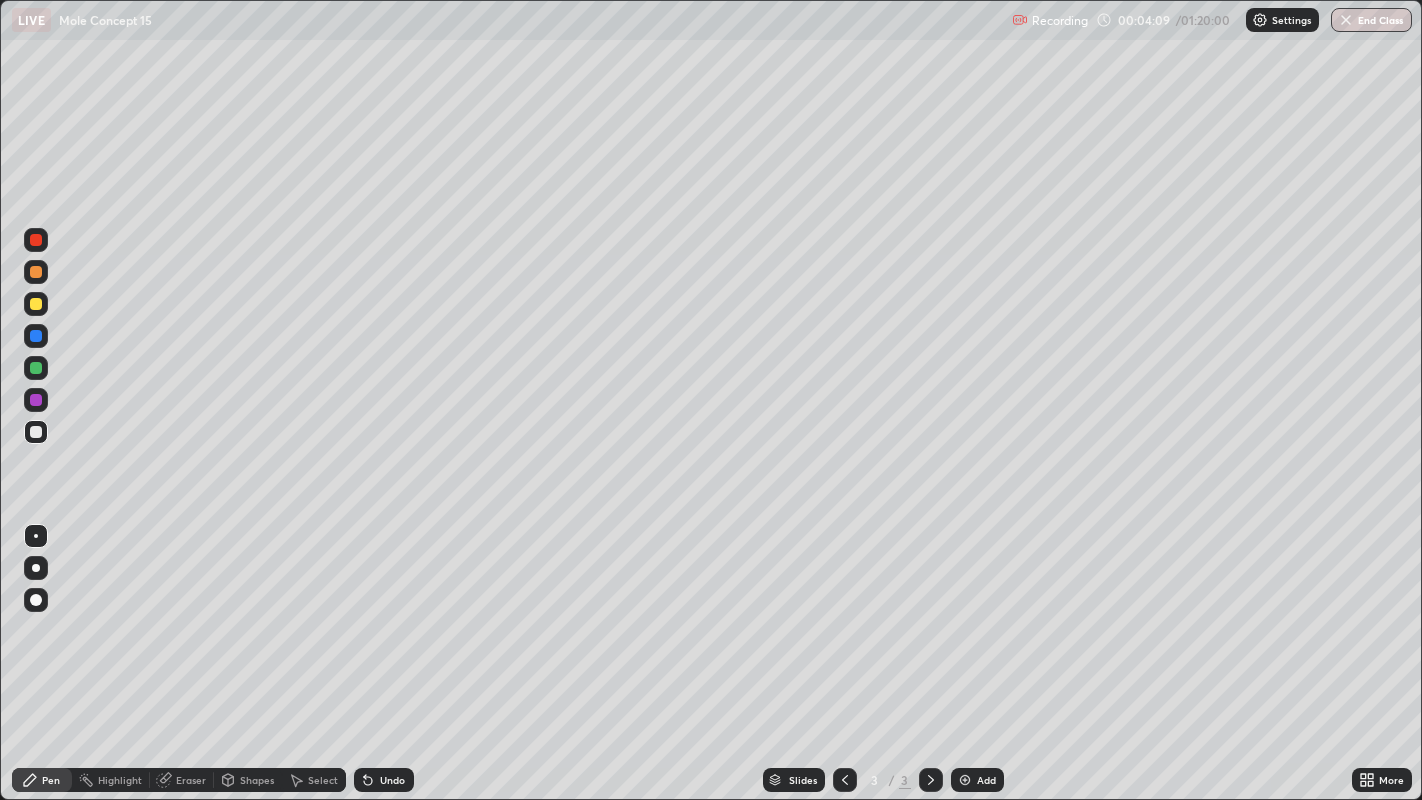 click at bounding box center (36, 304) 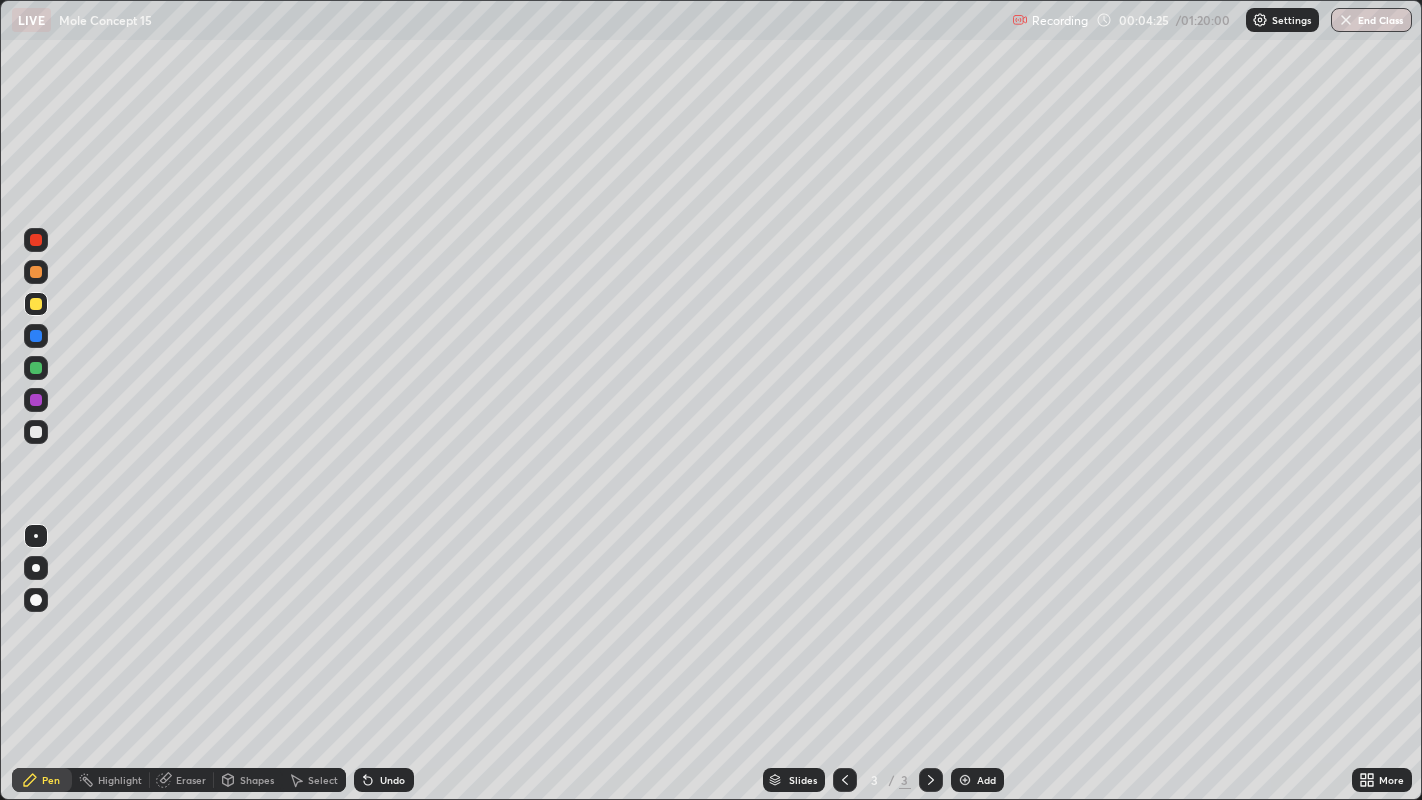 click at bounding box center [36, 304] 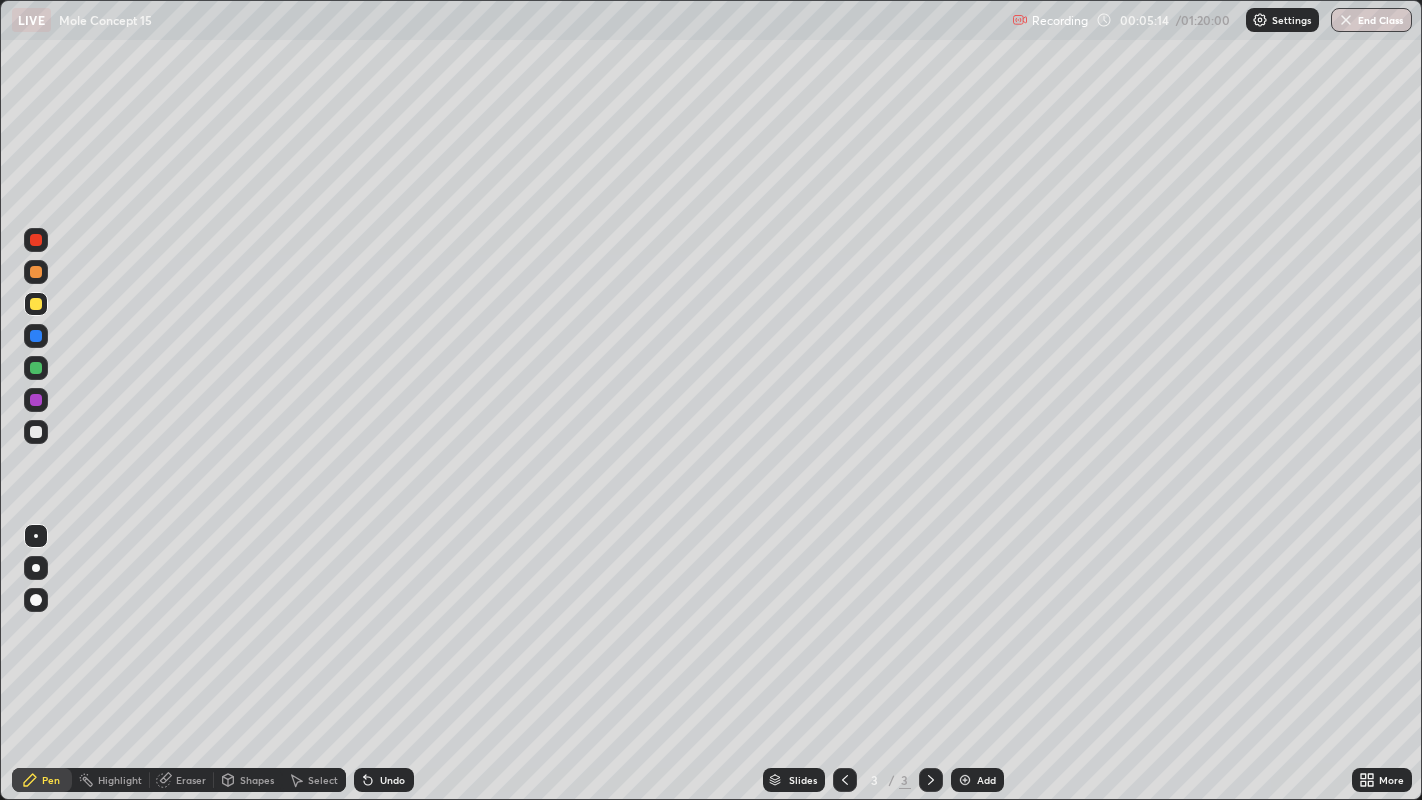 click at bounding box center [36, 432] 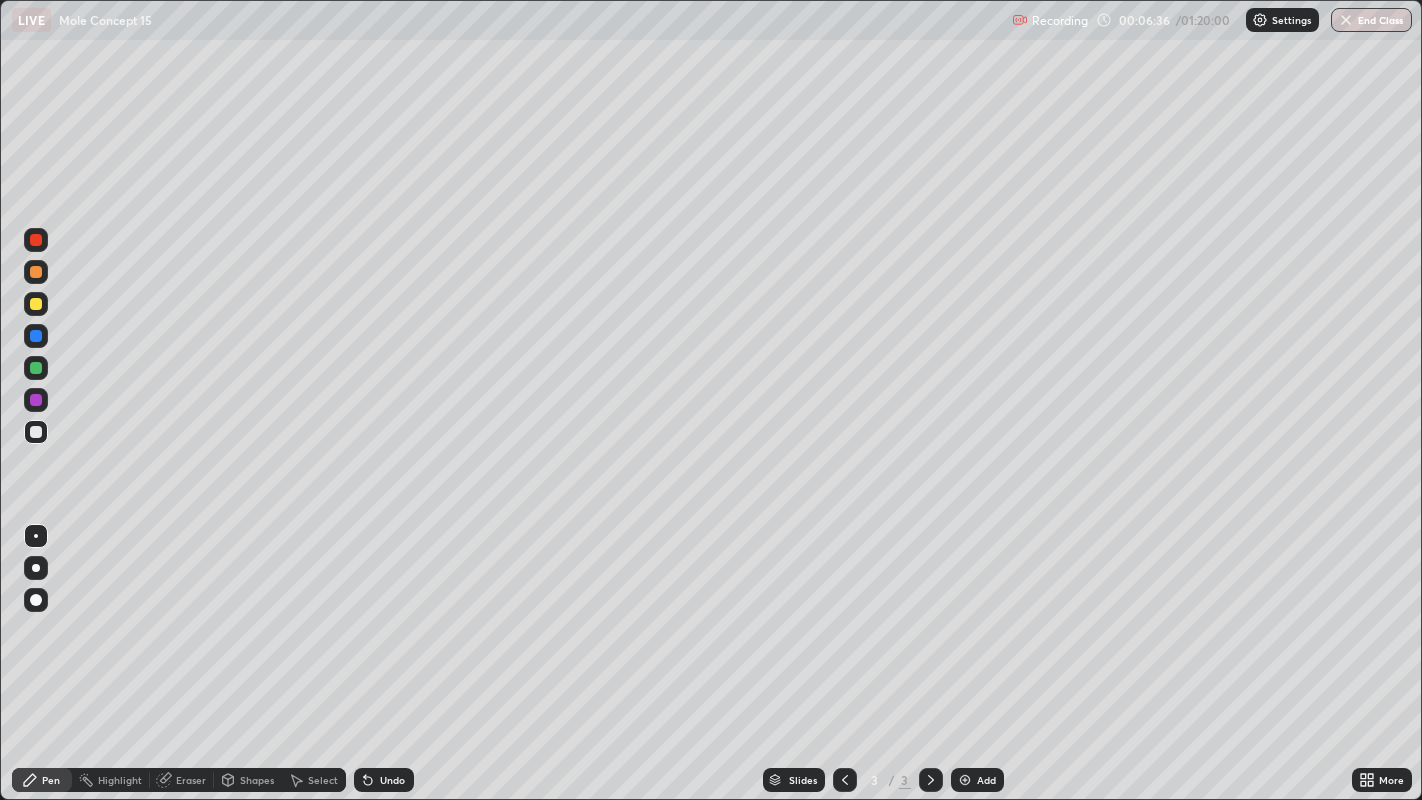 click on "Shapes" at bounding box center (257, 780) 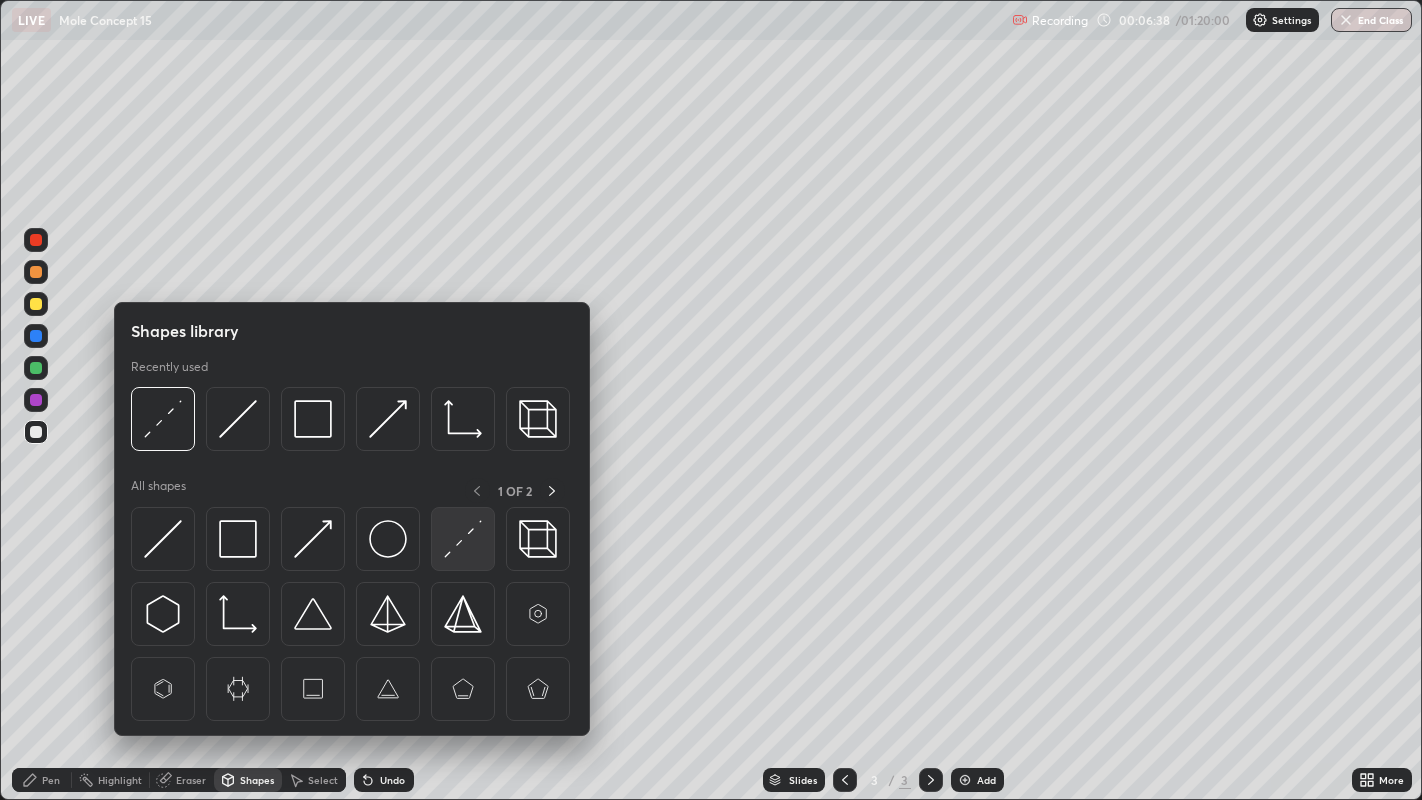 click at bounding box center [463, 539] 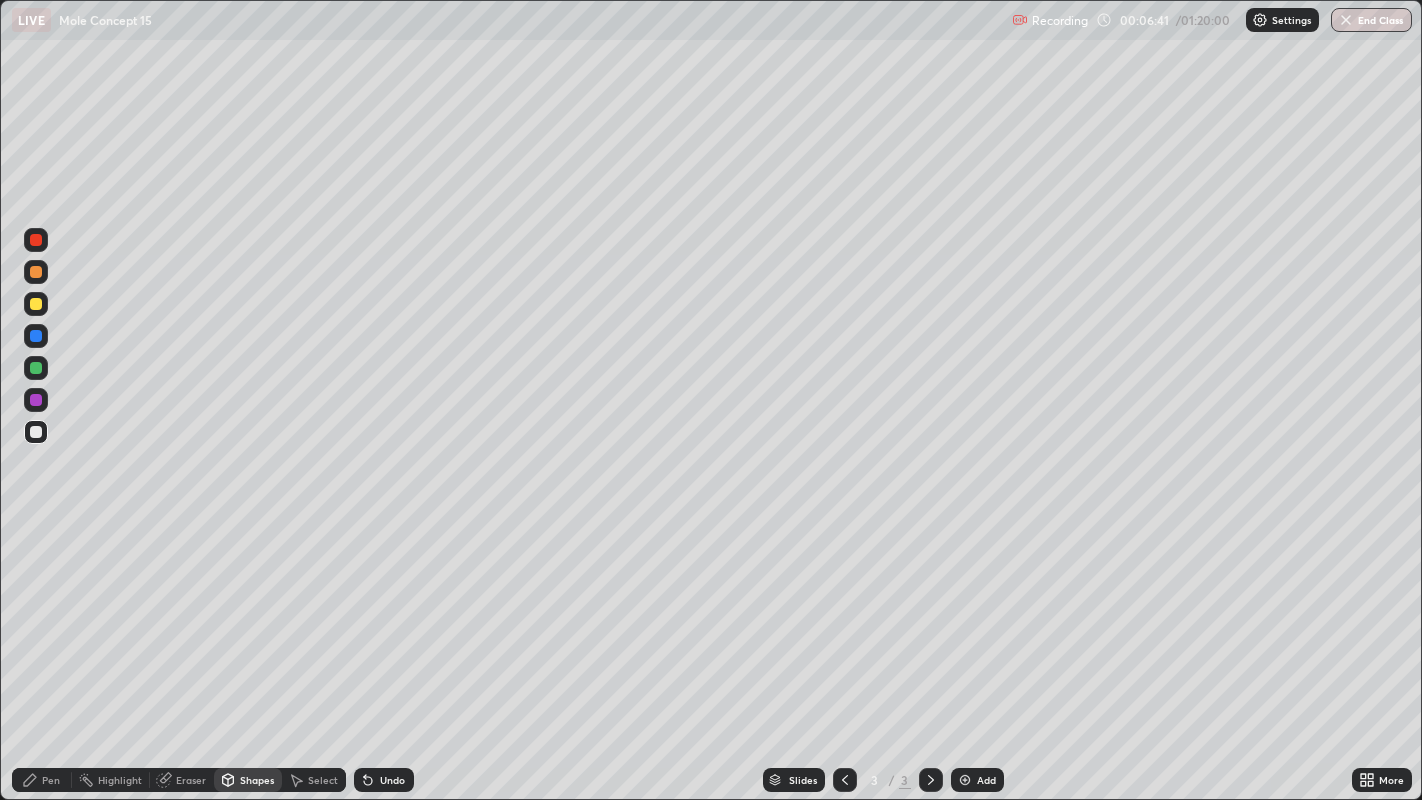 click on "Shapes" at bounding box center (257, 780) 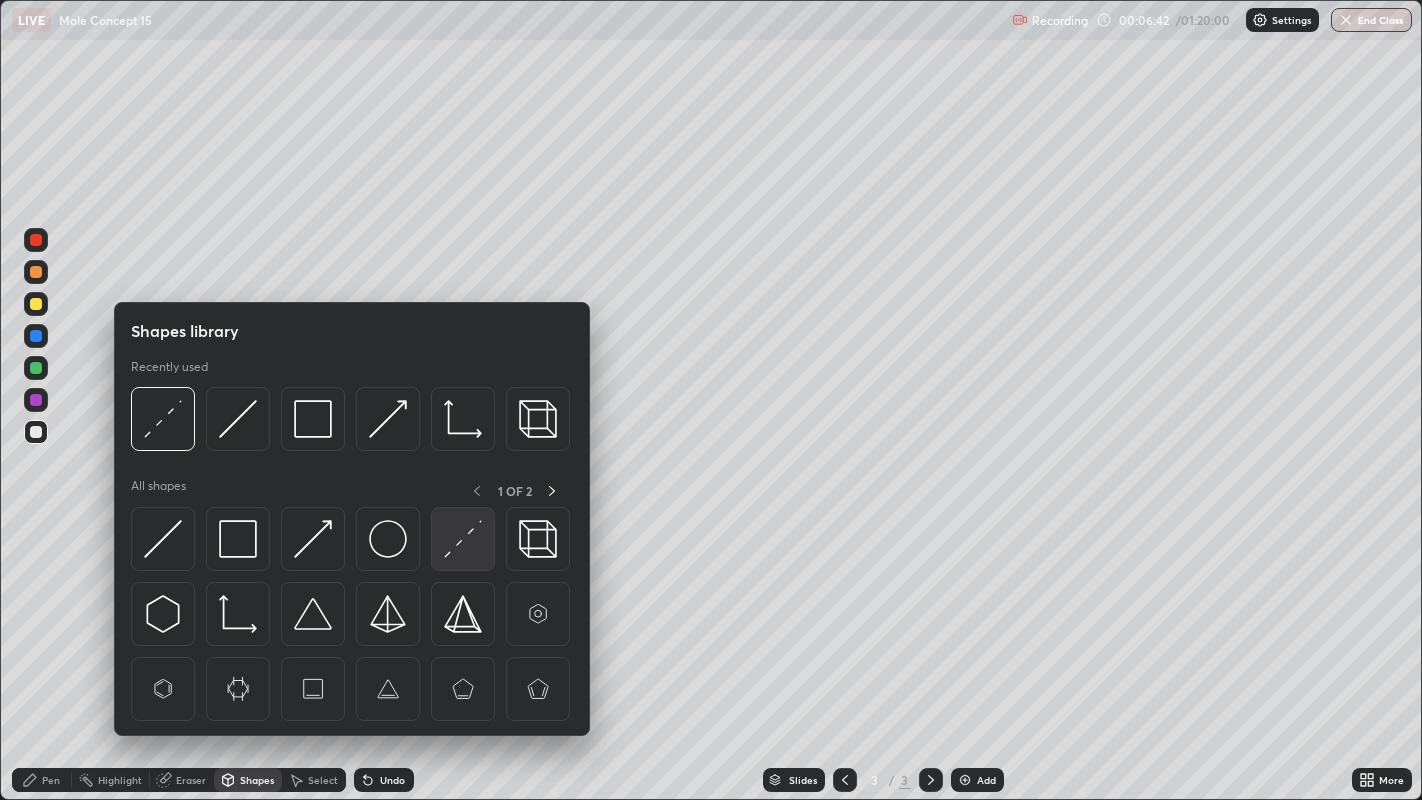 click at bounding box center (463, 539) 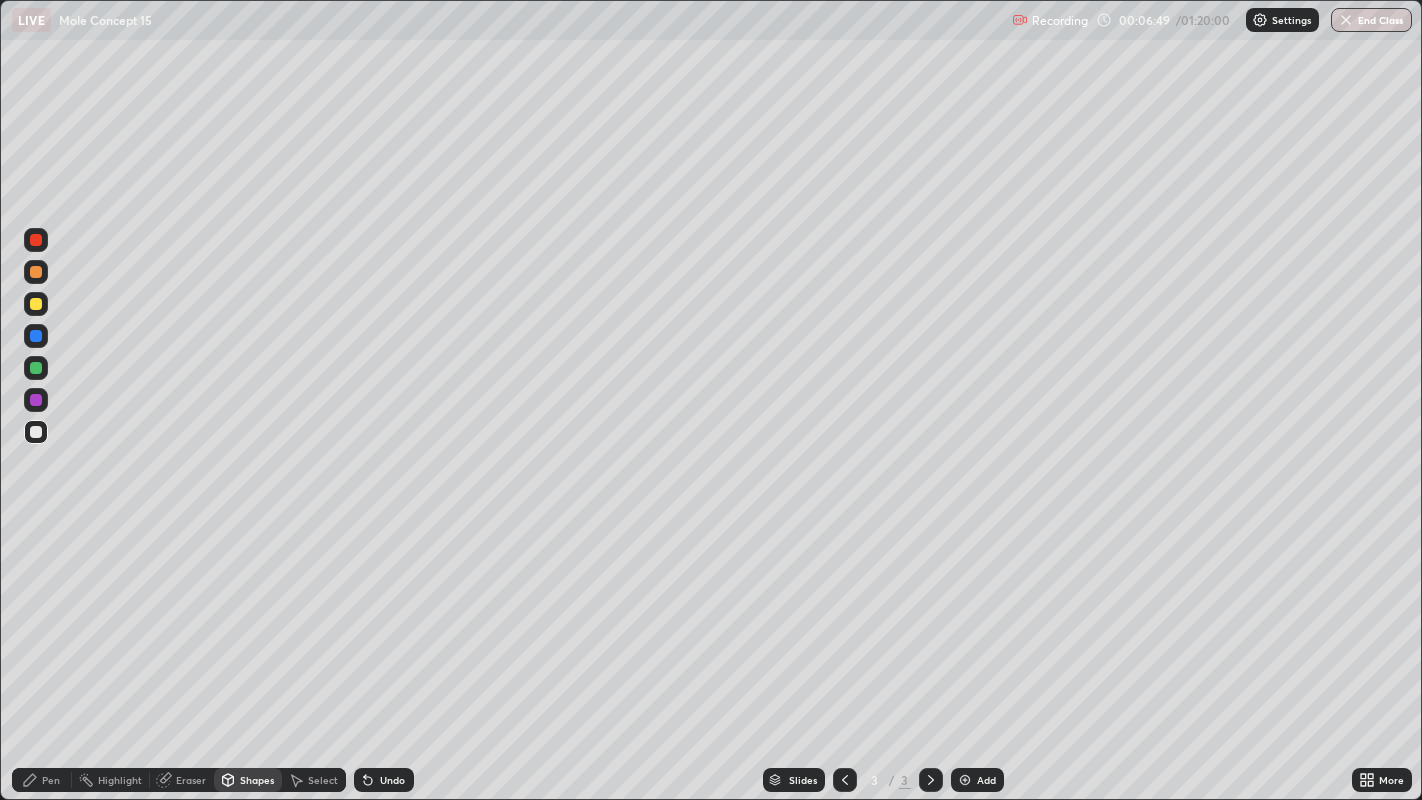 click on "Pen" at bounding box center (42, 780) 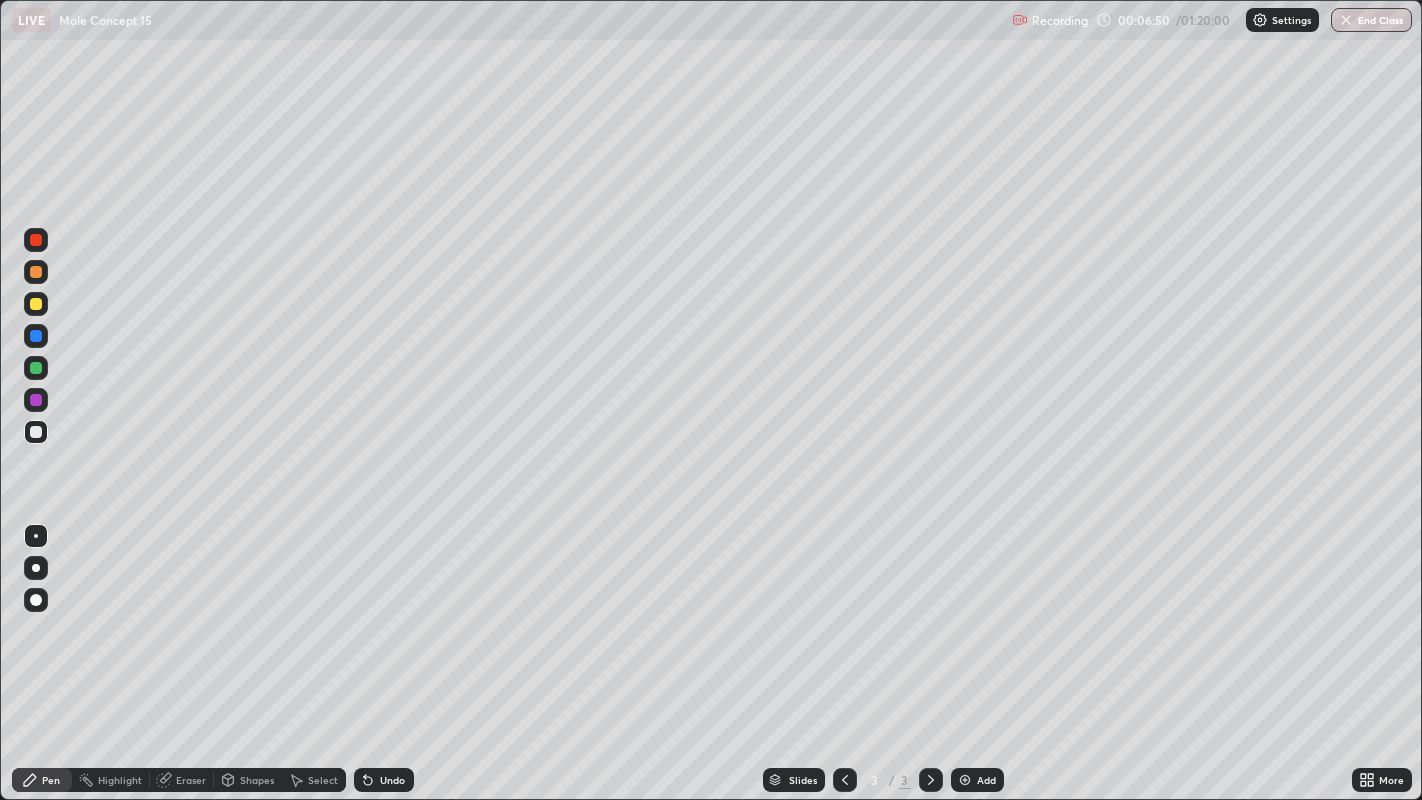 click at bounding box center [36, 272] 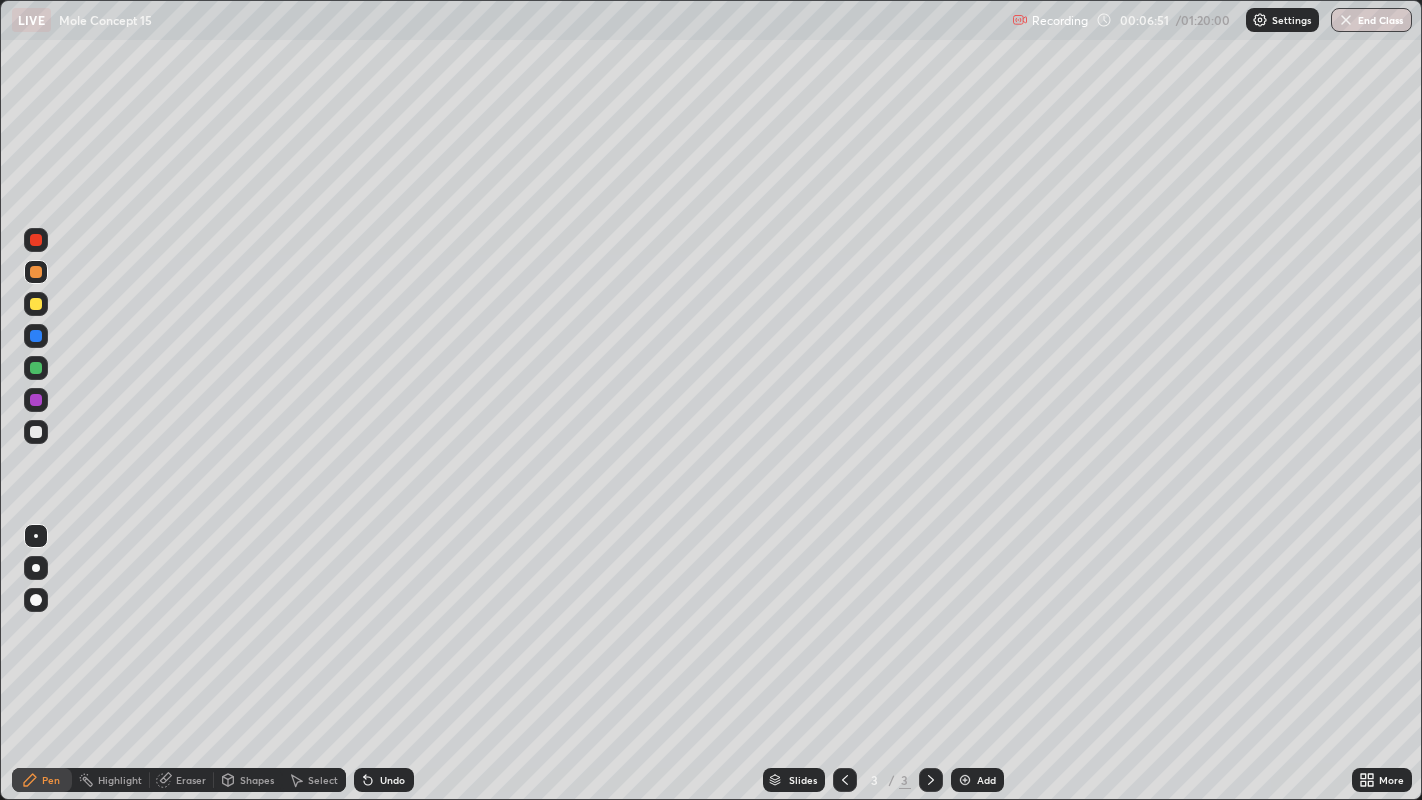 click at bounding box center (36, 432) 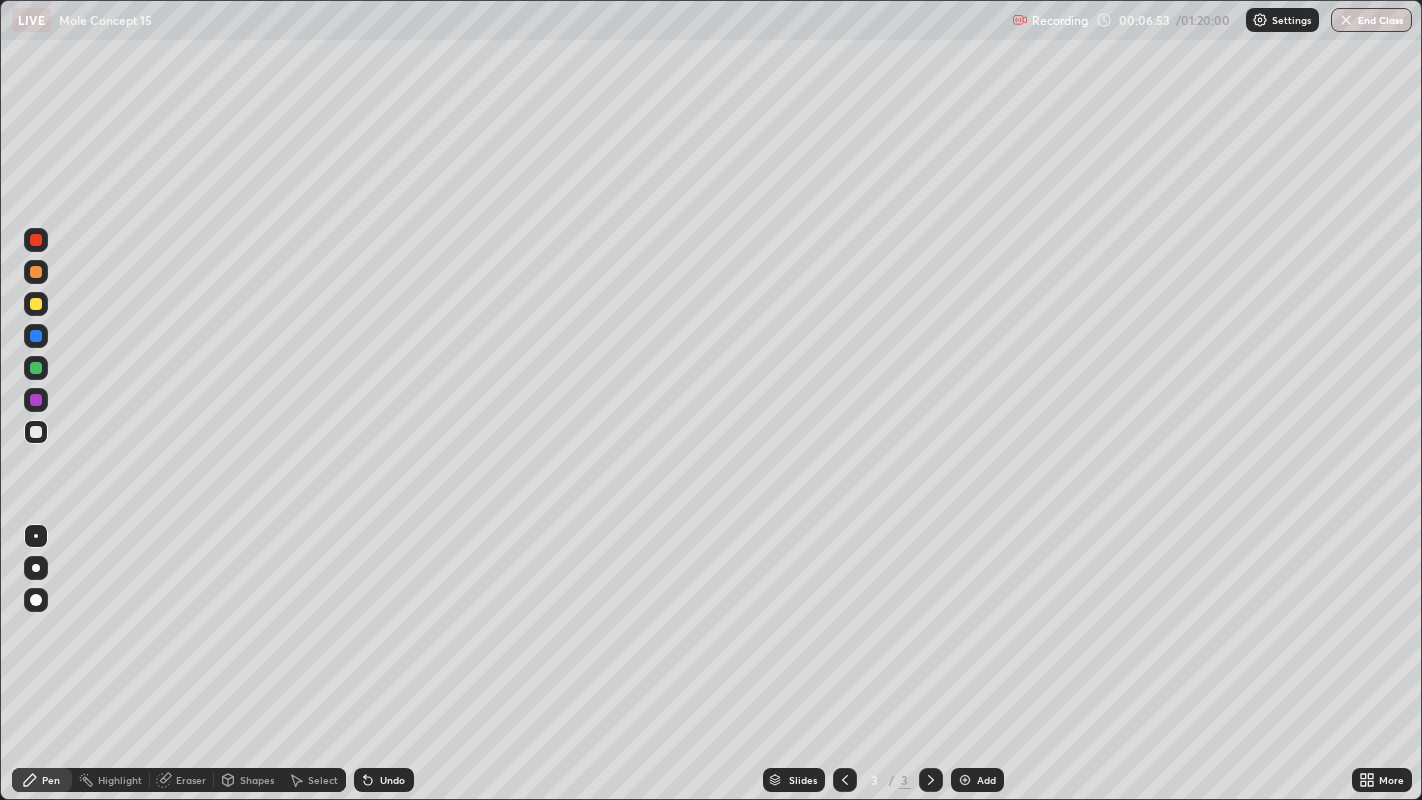 click at bounding box center [36, 432] 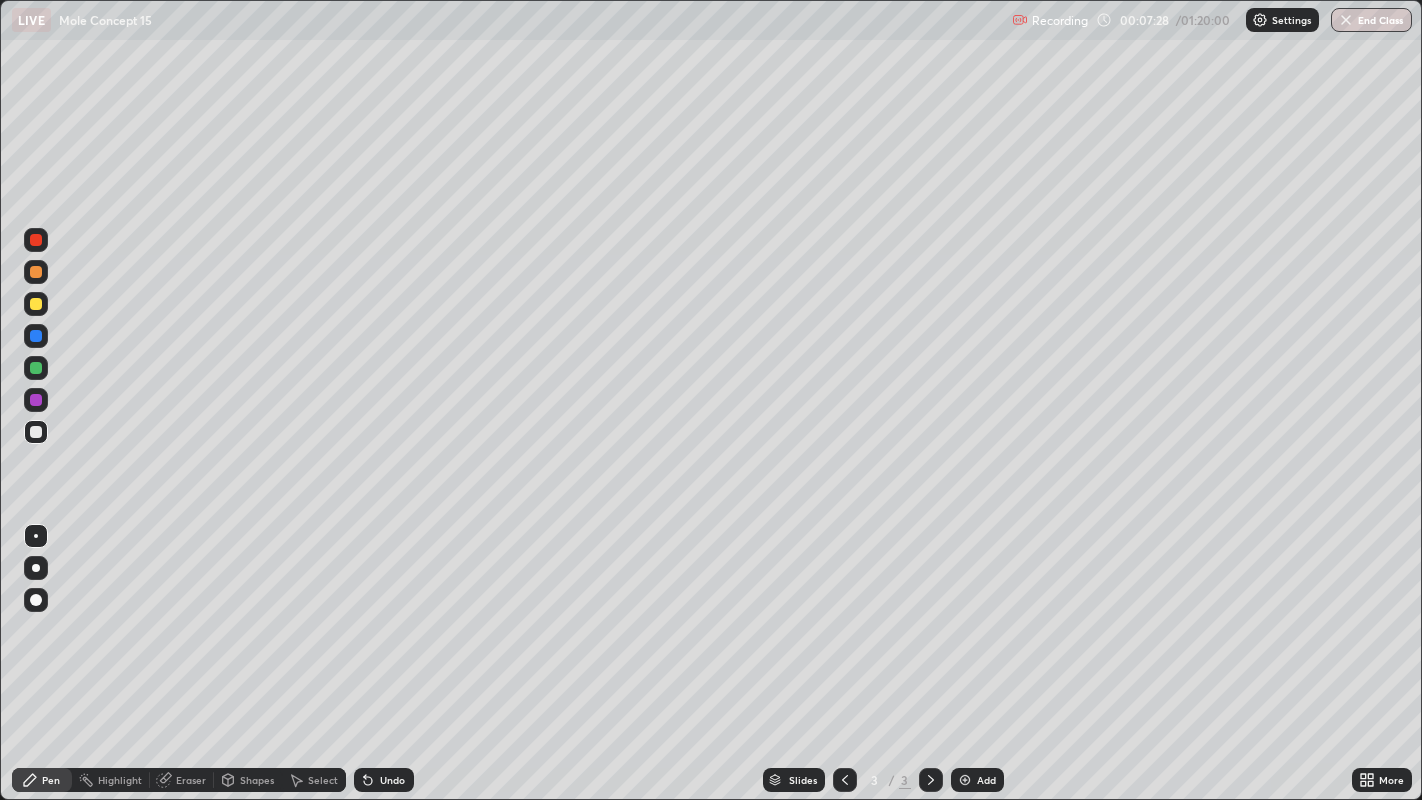 click at bounding box center [36, 304] 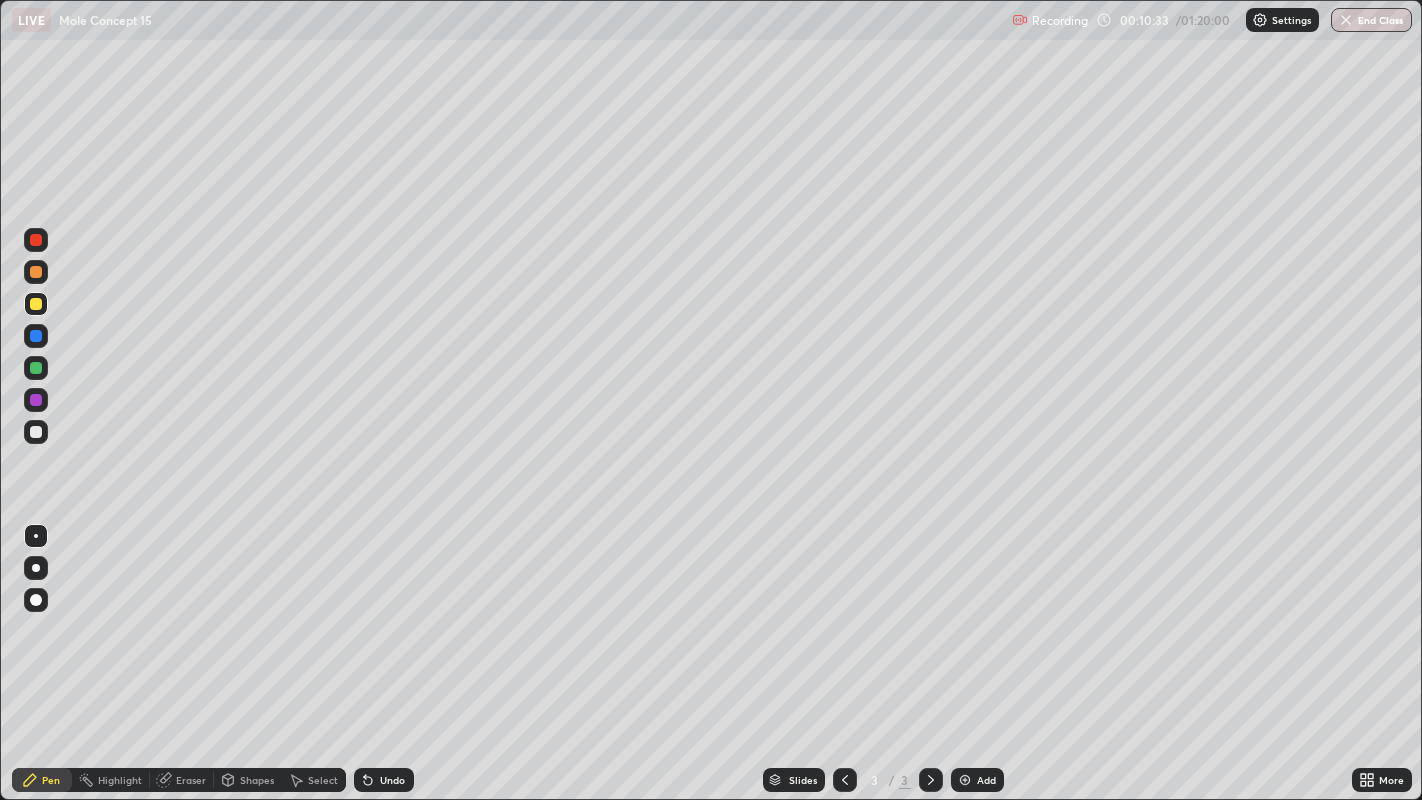 click on "Undo" at bounding box center (384, 780) 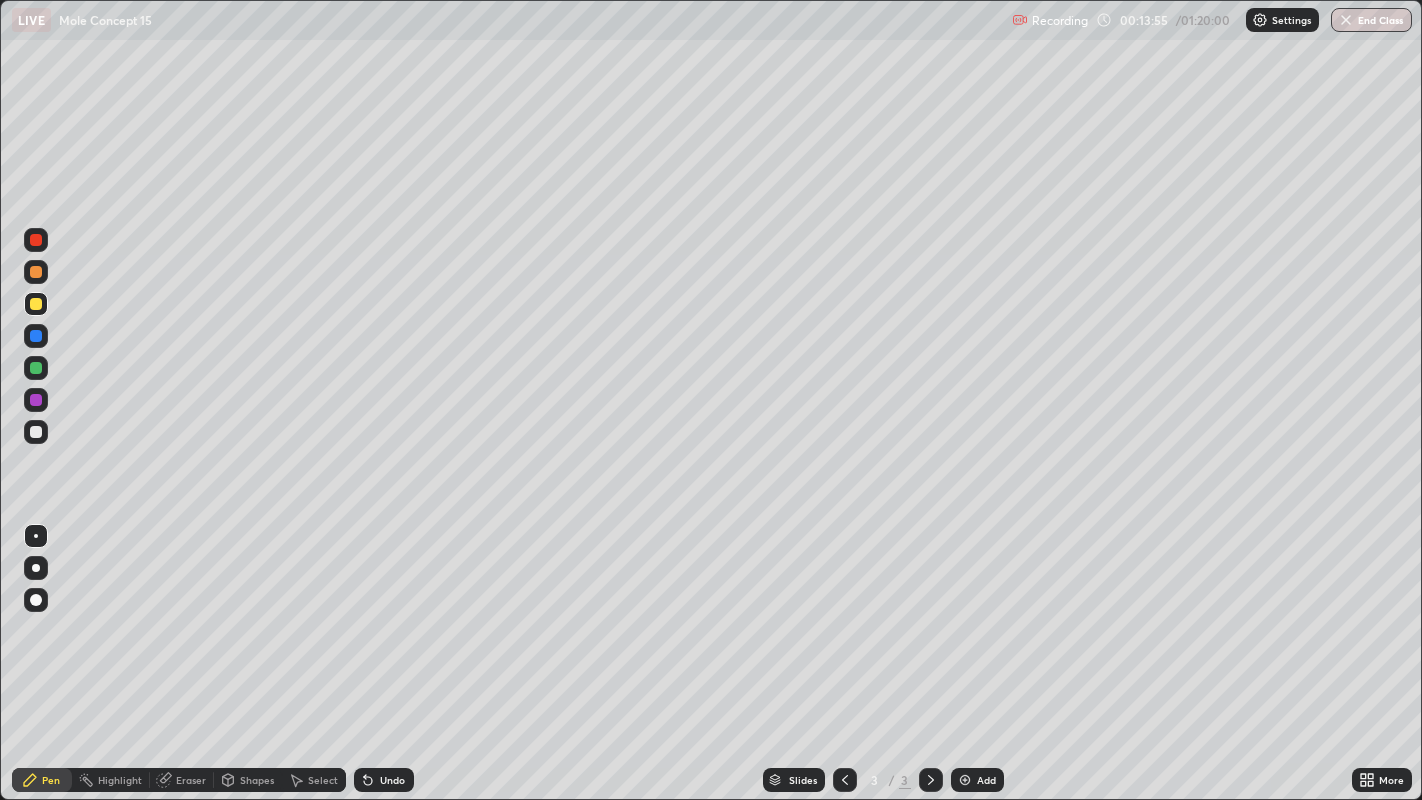 click at bounding box center [965, 780] 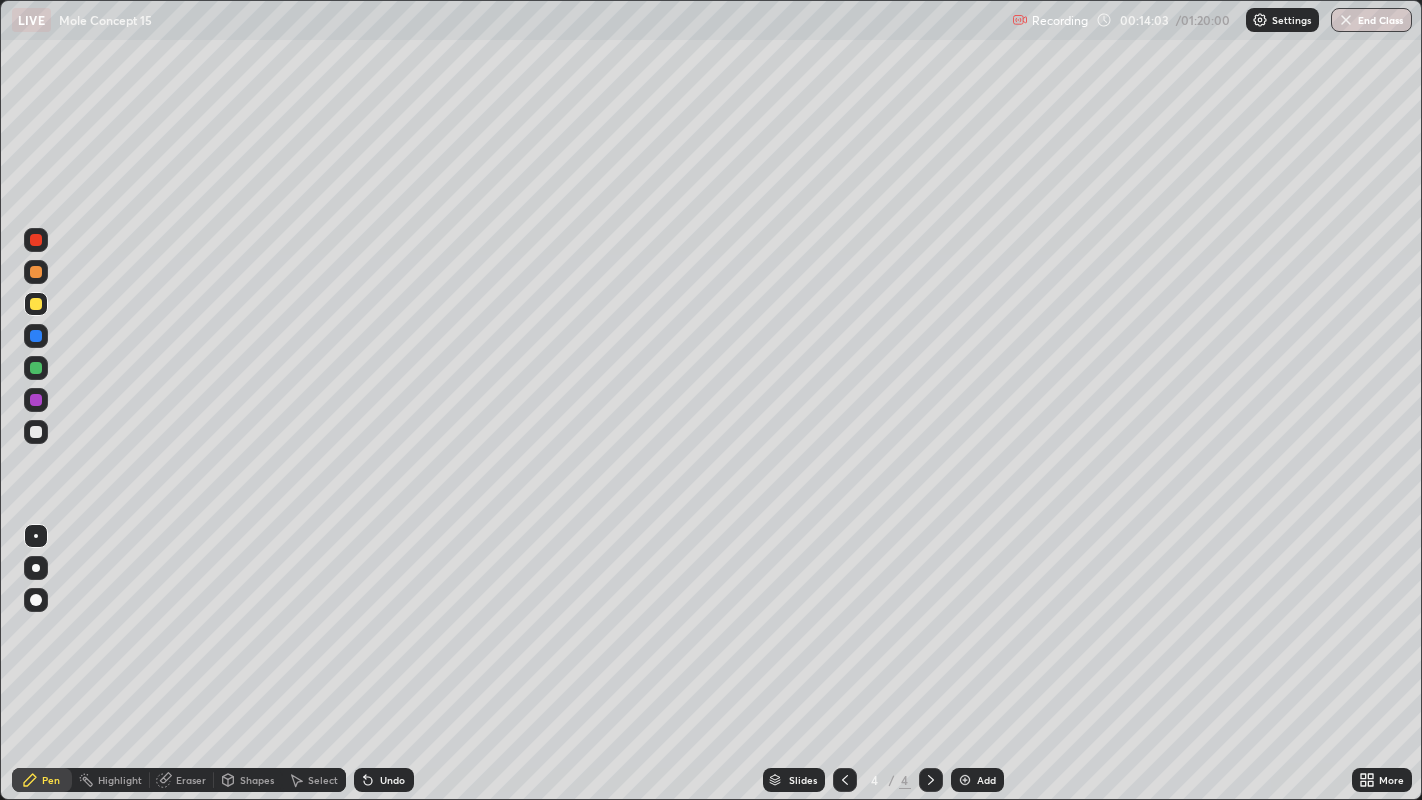 click at bounding box center (36, 432) 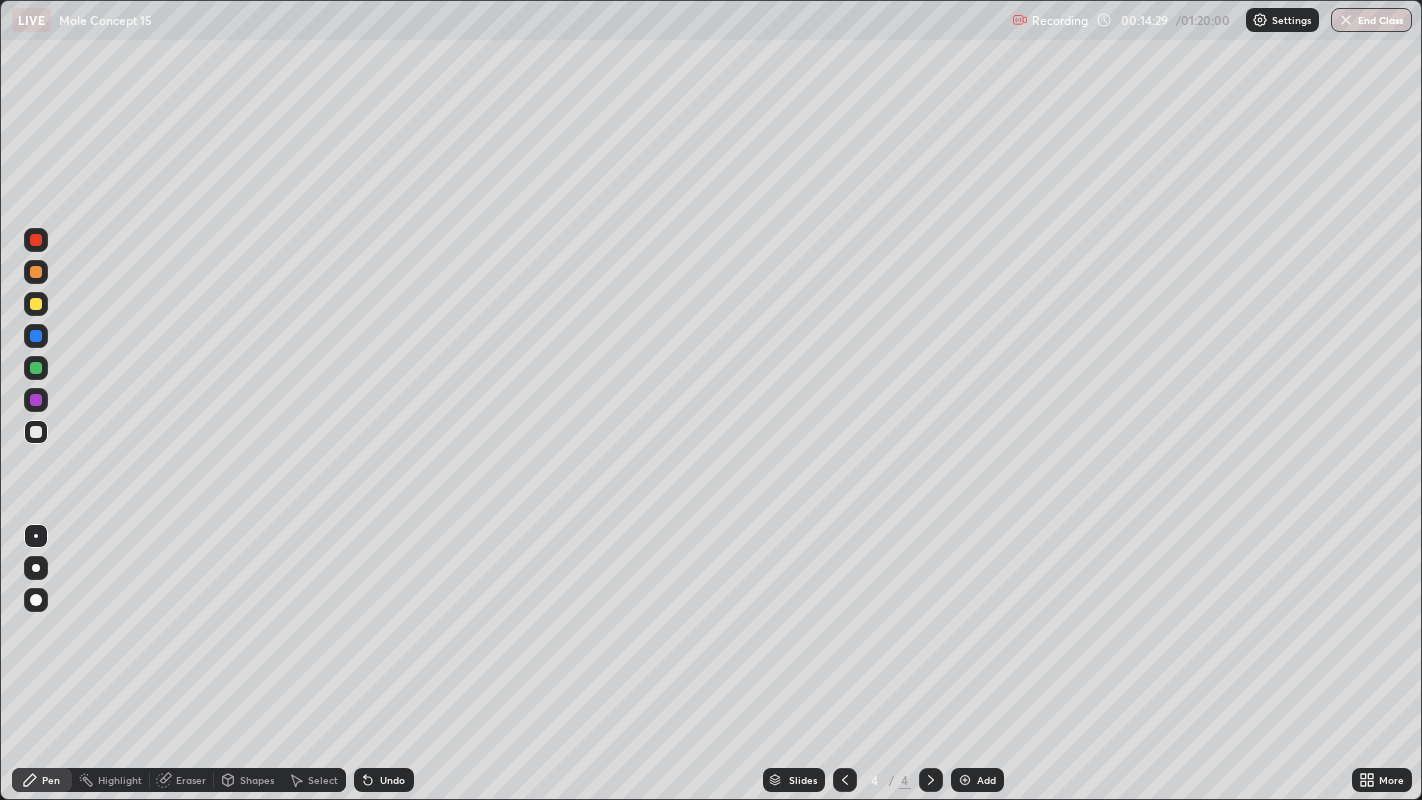click on "Undo" at bounding box center (384, 780) 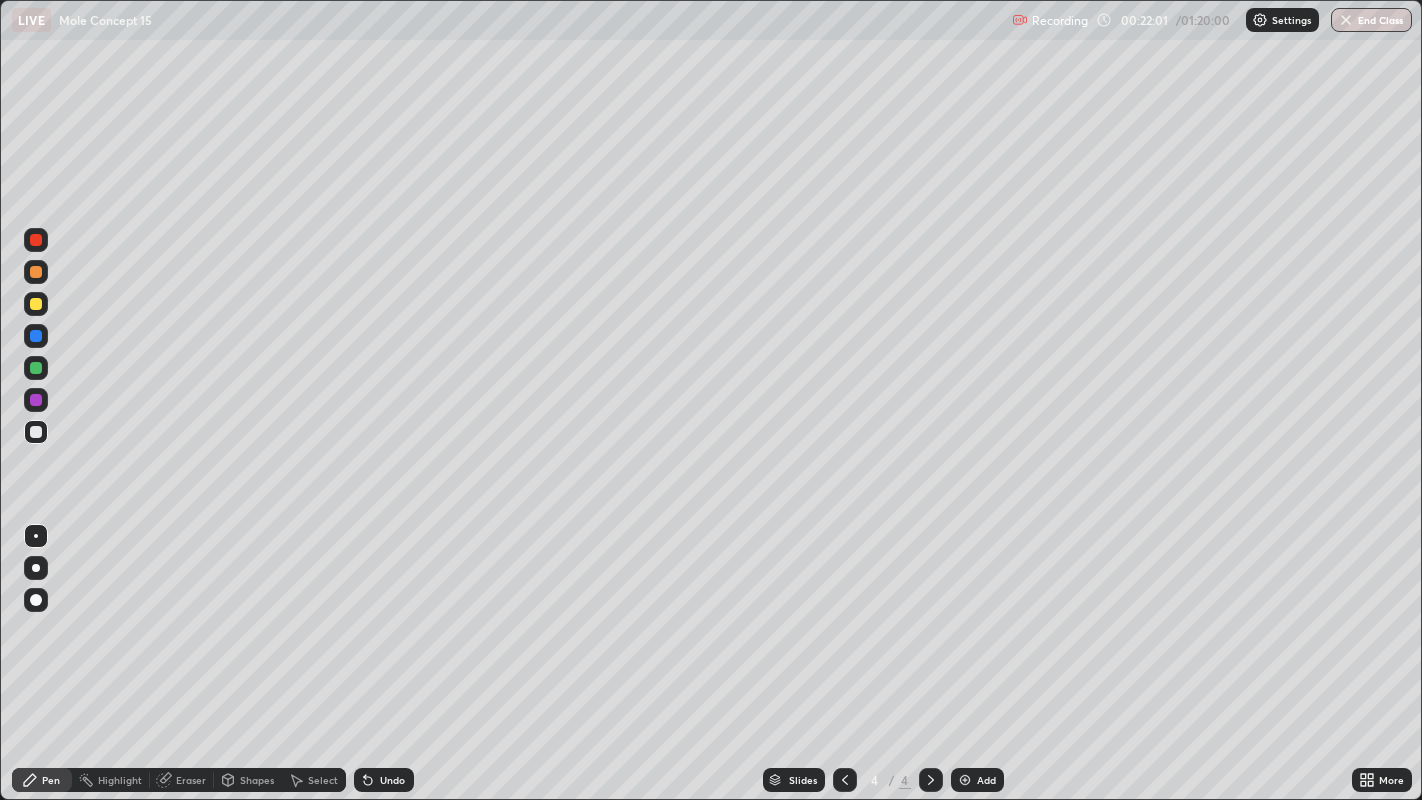 click at bounding box center (965, 780) 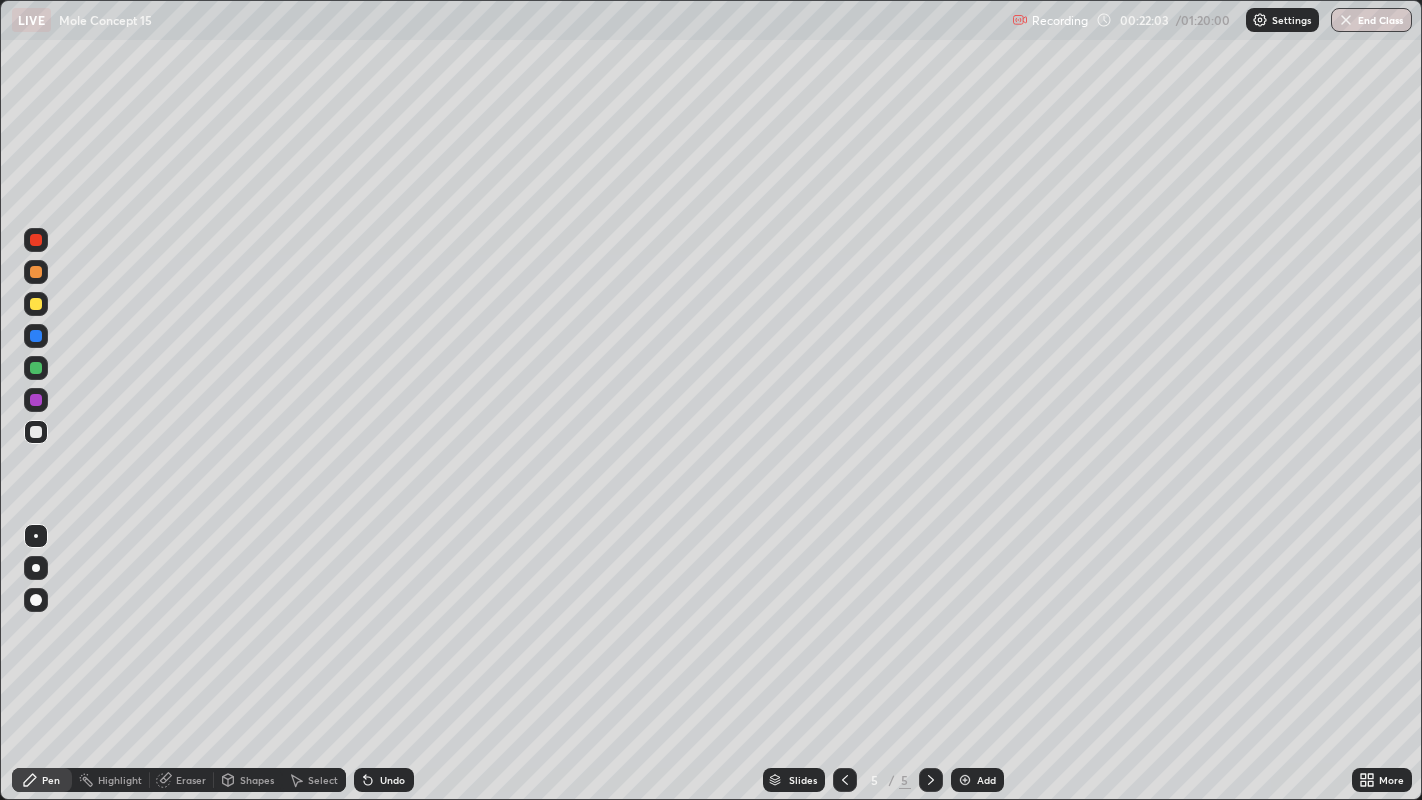 click at bounding box center [36, 432] 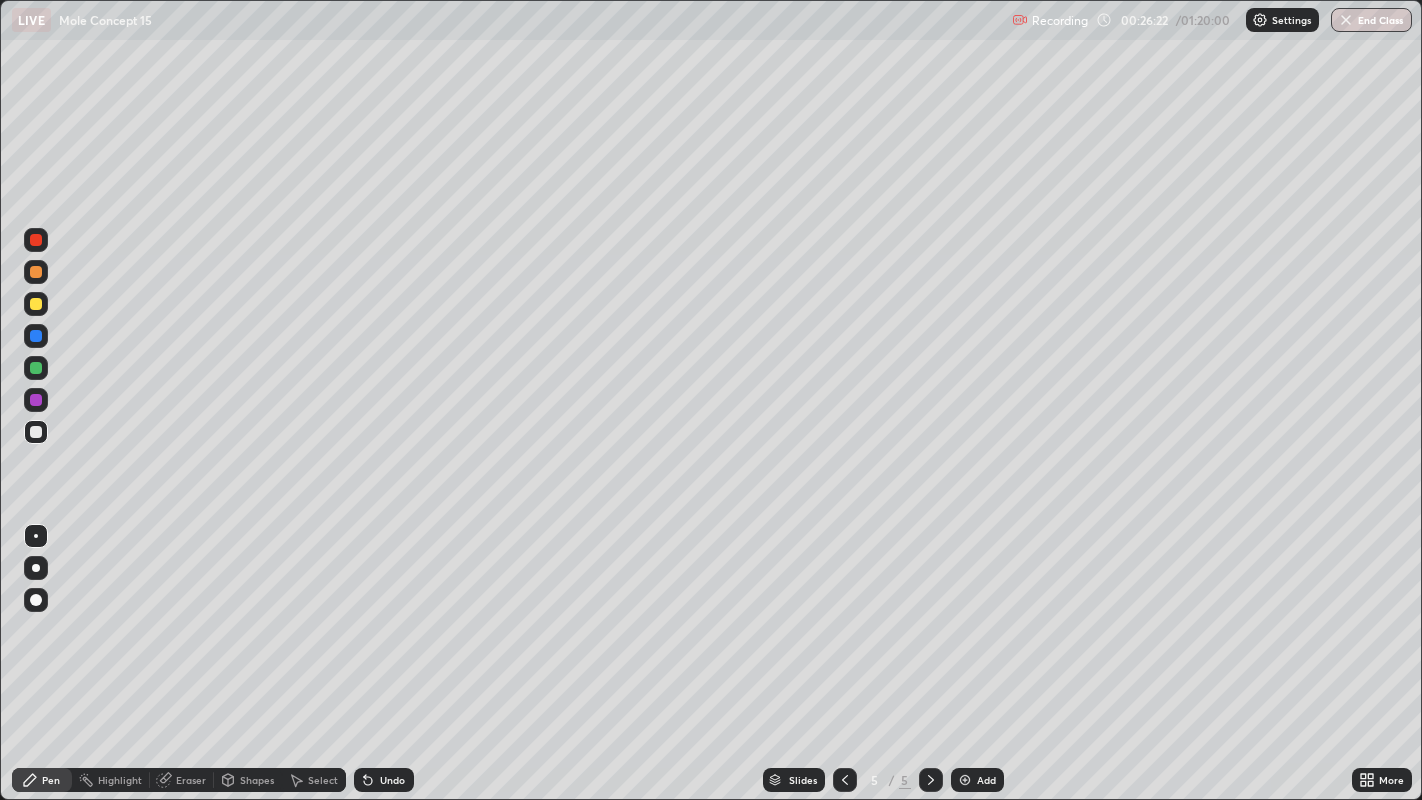 click at bounding box center (36, 304) 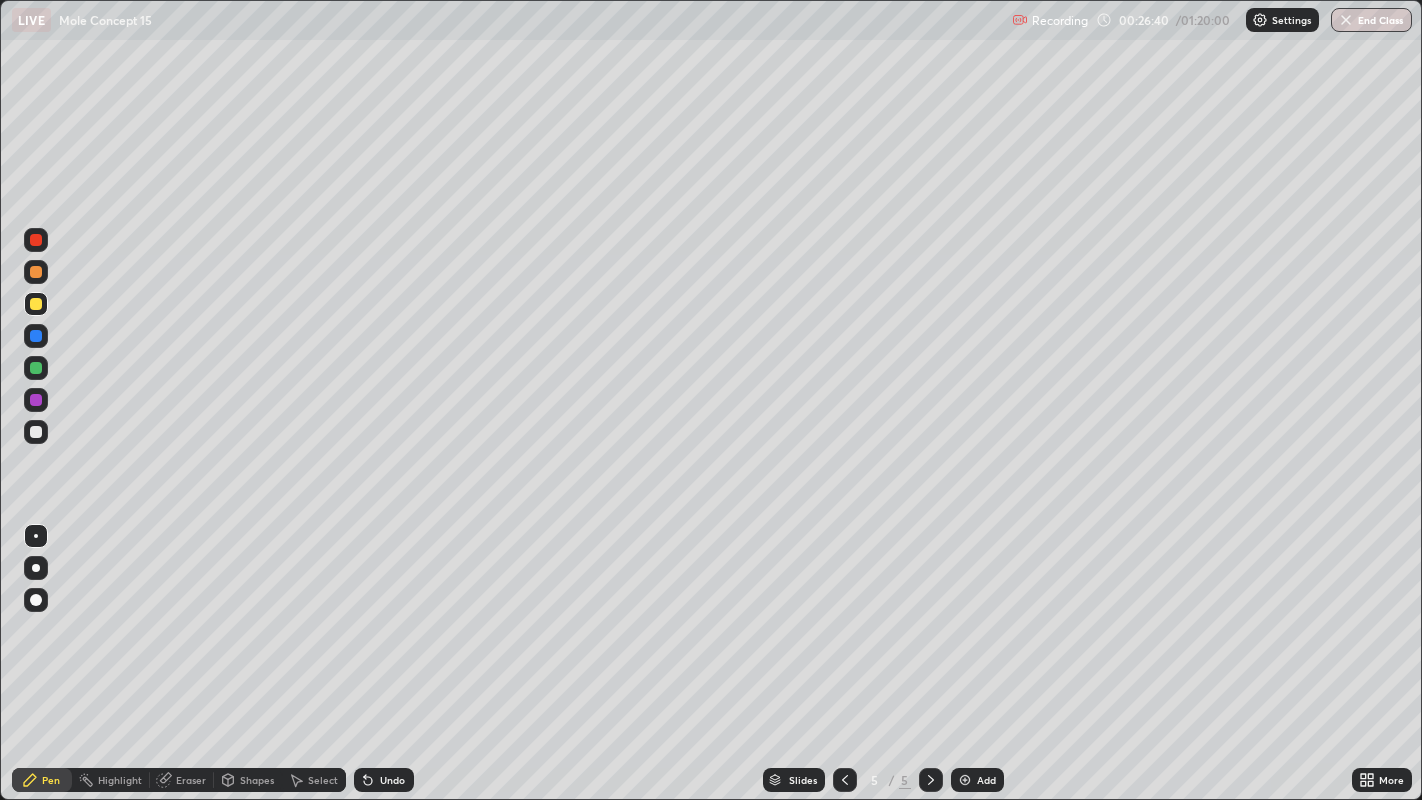 click on "Undo" at bounding box center [384, 780] 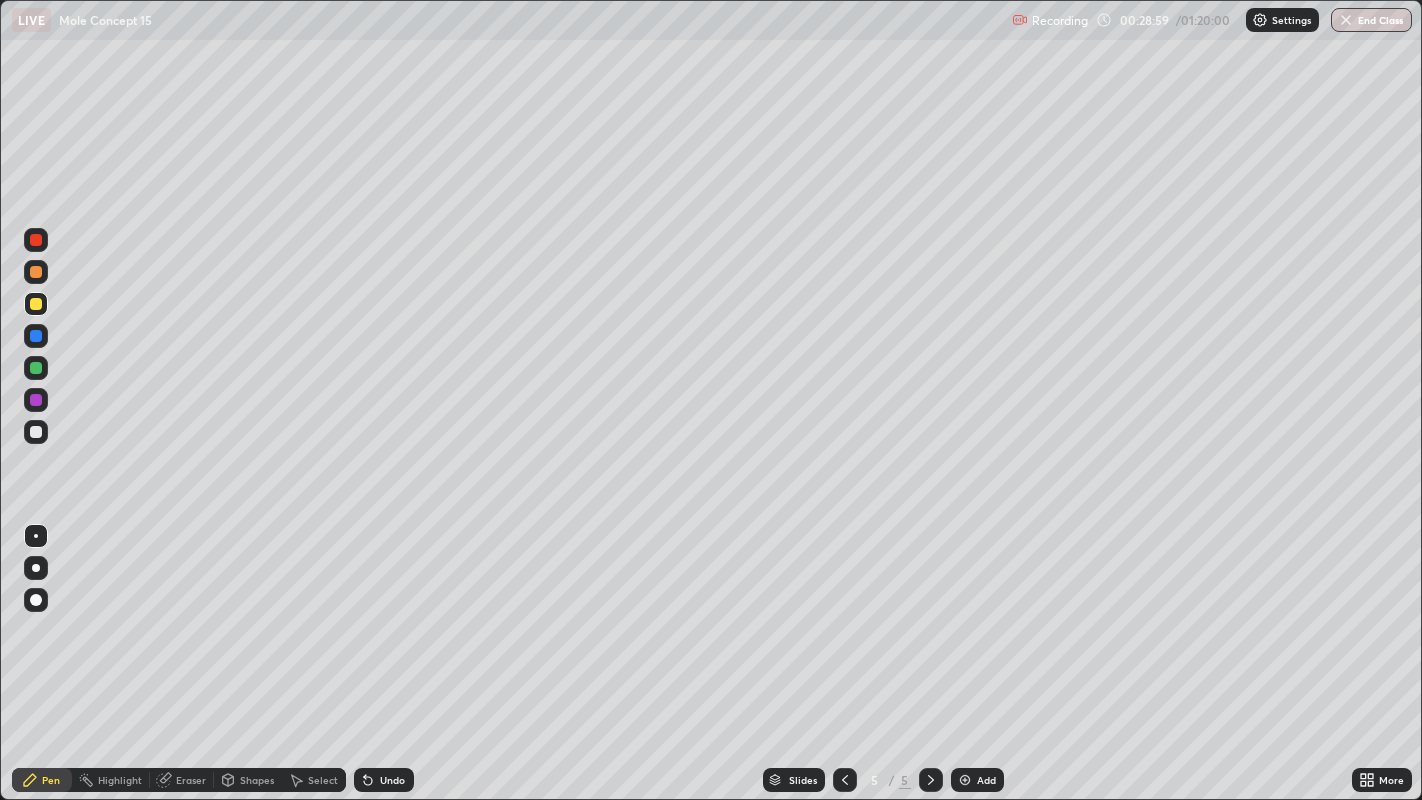 click at bounding box center [965, 780] 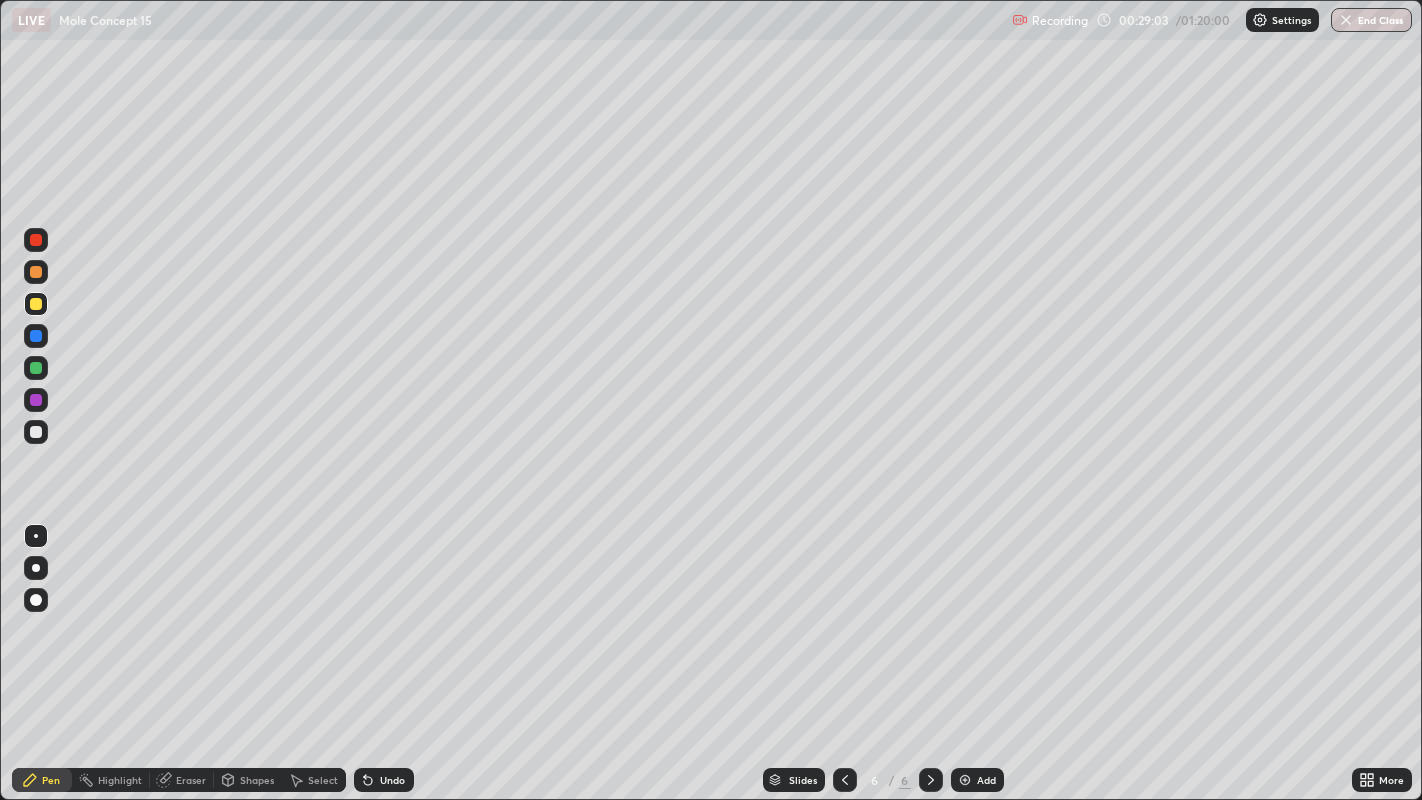 click at bounding box center (36, 432) 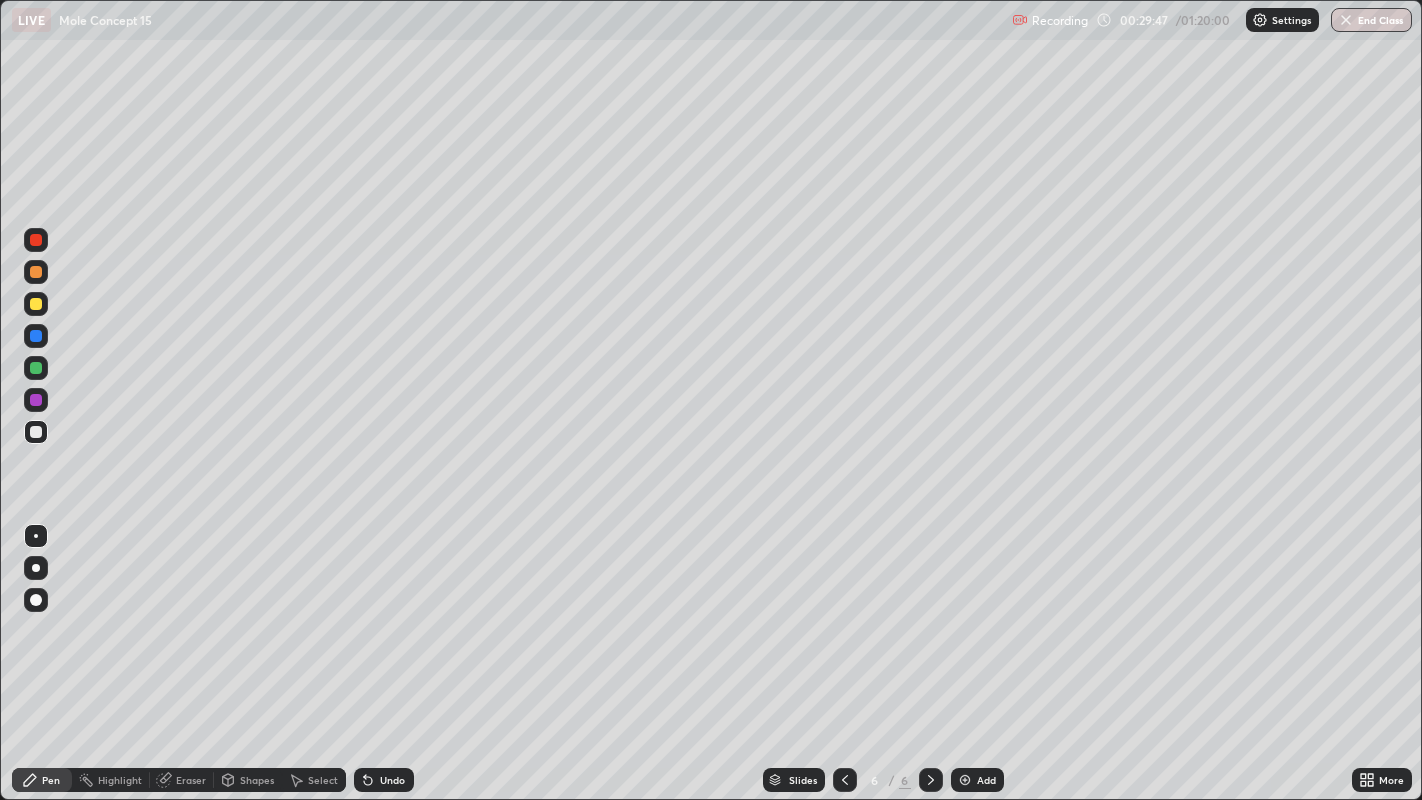 click on "Undo" at bounding box center (392, 780) 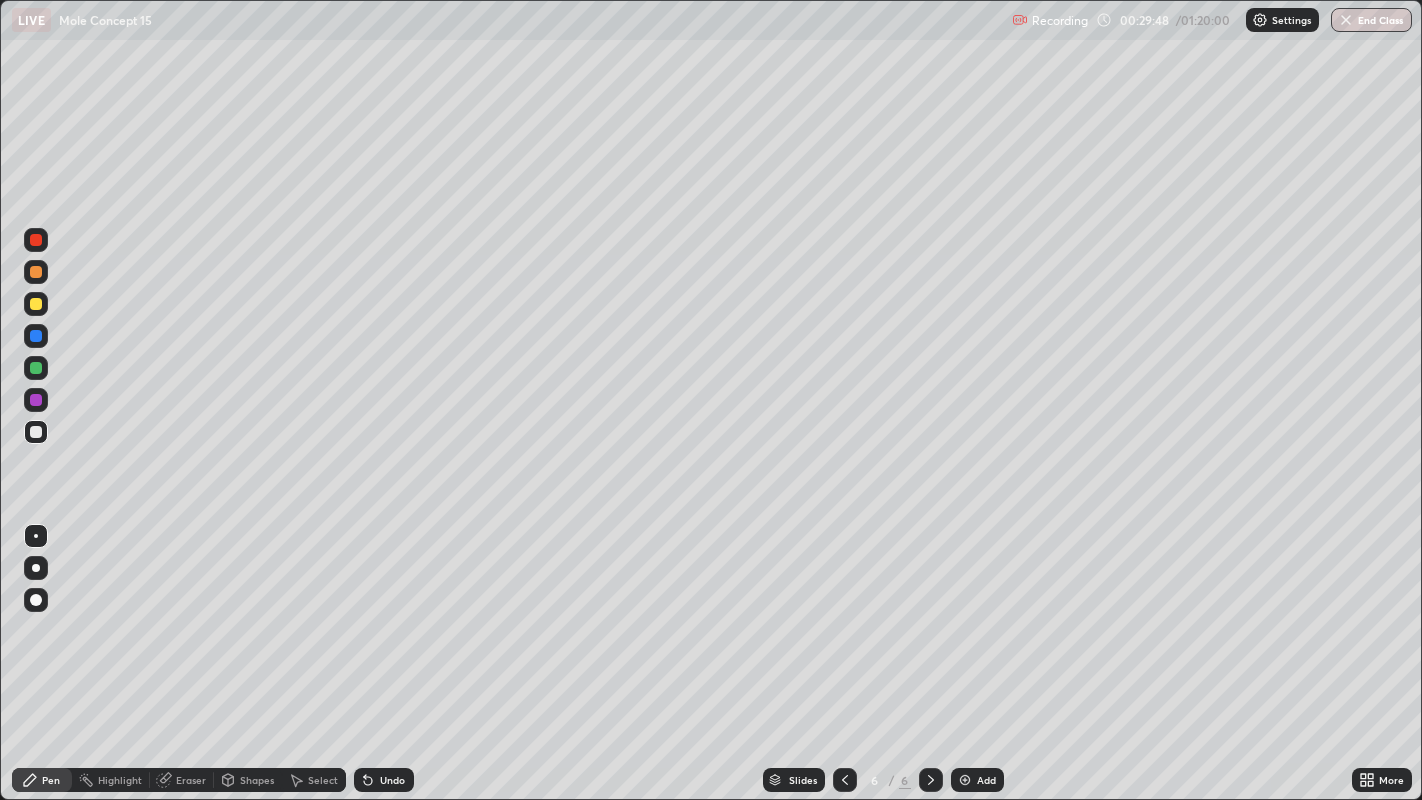 click on "Undo" at bounding box center (392, 780) 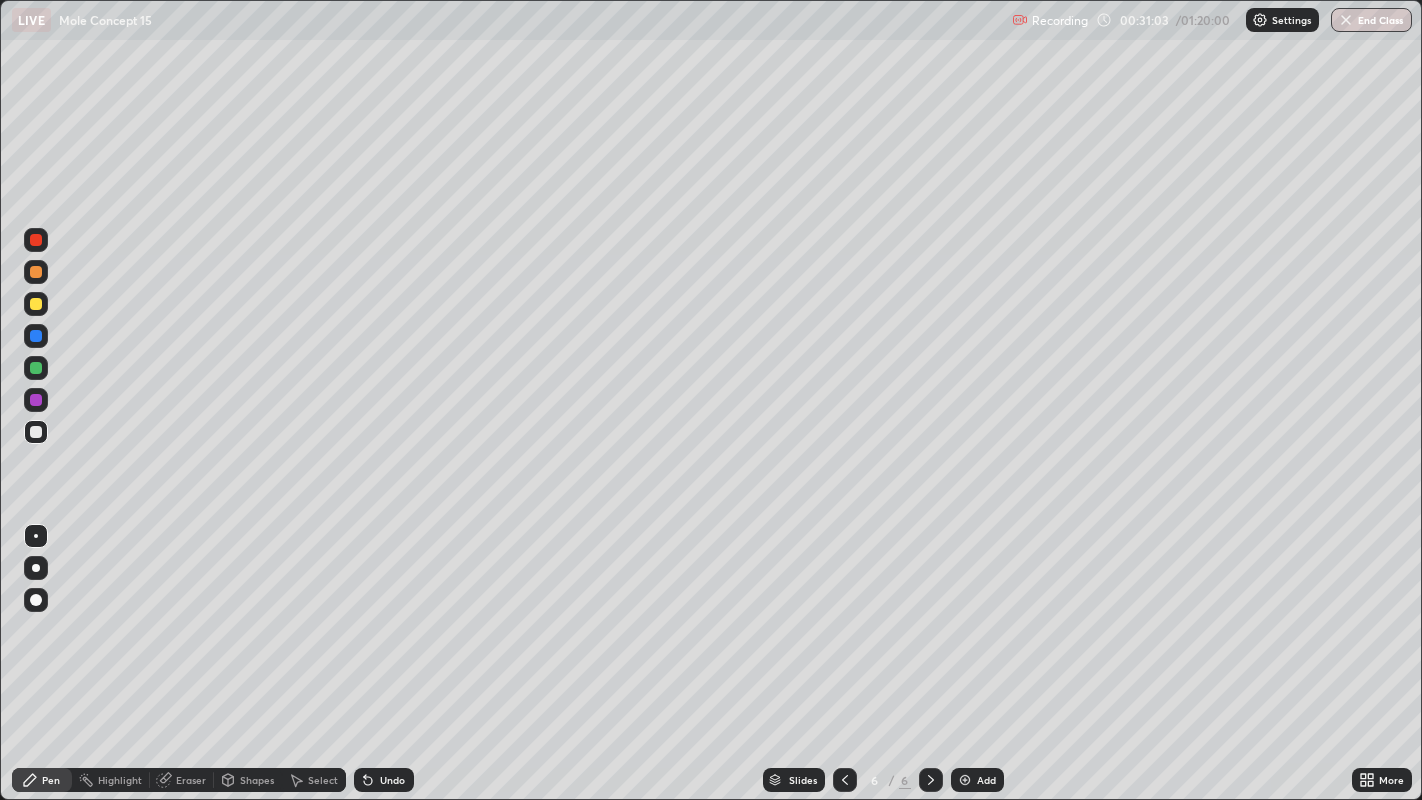 click at bounding box center [36, 304] 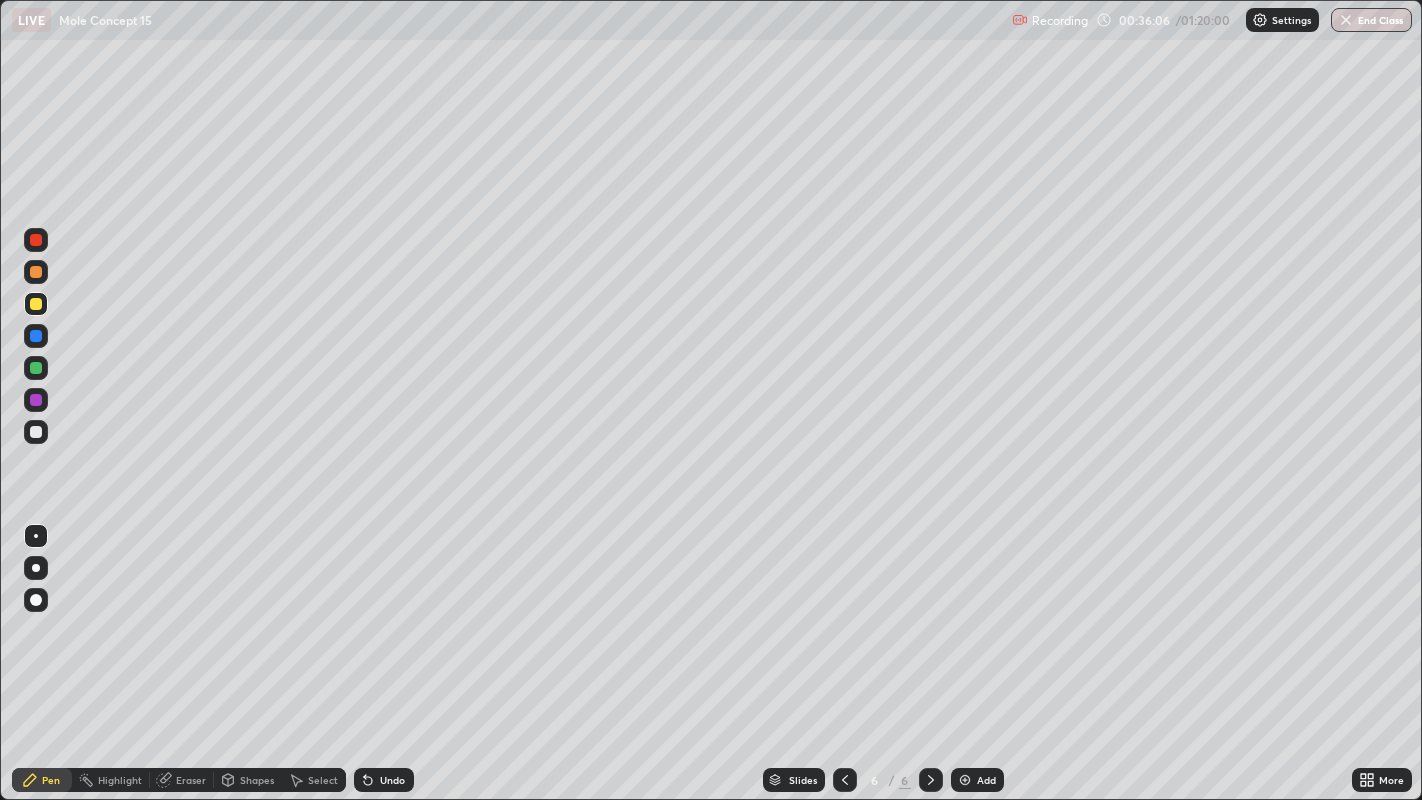 click at bounding box center [965, 780] 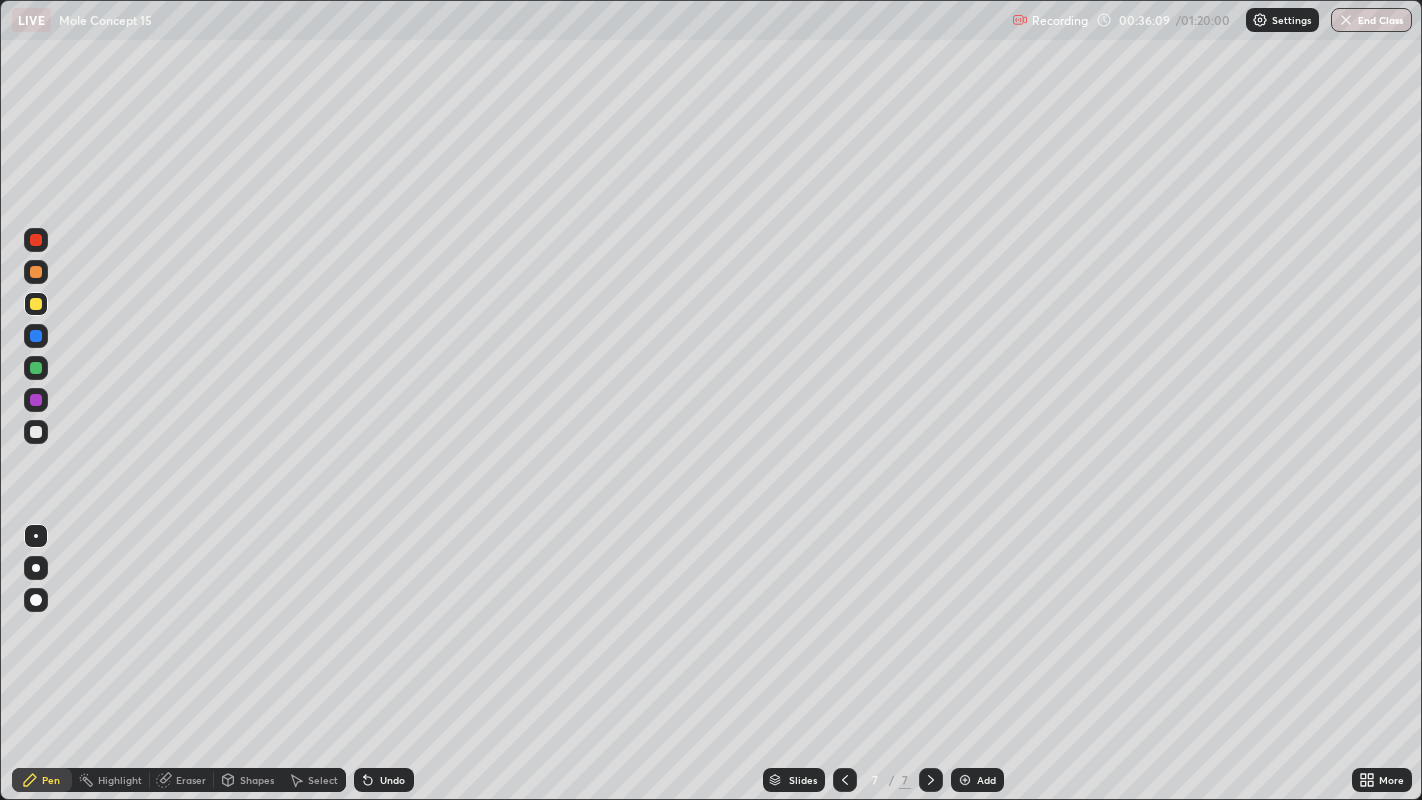 click at bounding box center (36, 432) 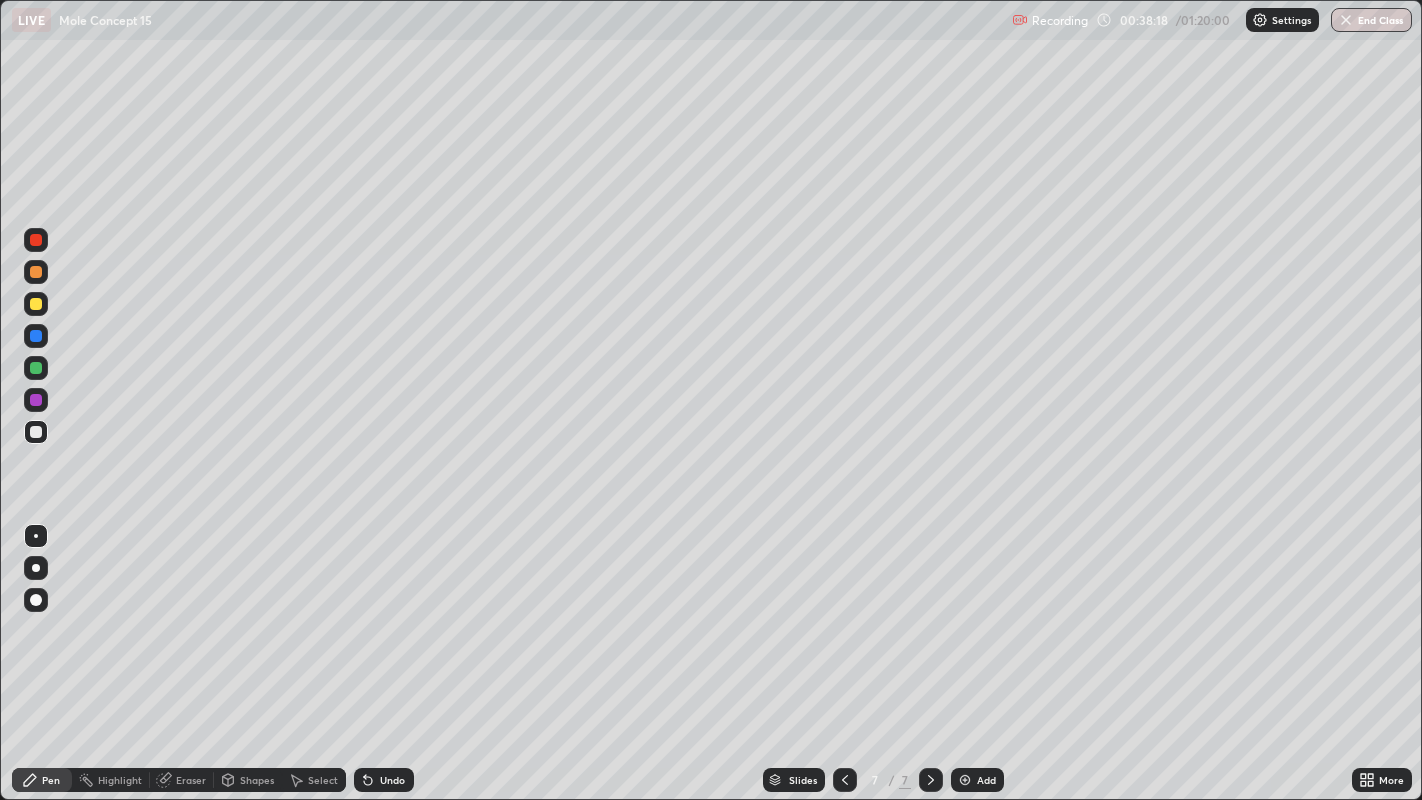 click at bounding box center [36, 432] 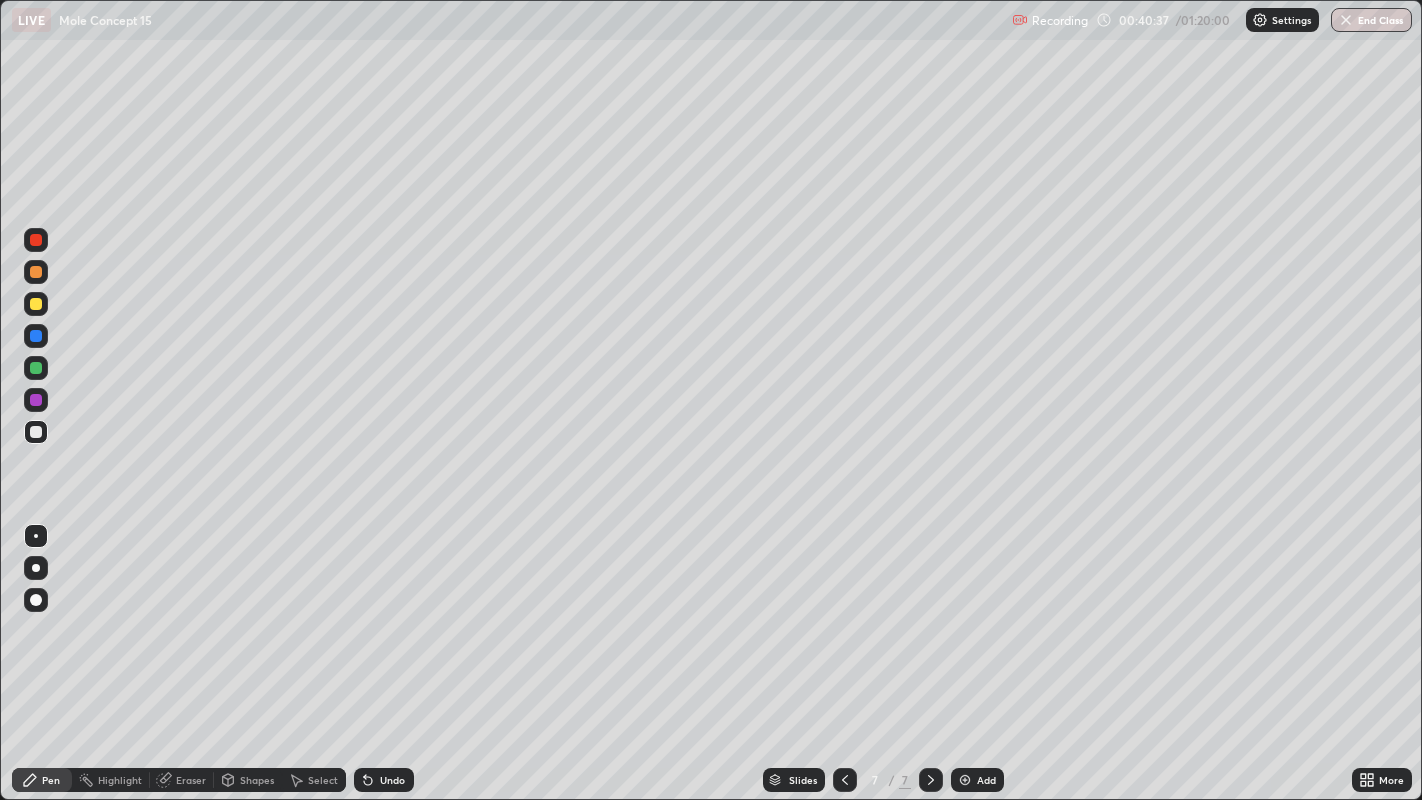 click at bounding box center [965, 780] 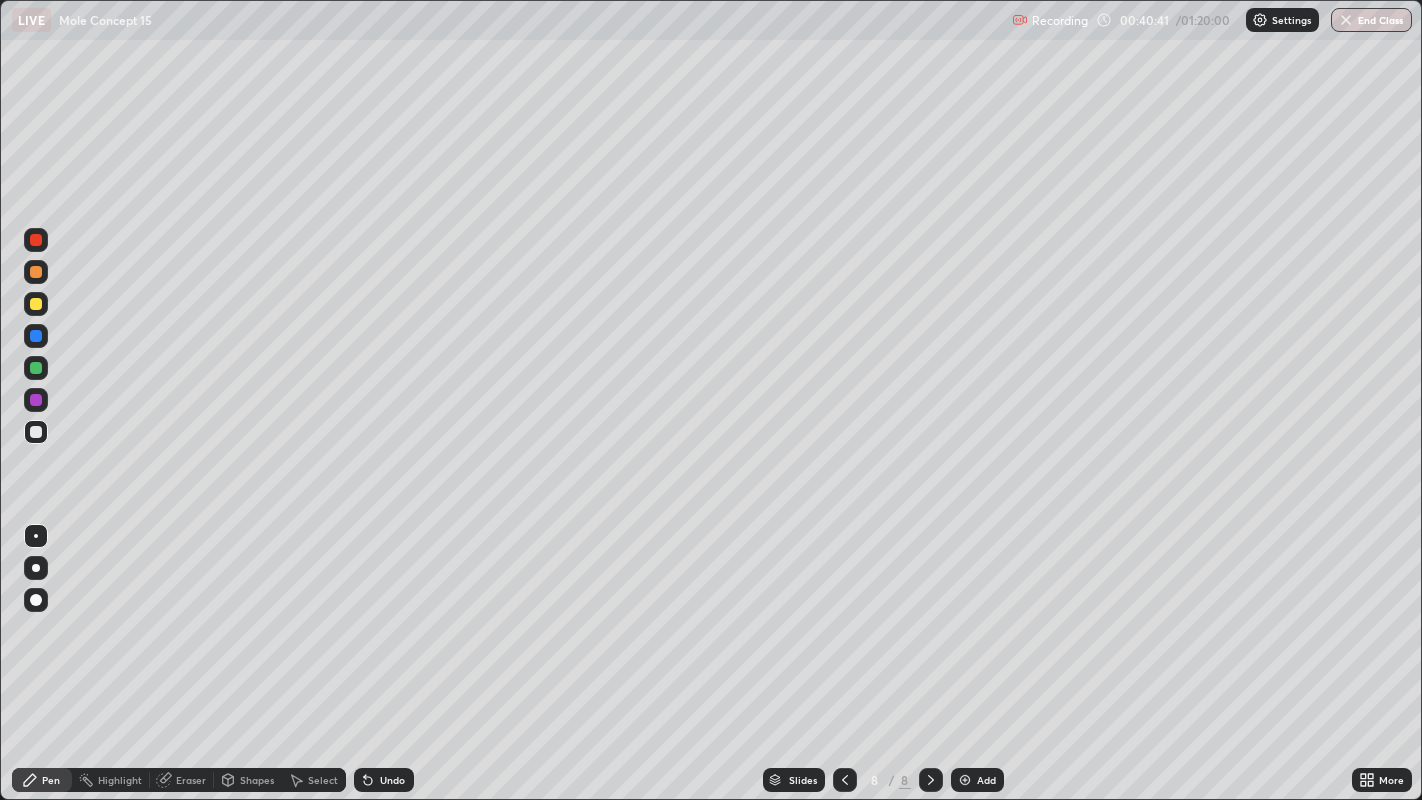 click at bounding box center (36, 432) 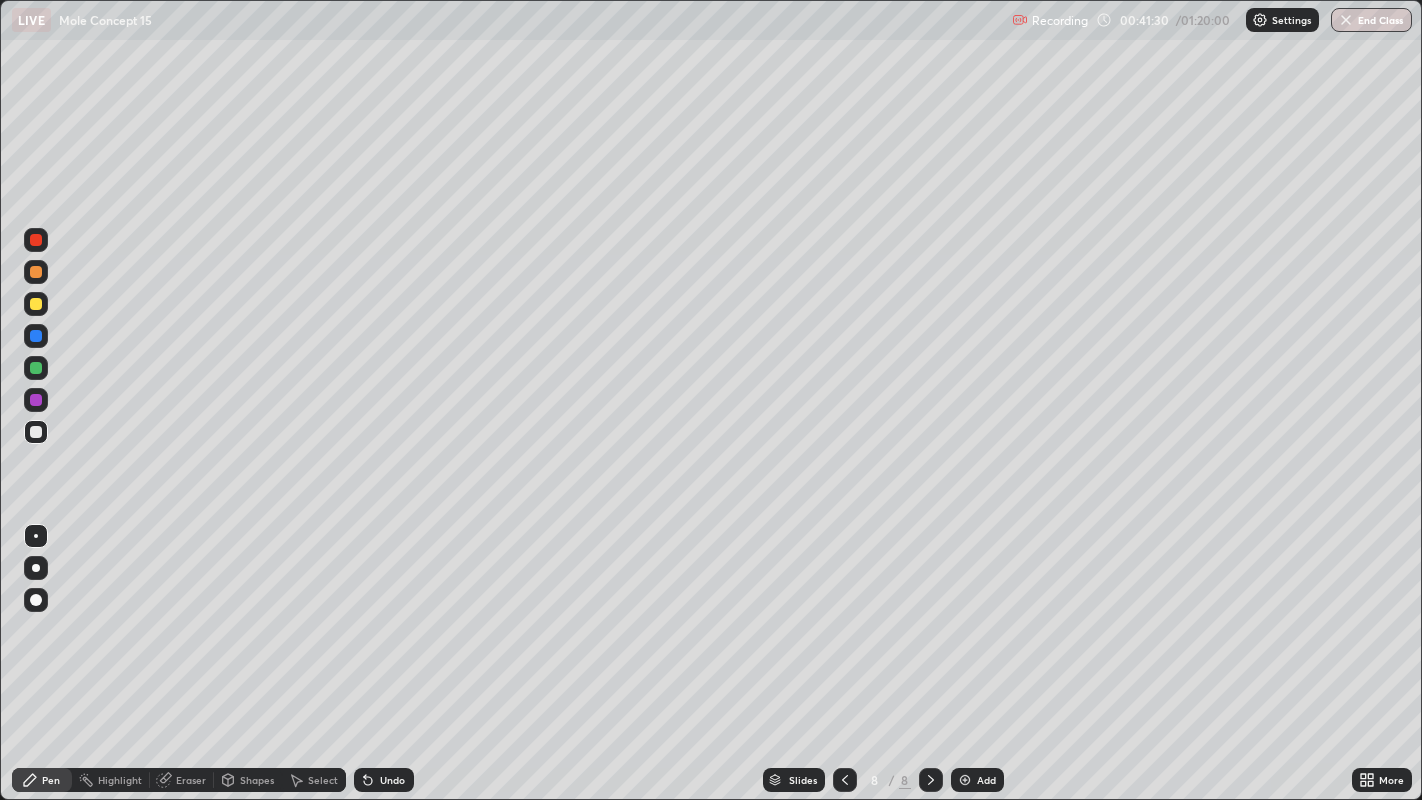 click at bounding box center [36, 368] 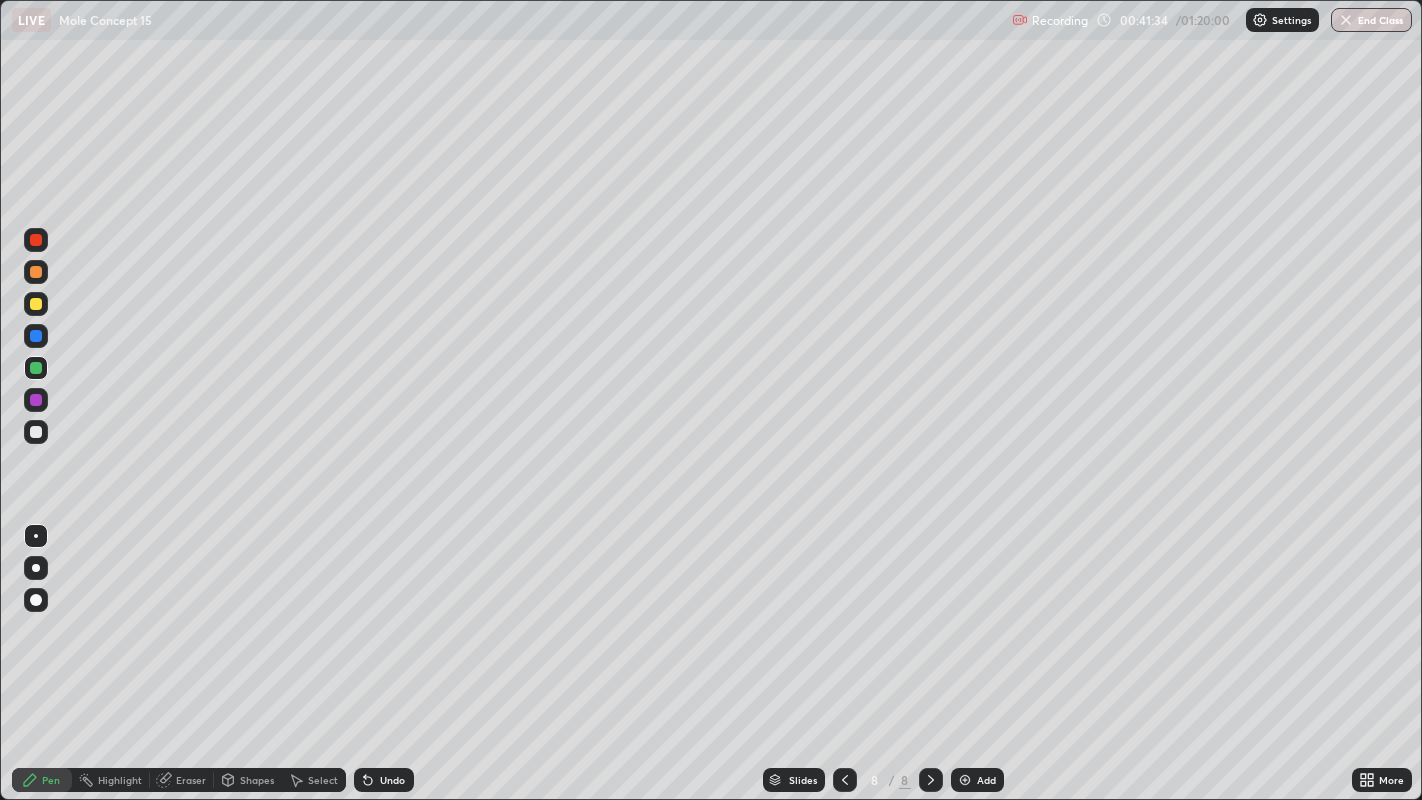 click 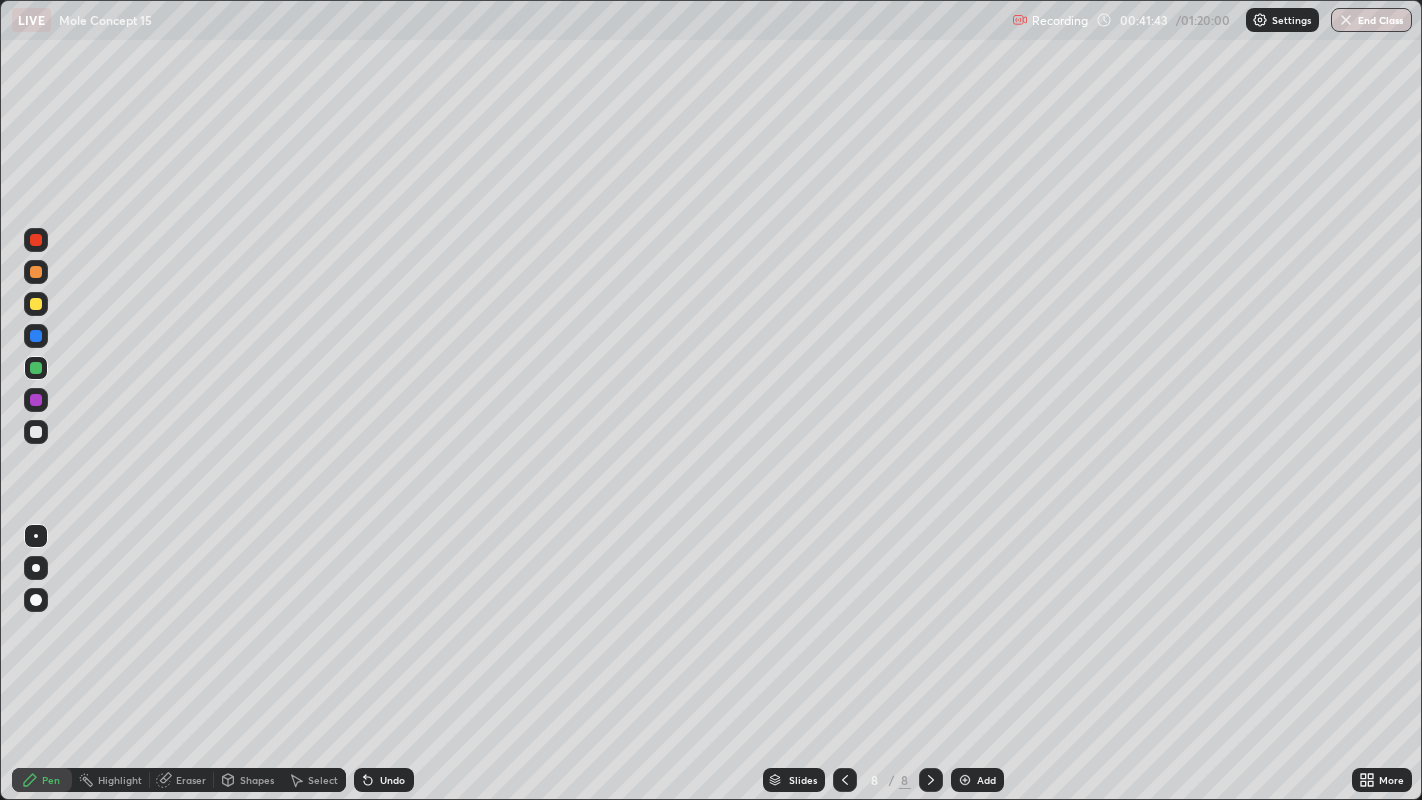click on "Undo" at bounding box center [392, 780] 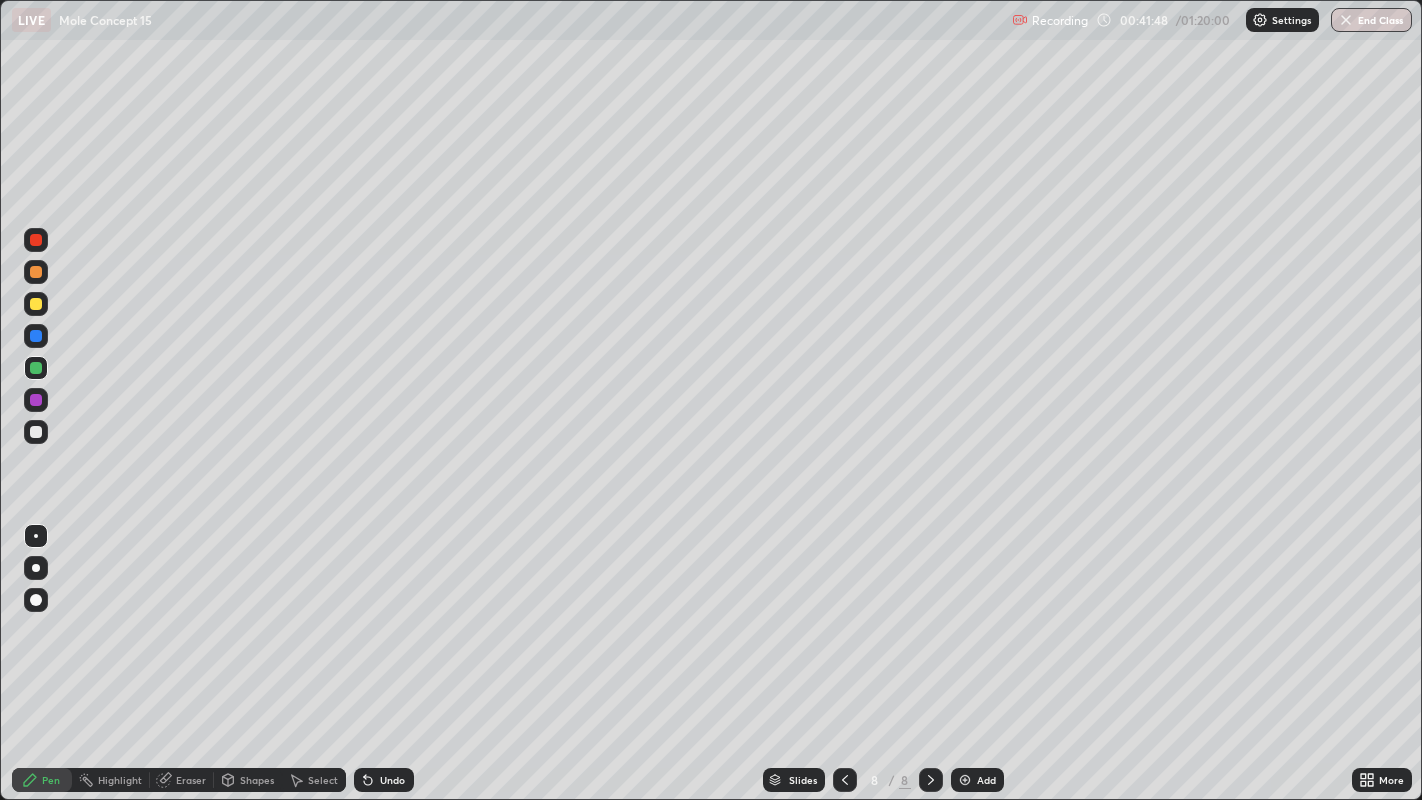 click at bounding box center [36, 432] 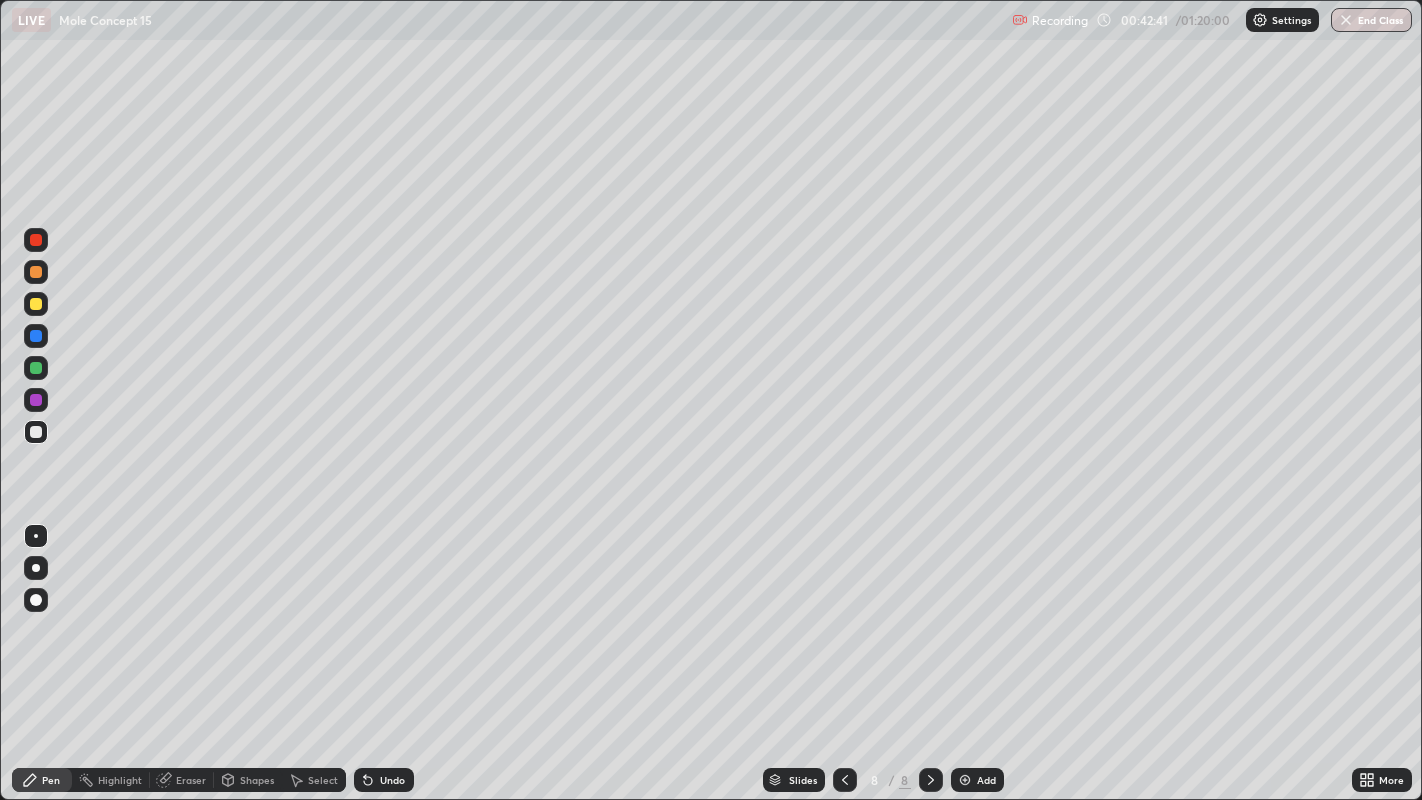 click on "Shapes" at bounding box center [257, 780] 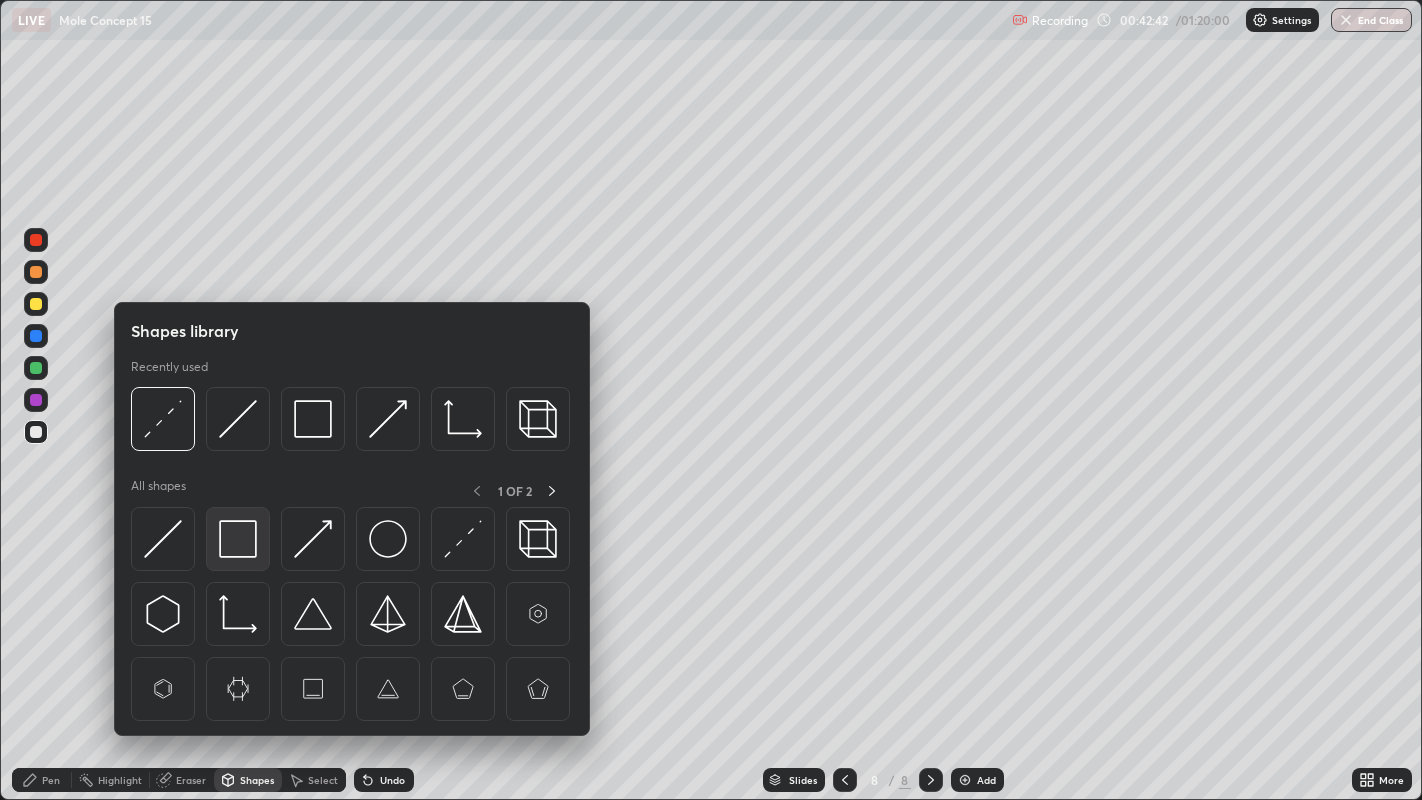 click at bounding box center (238, 539) 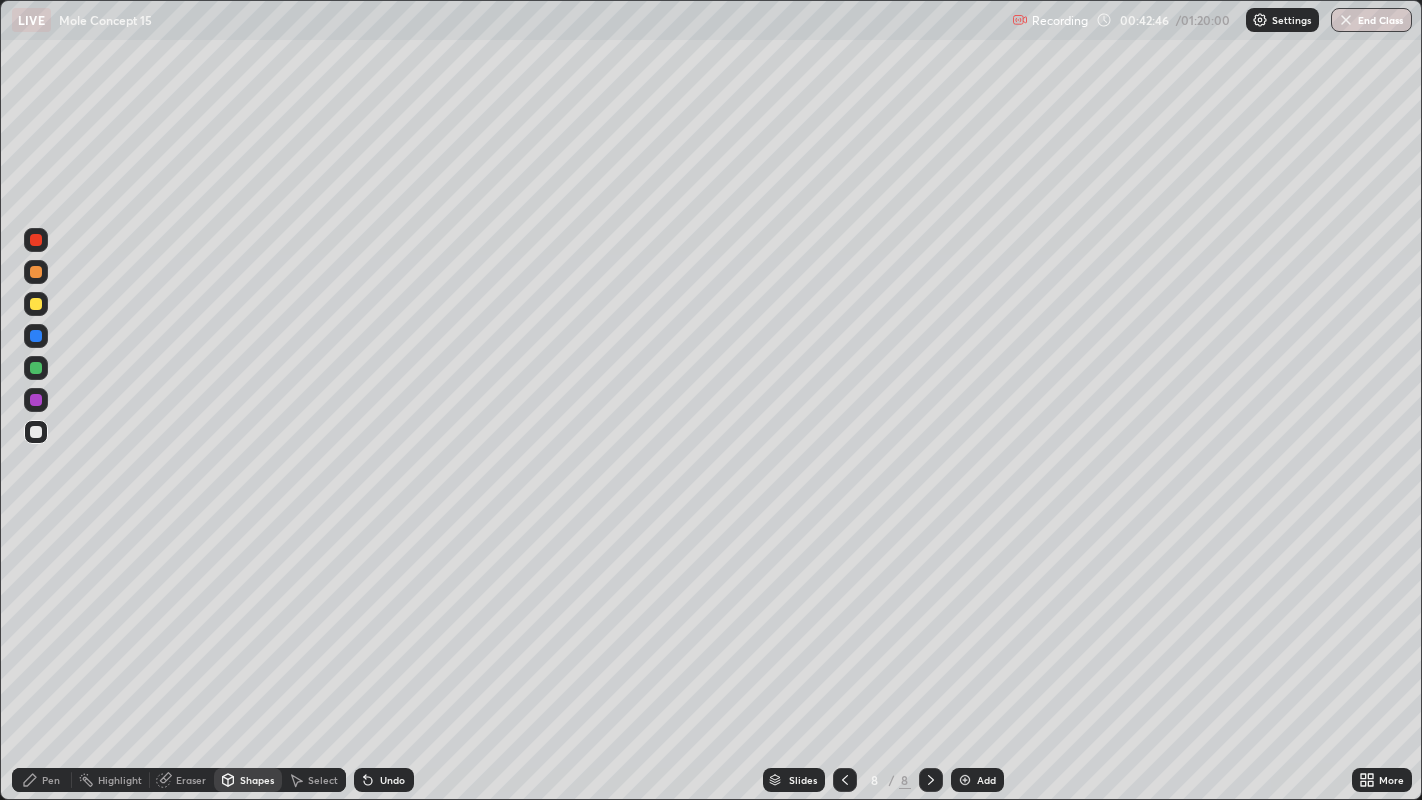 click at bounding box center (36, 336) 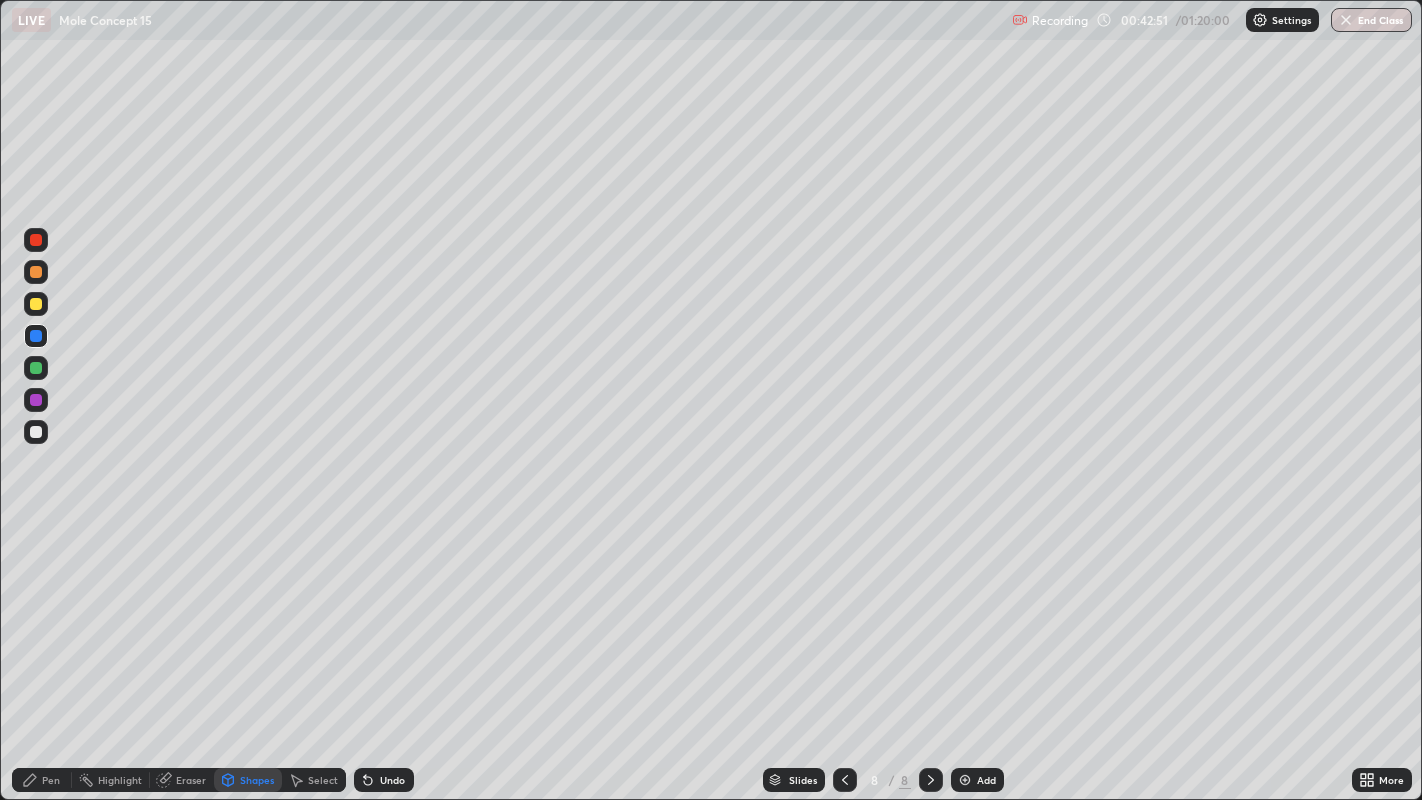 click on "Eraser" at bounding box center [191, 780] 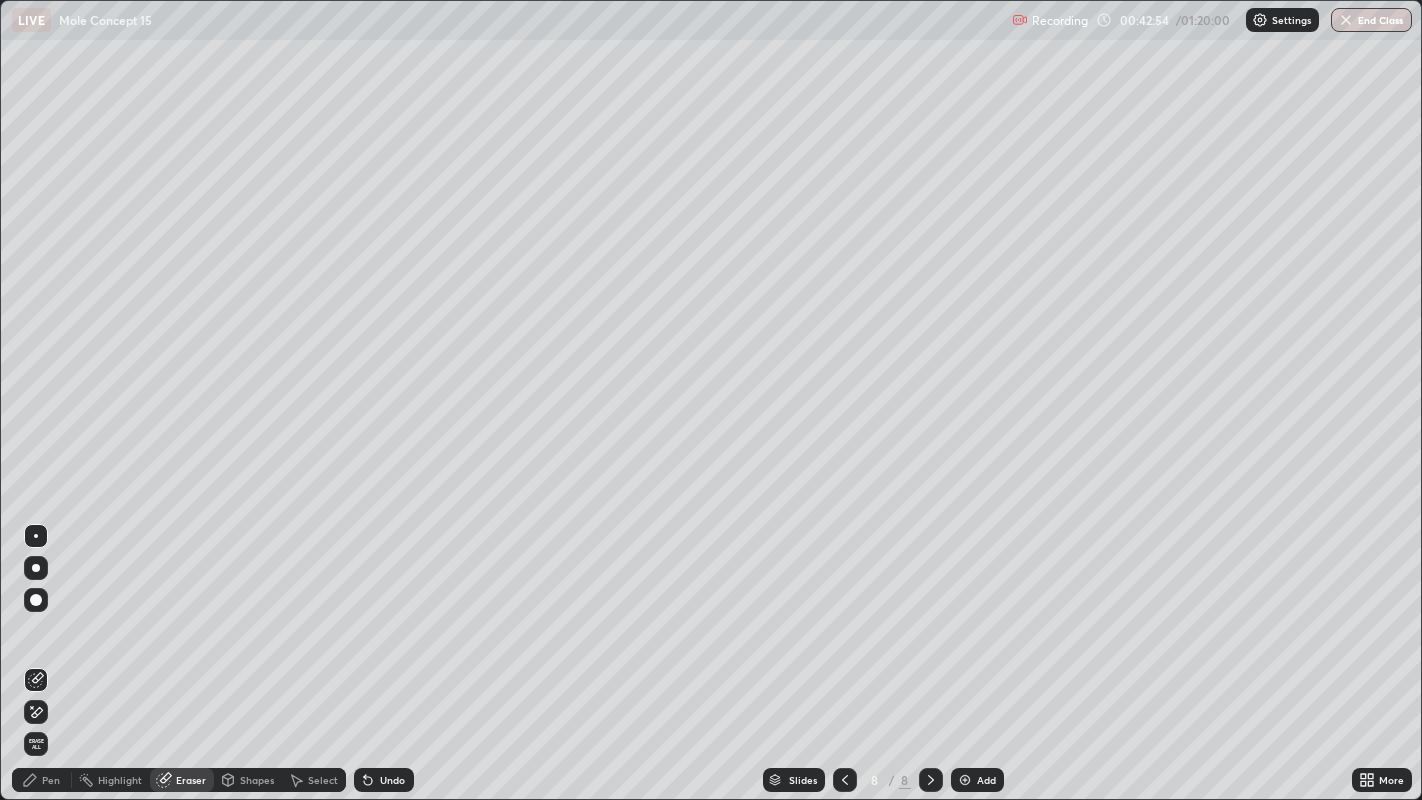 click on "Pen" at bounding box center [42, 780] 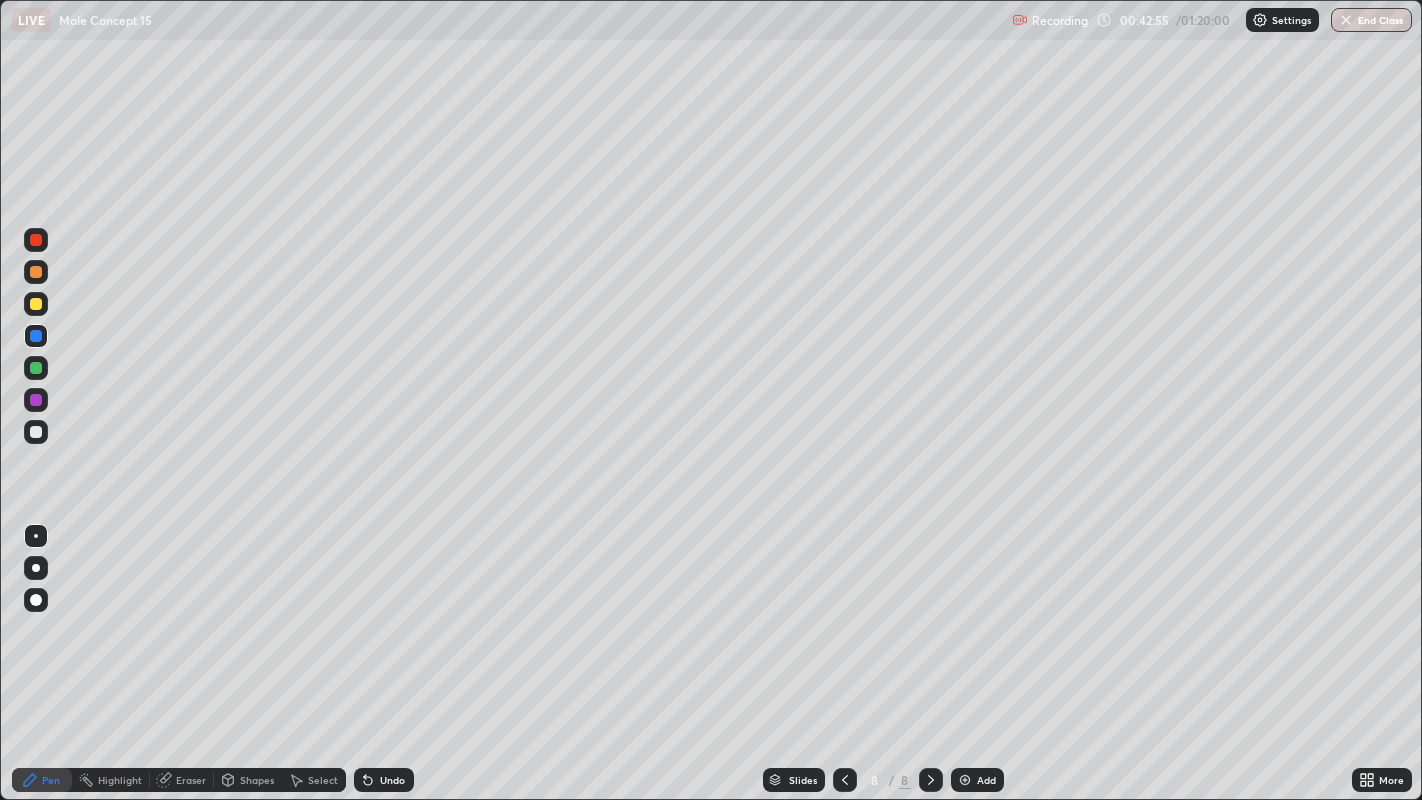 click at bounding box center [36, 432] 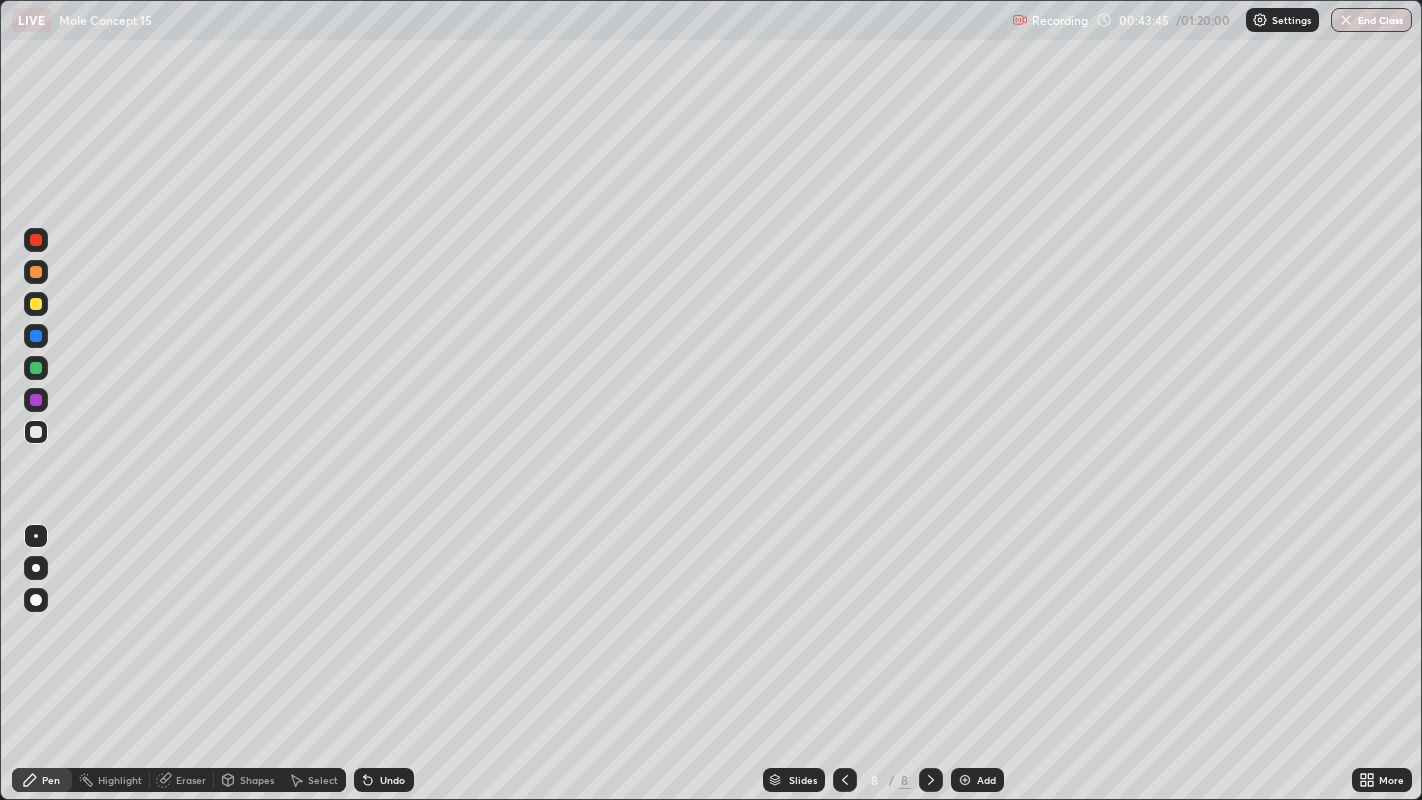 click on "Eraser" at bounding box center [191, 780] 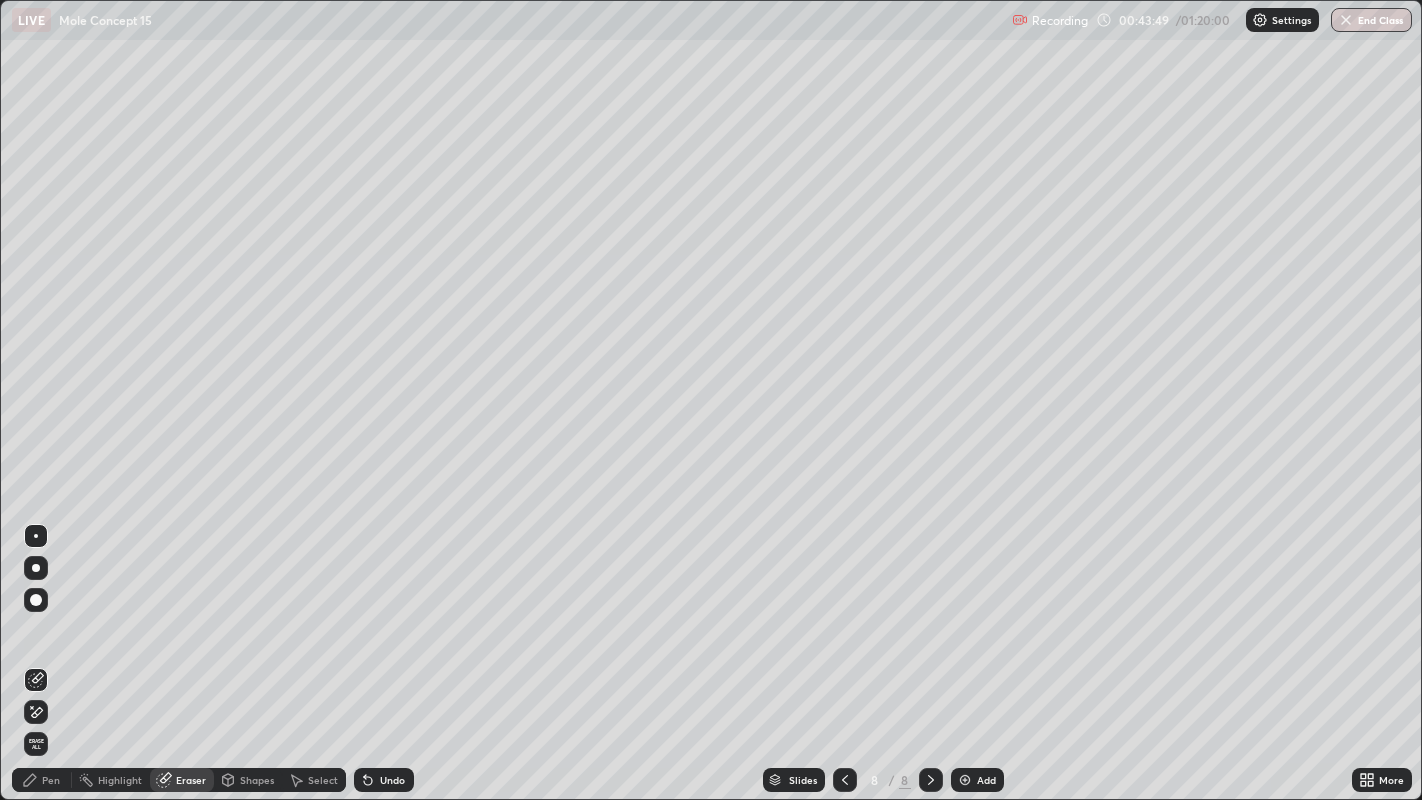 click on "Pen" at bounding box center [42, 780] 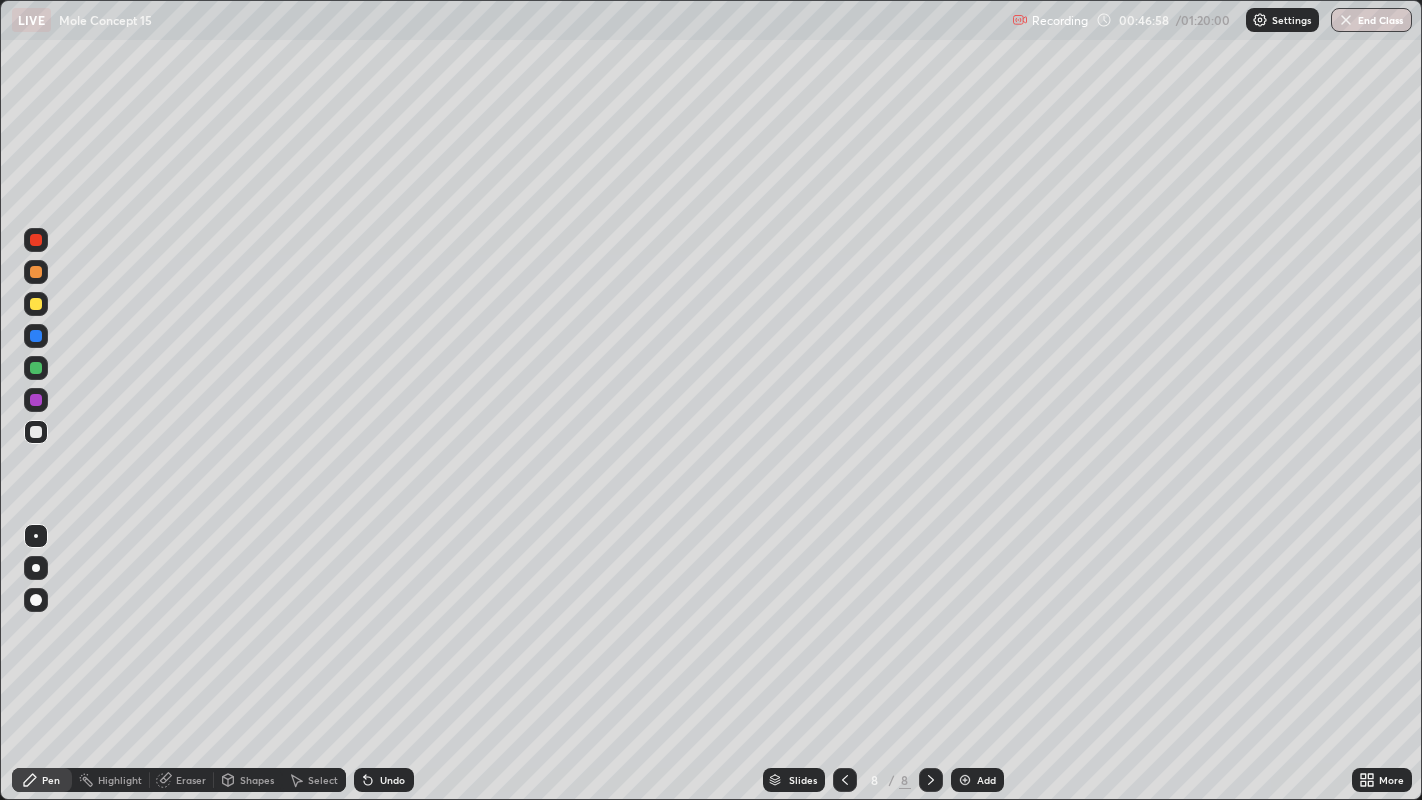 click at bounding box center (965, 780) 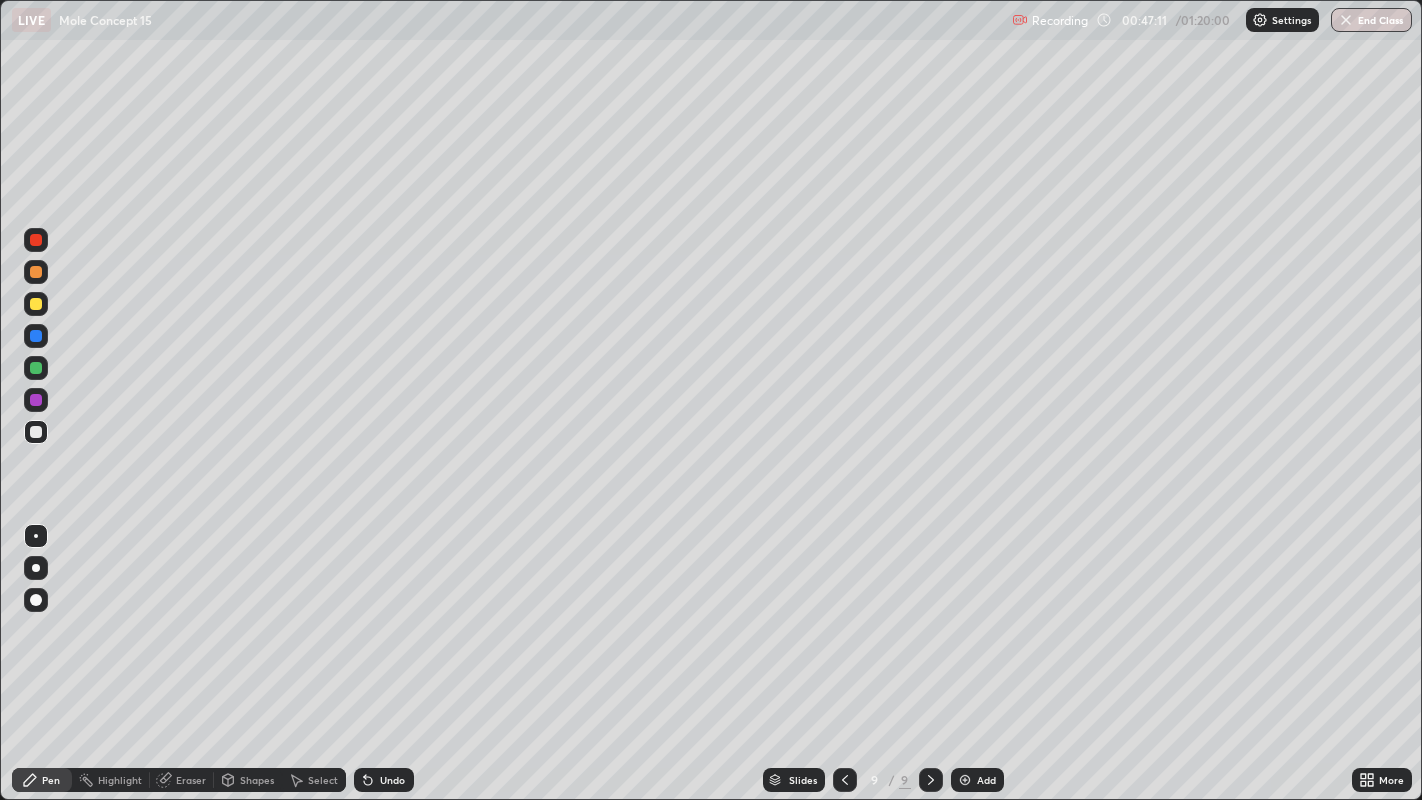 click at bounding box center (36, 432) 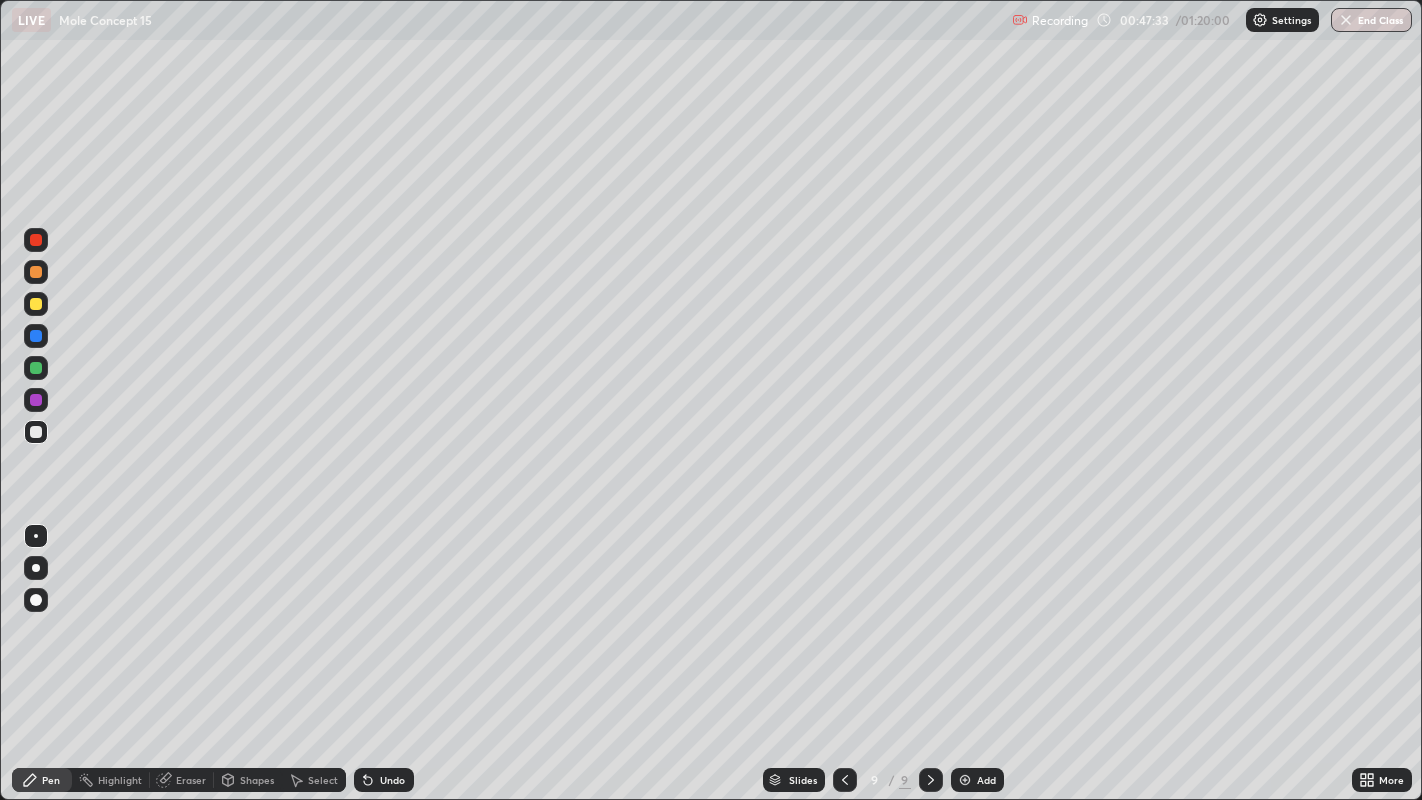 click on "Select" at bounding box center [314, 780] 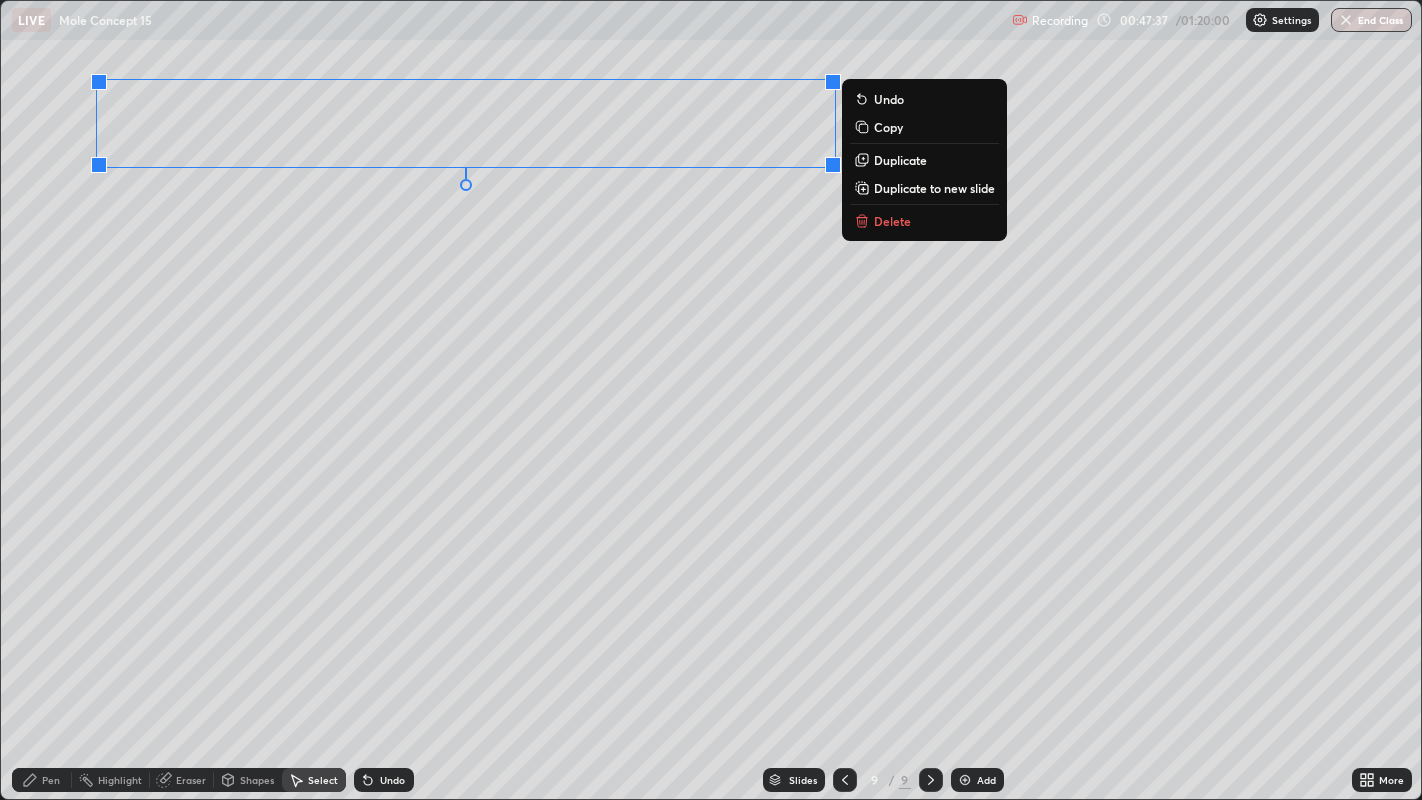 click on "0 ° Undo Copy Duplicate Duplicate to new slide Delete" at bounding box center (711, 400) 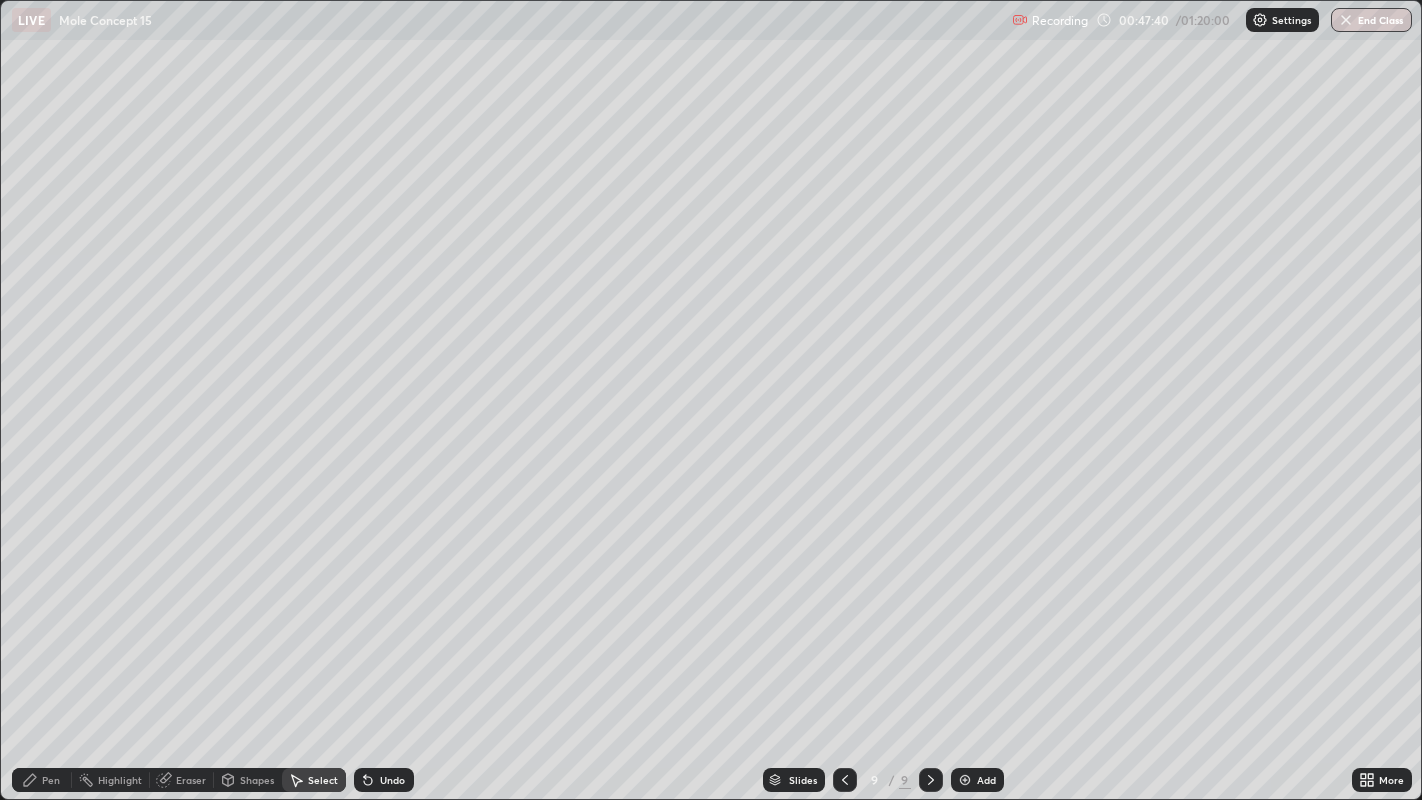 click on "Pen" at bounding box center (42, 780) 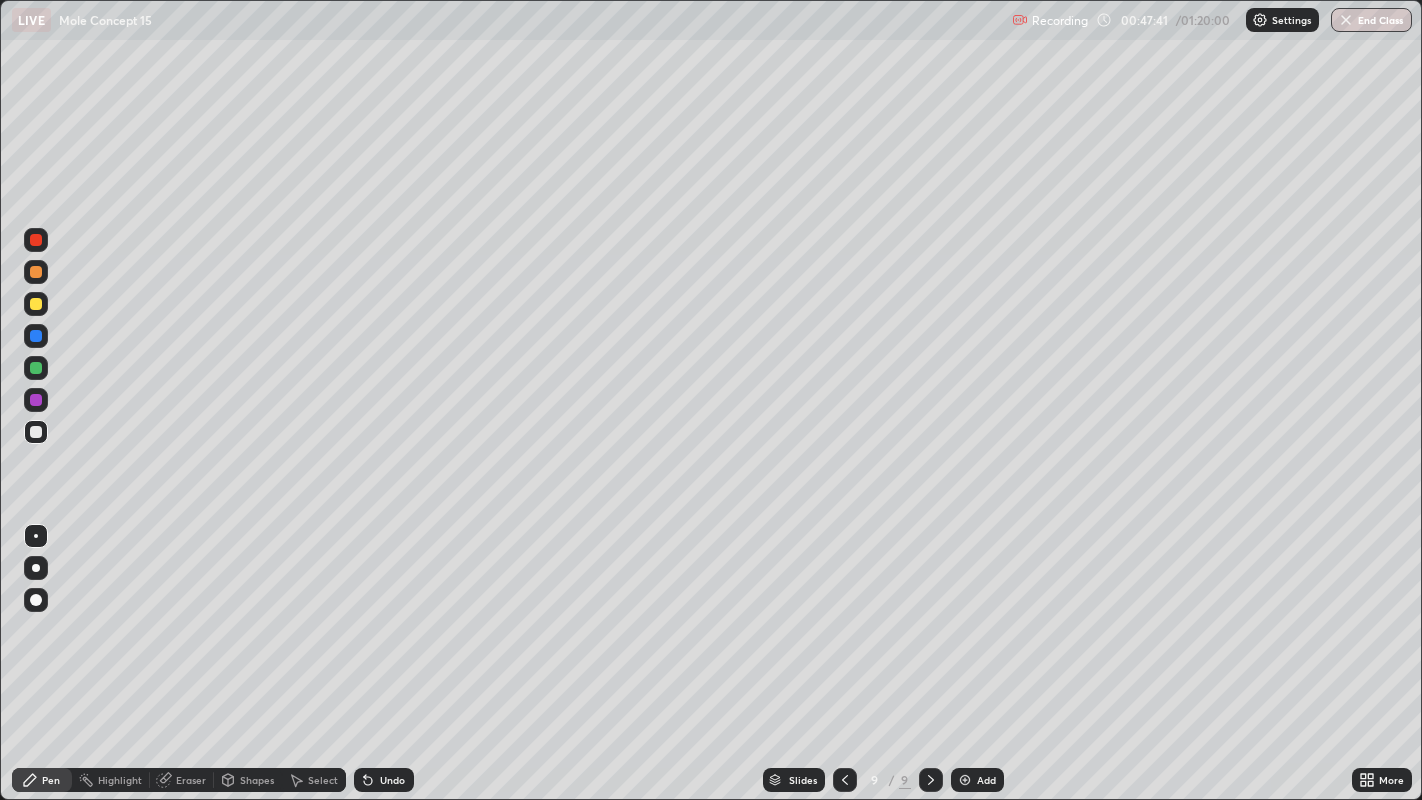 click at bounding box center (36, 304) 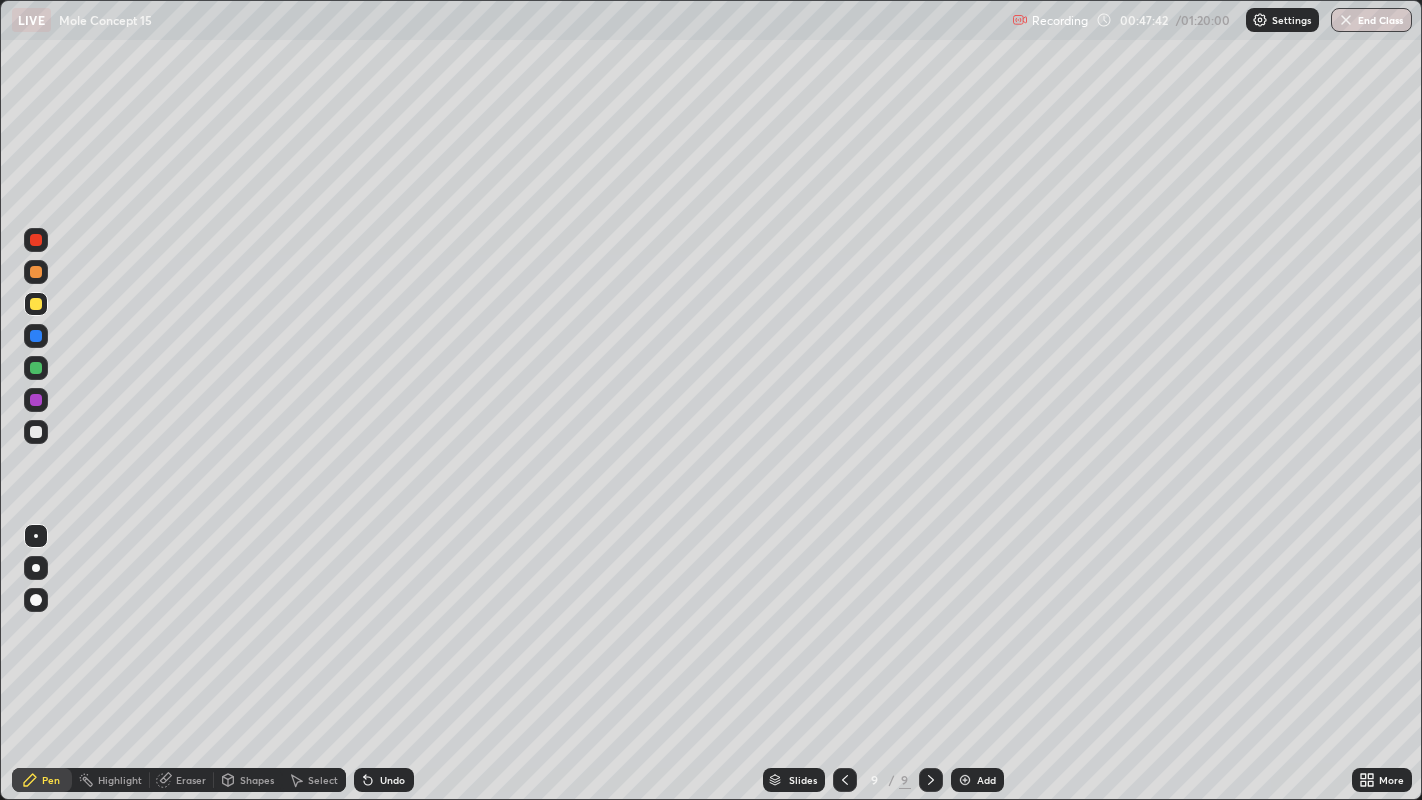 click at bounding box center (36, 304) 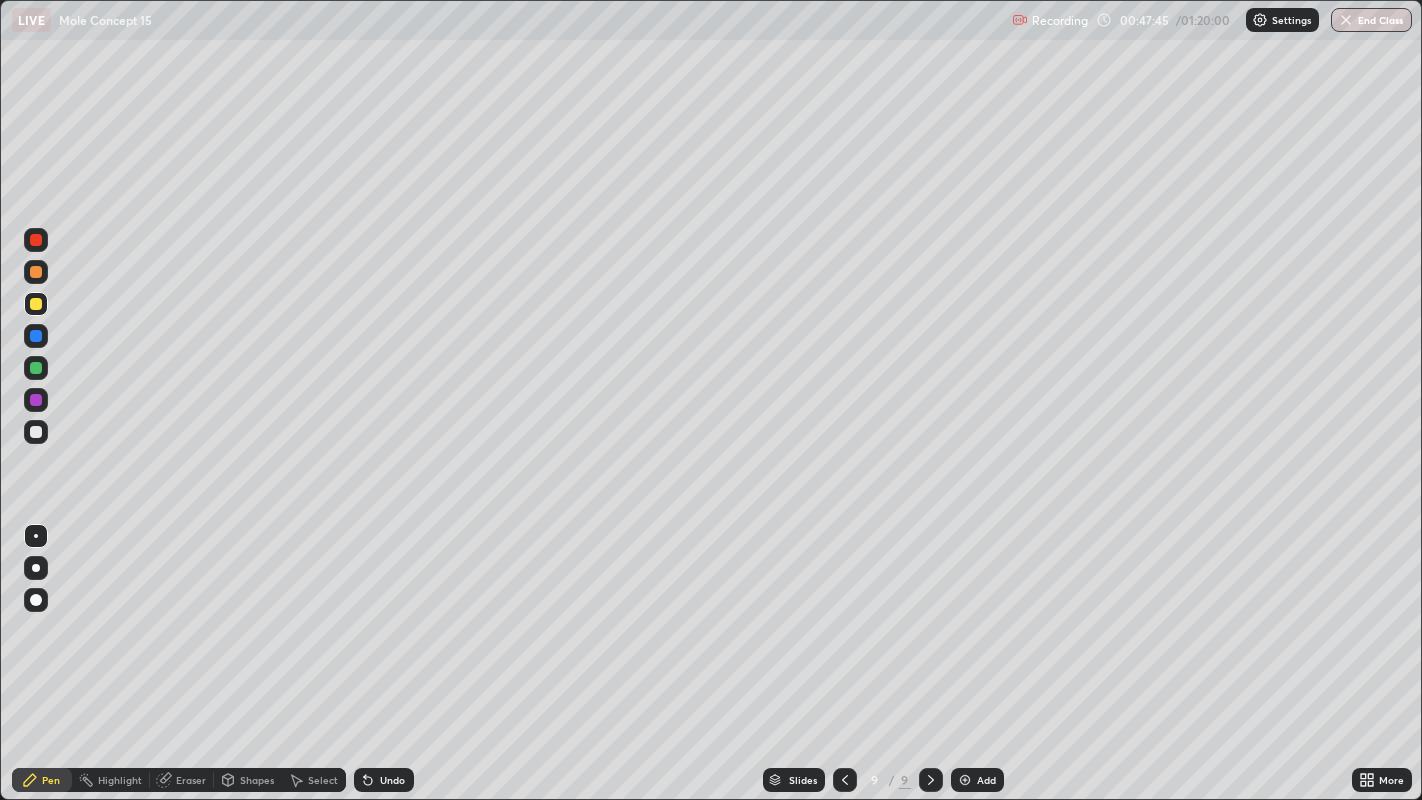 click at bounding box center [36, 432] 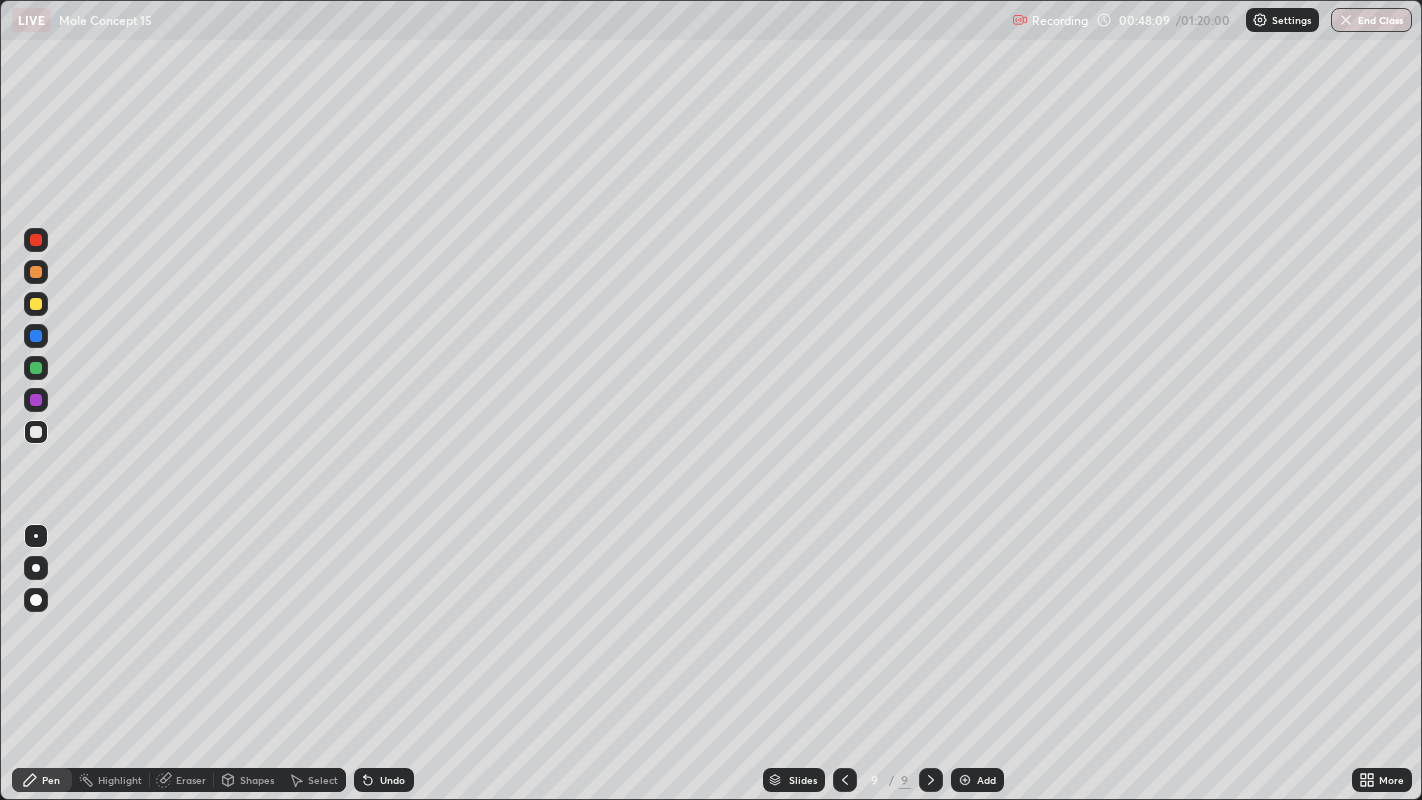 click on "Undo" at bounding box center (384, 780) 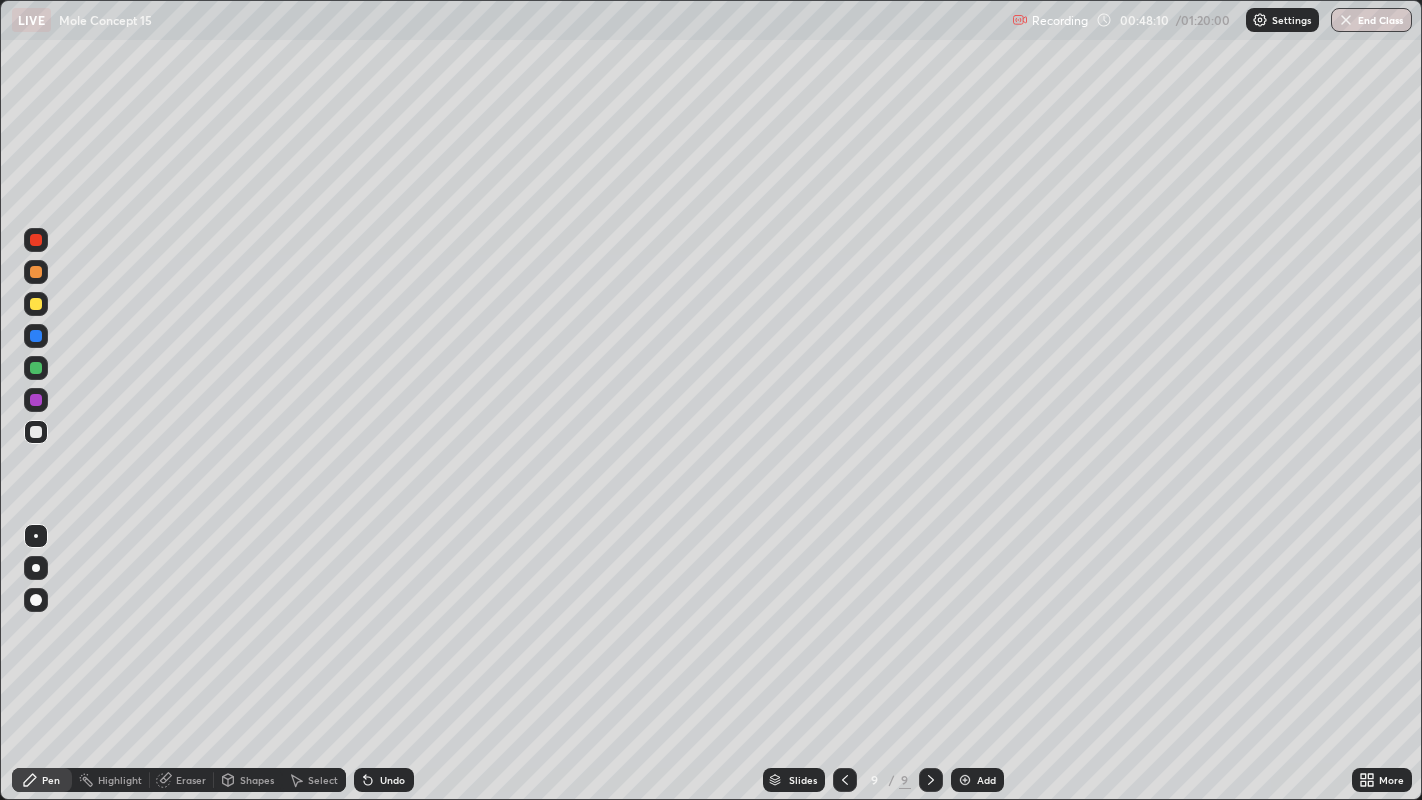 click on "Undo" at bounding box center [392, 780] 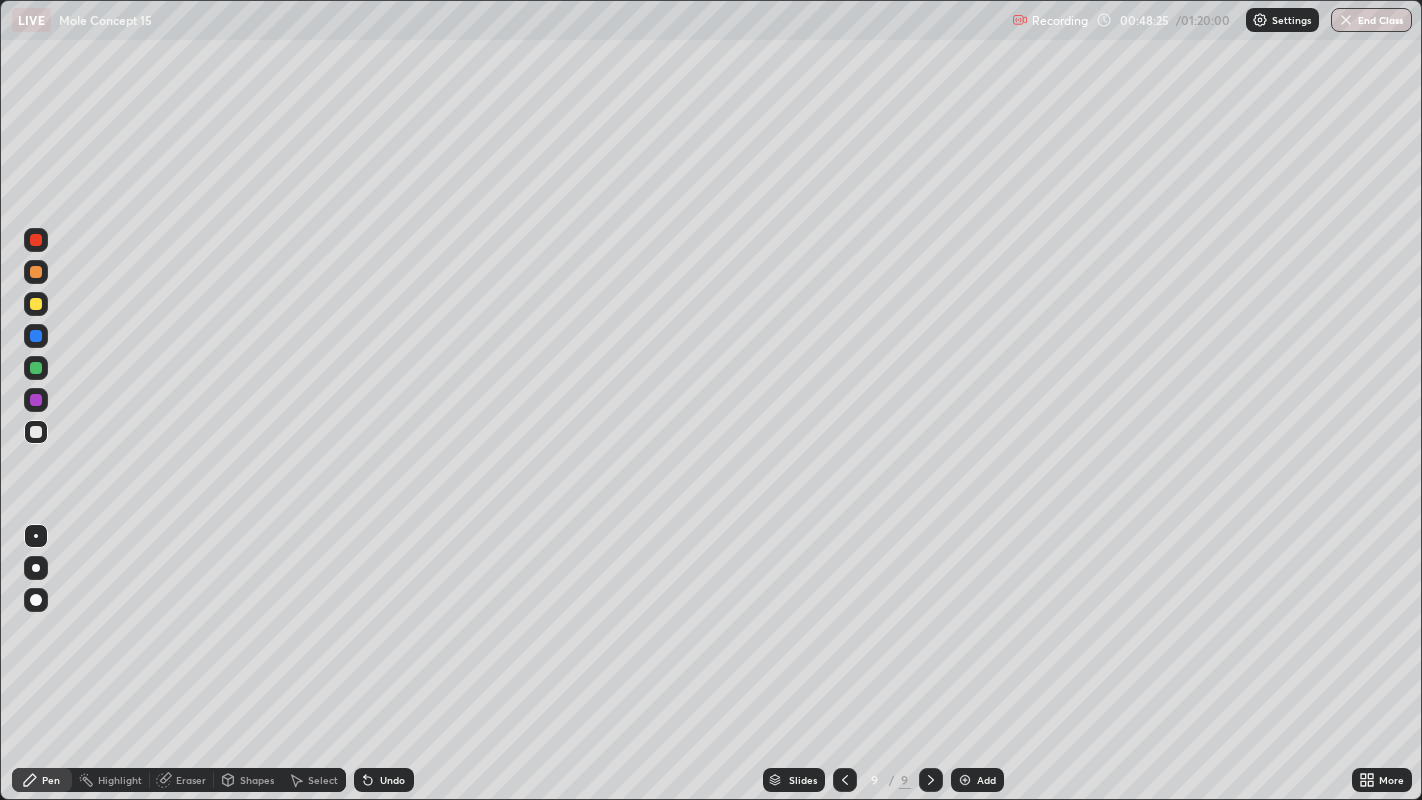 click on "Shapes" at bounding box center [257, 780] 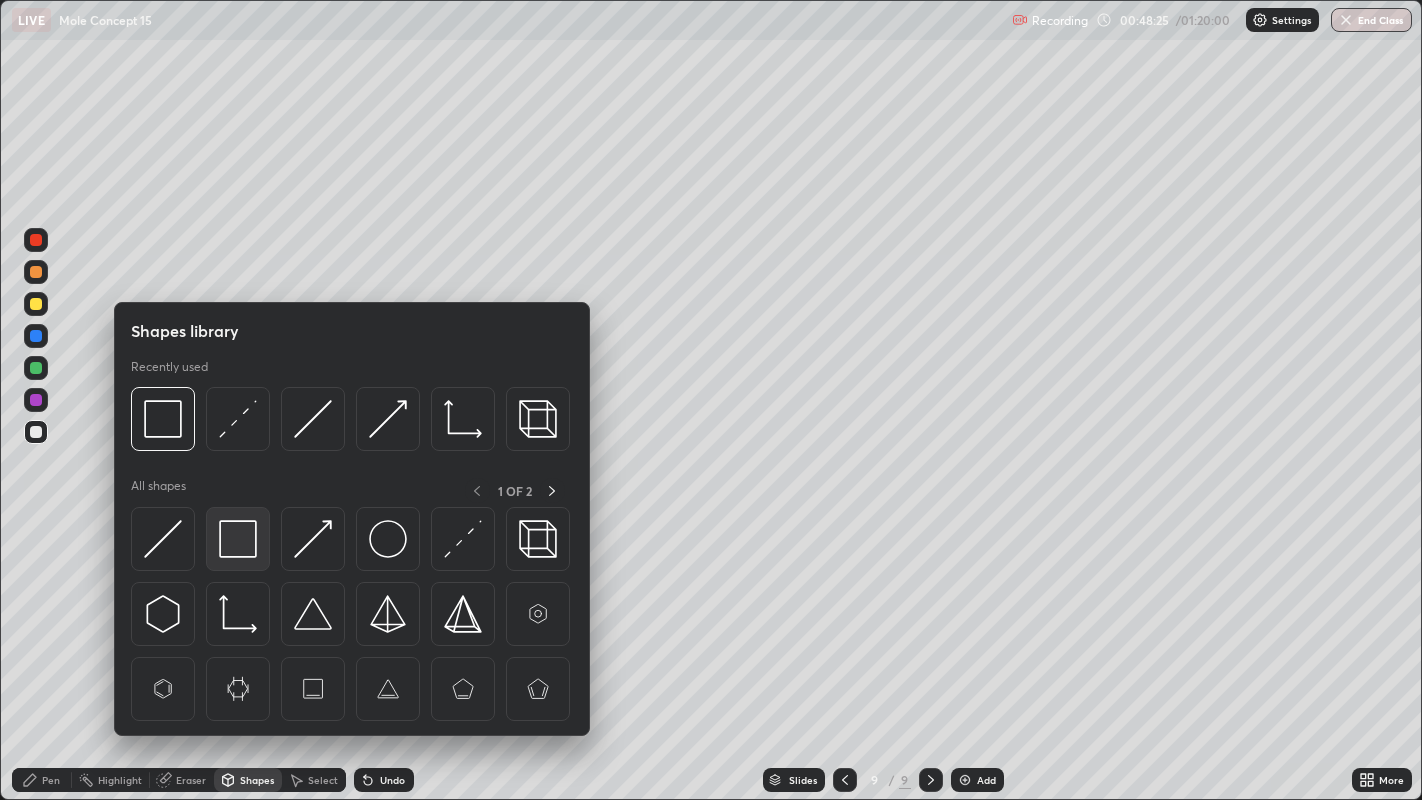 click at bounding box center [238, 539] 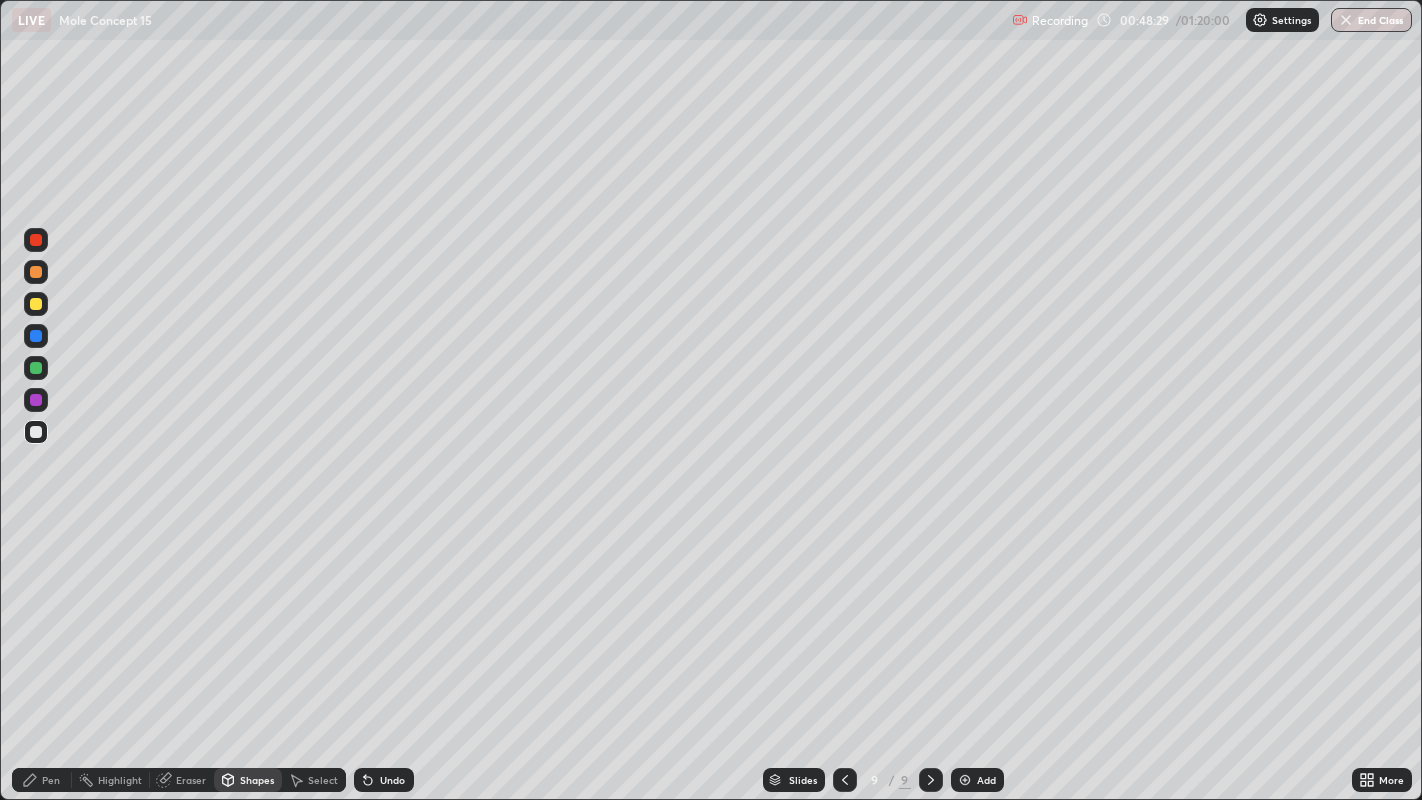 click on "Pen" at bounding box center (51, 780) 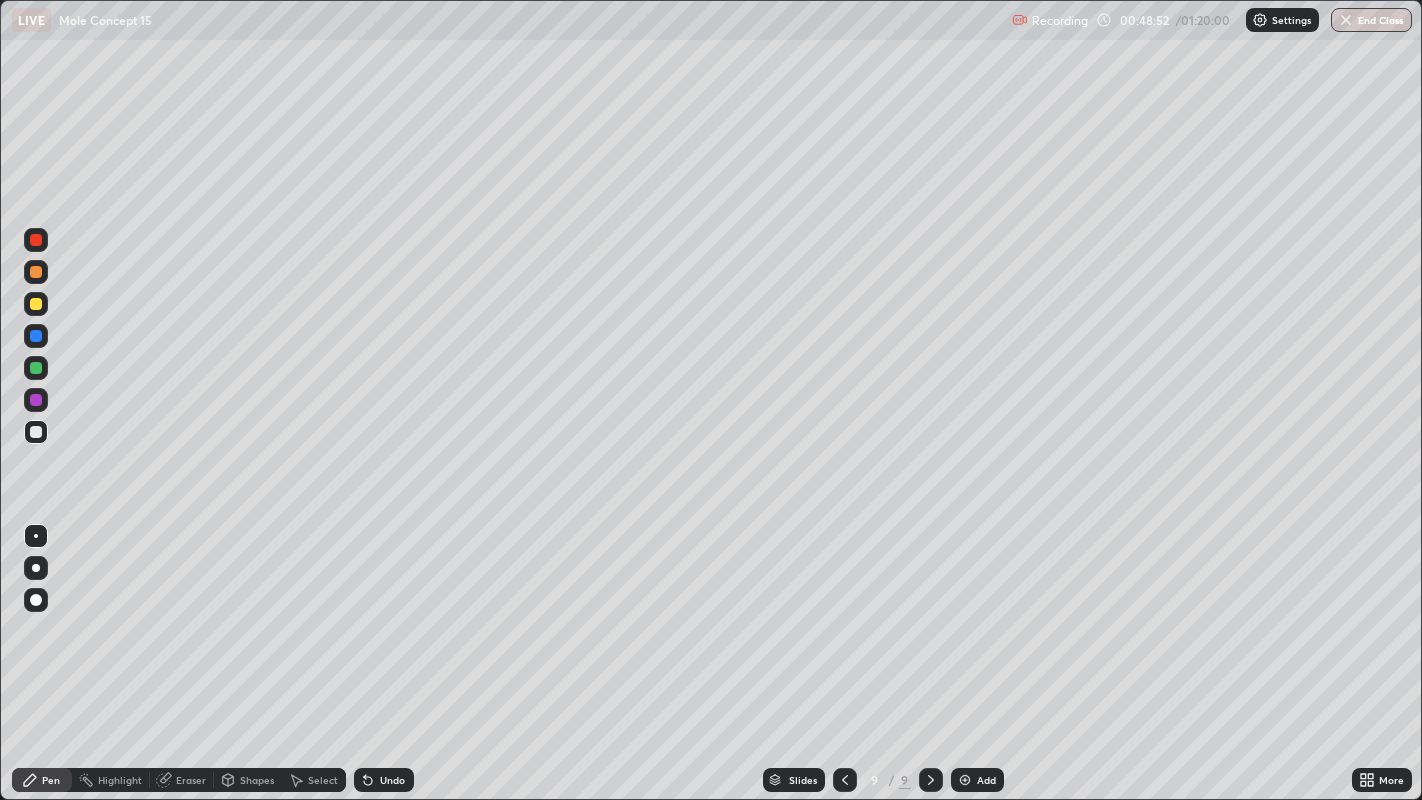 click on "Shapes" at bounding box center (248, 780) 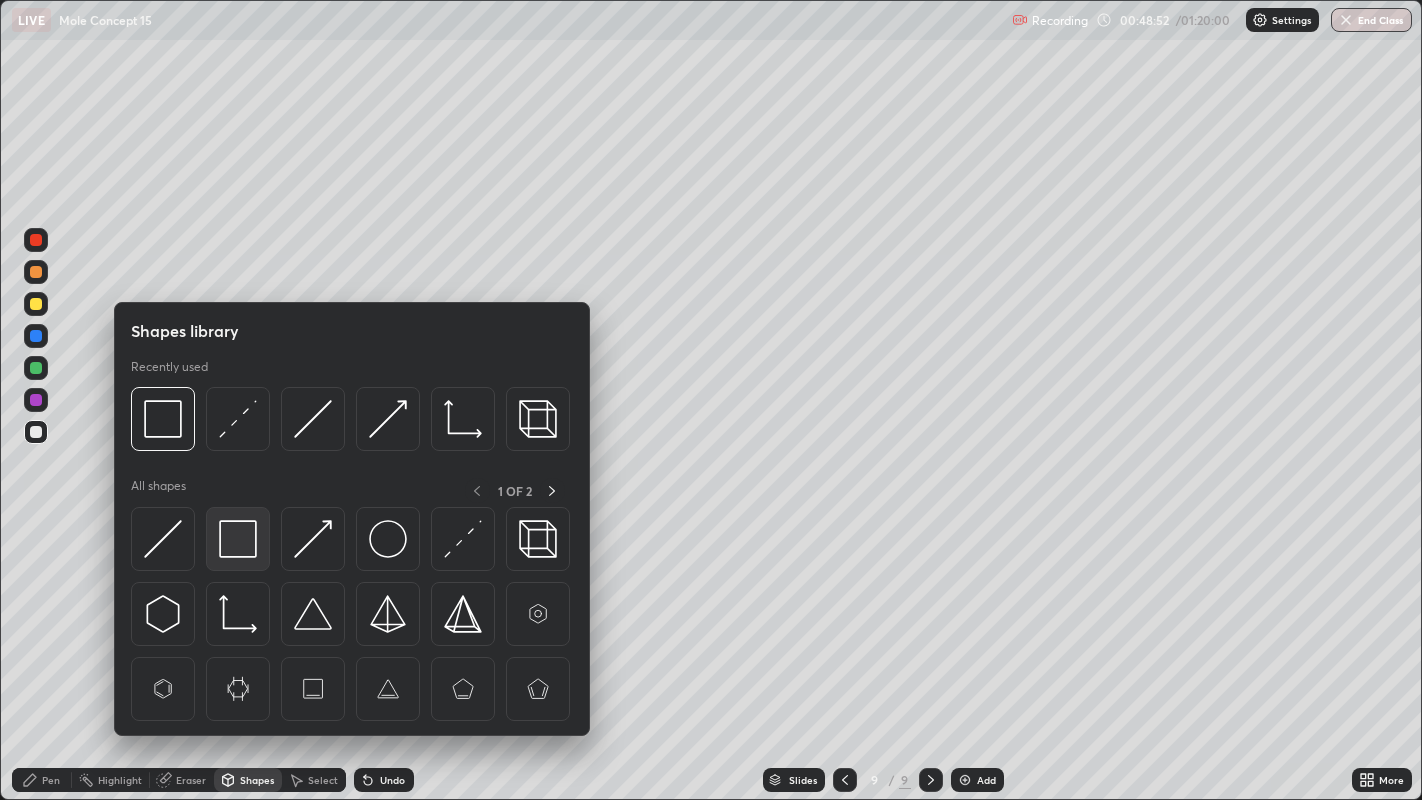click at bounding box center (238, 539) 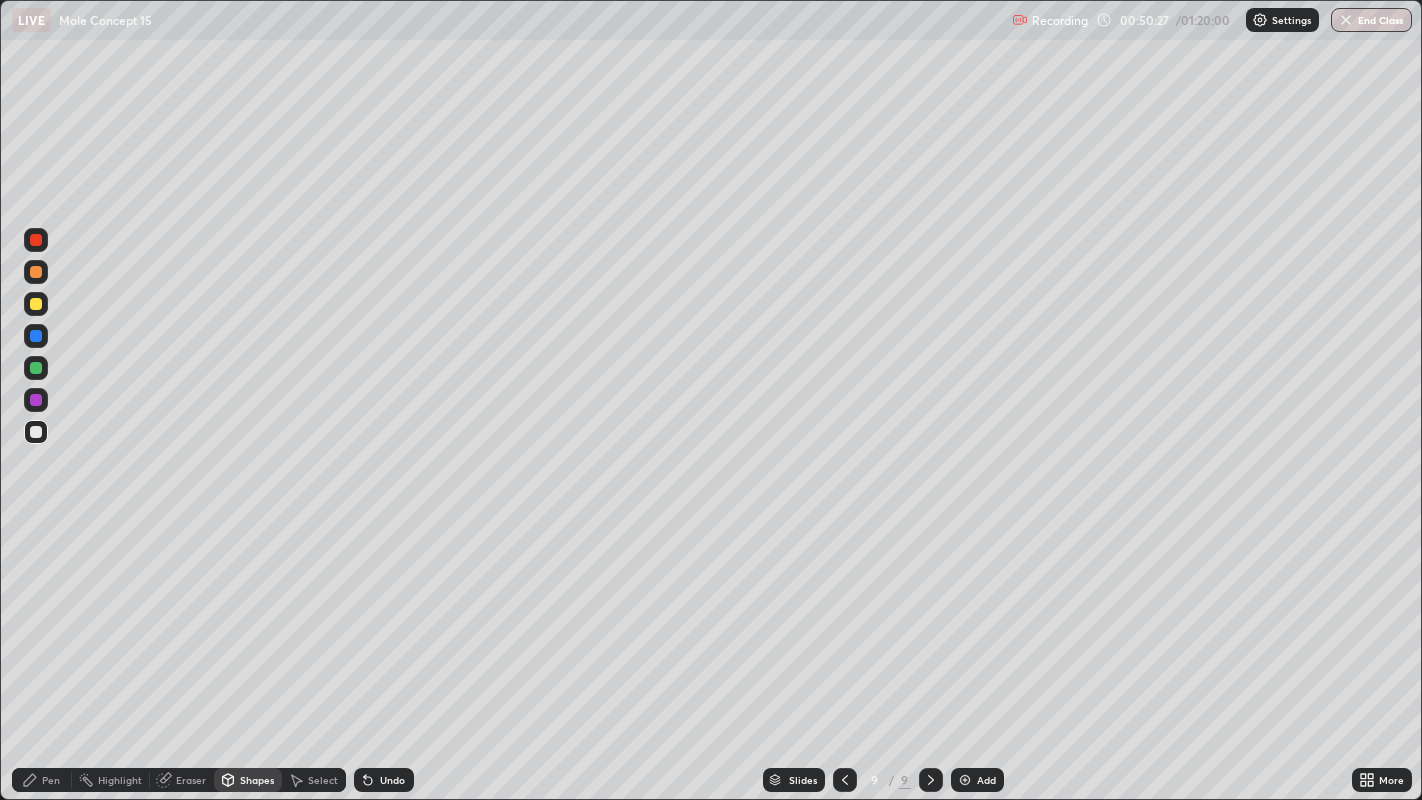 click at bounding box center (845, 780) 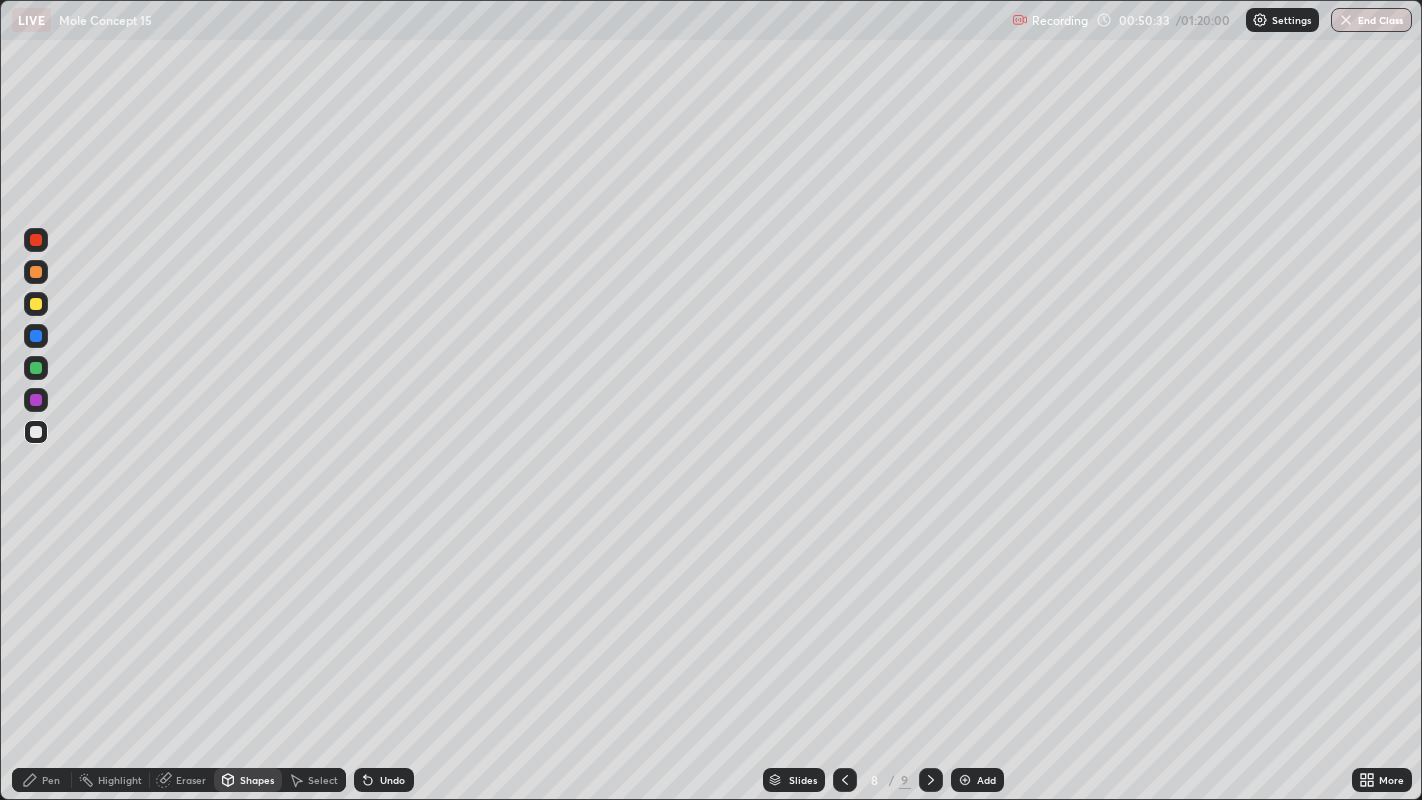 click at bounding box center [36, 304] 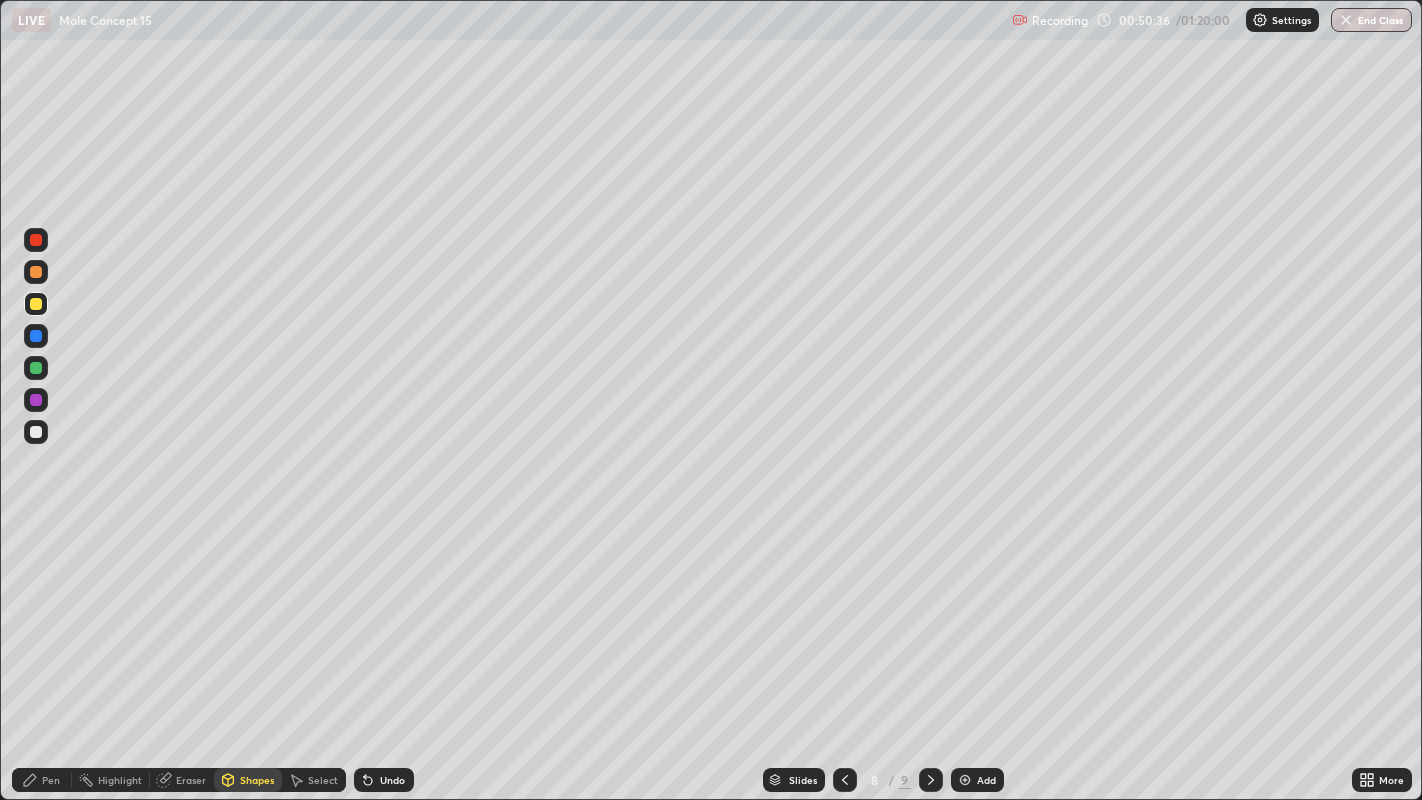 click on "Undo" at bounding box center (384, 780) 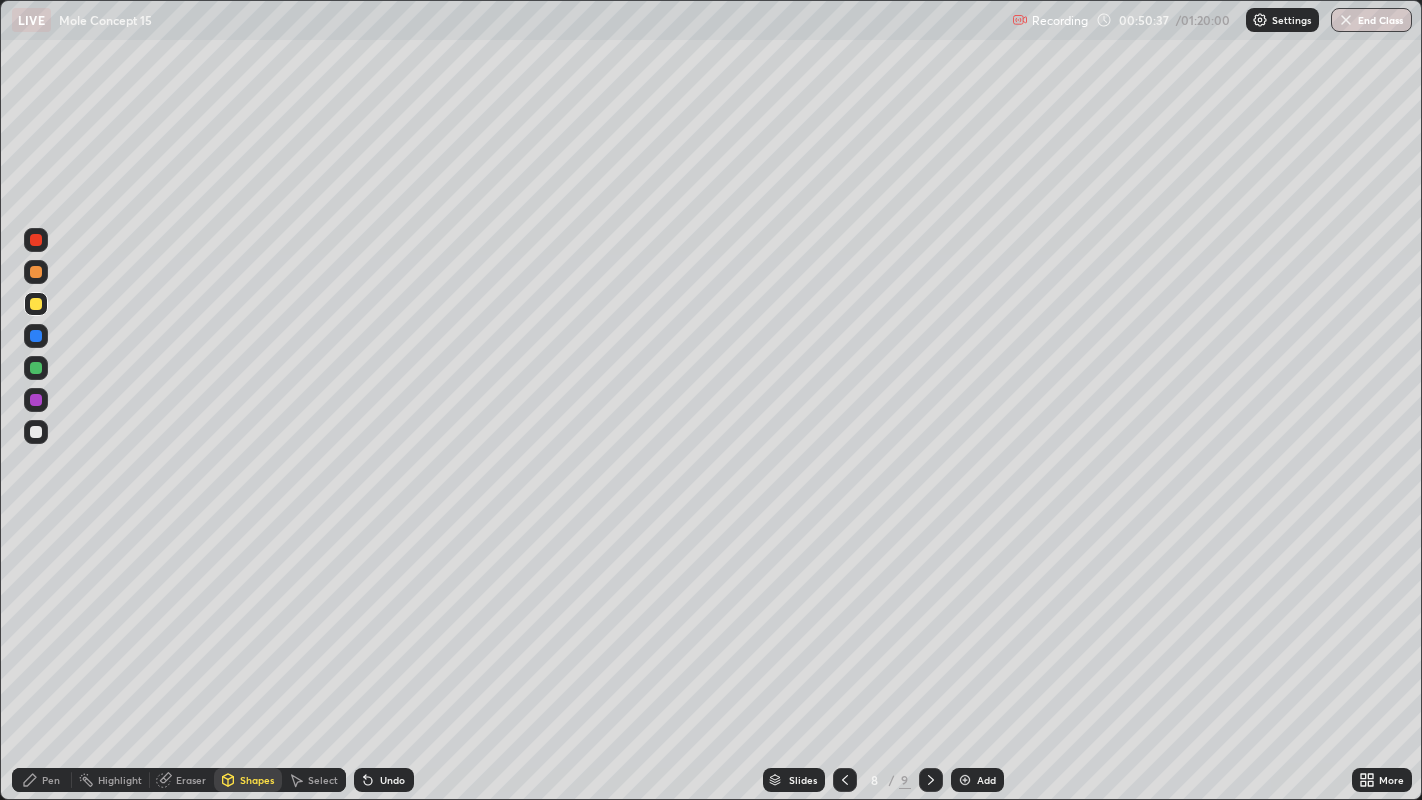 click on "Pen" at bounding box center (42, 780) 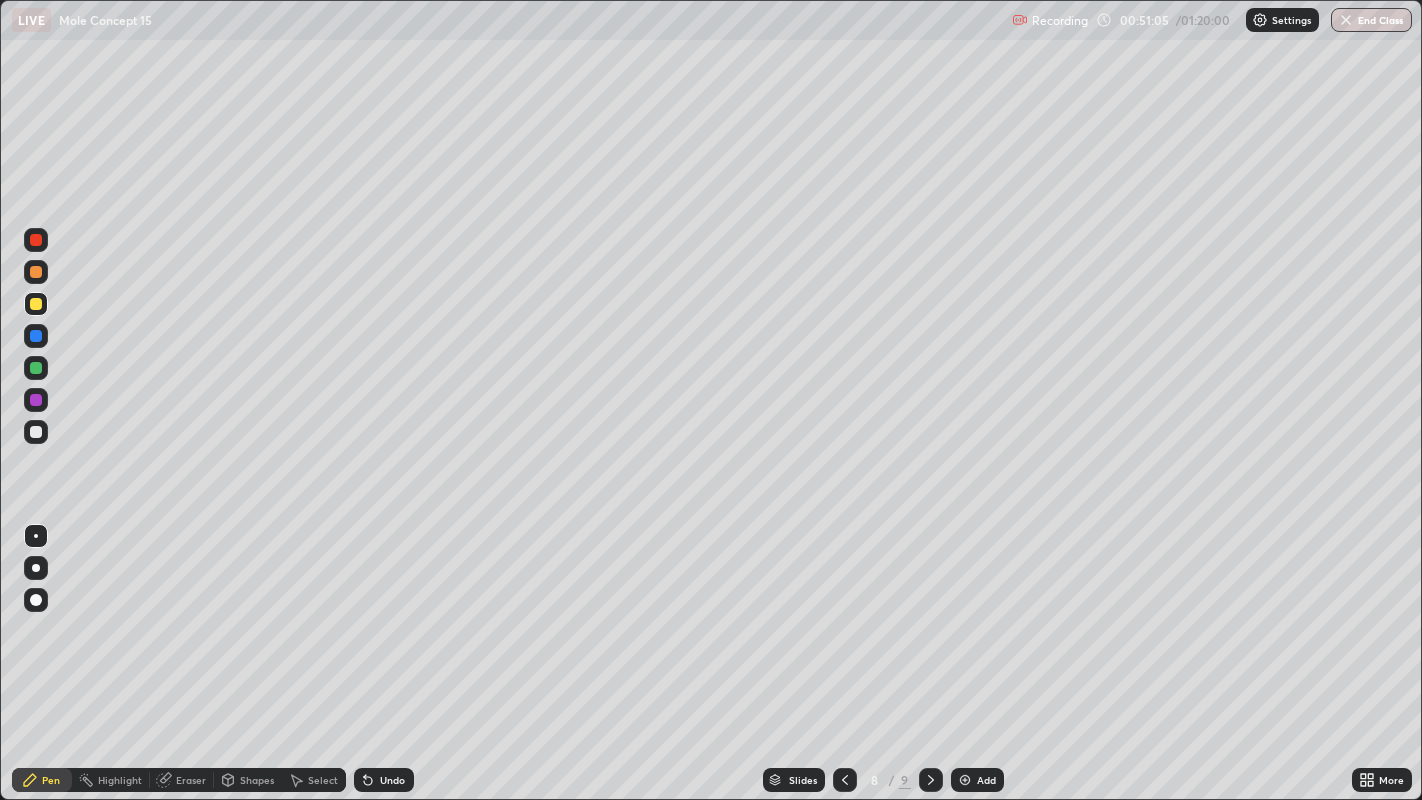click on "Undo" at bounding box center [392, 780] 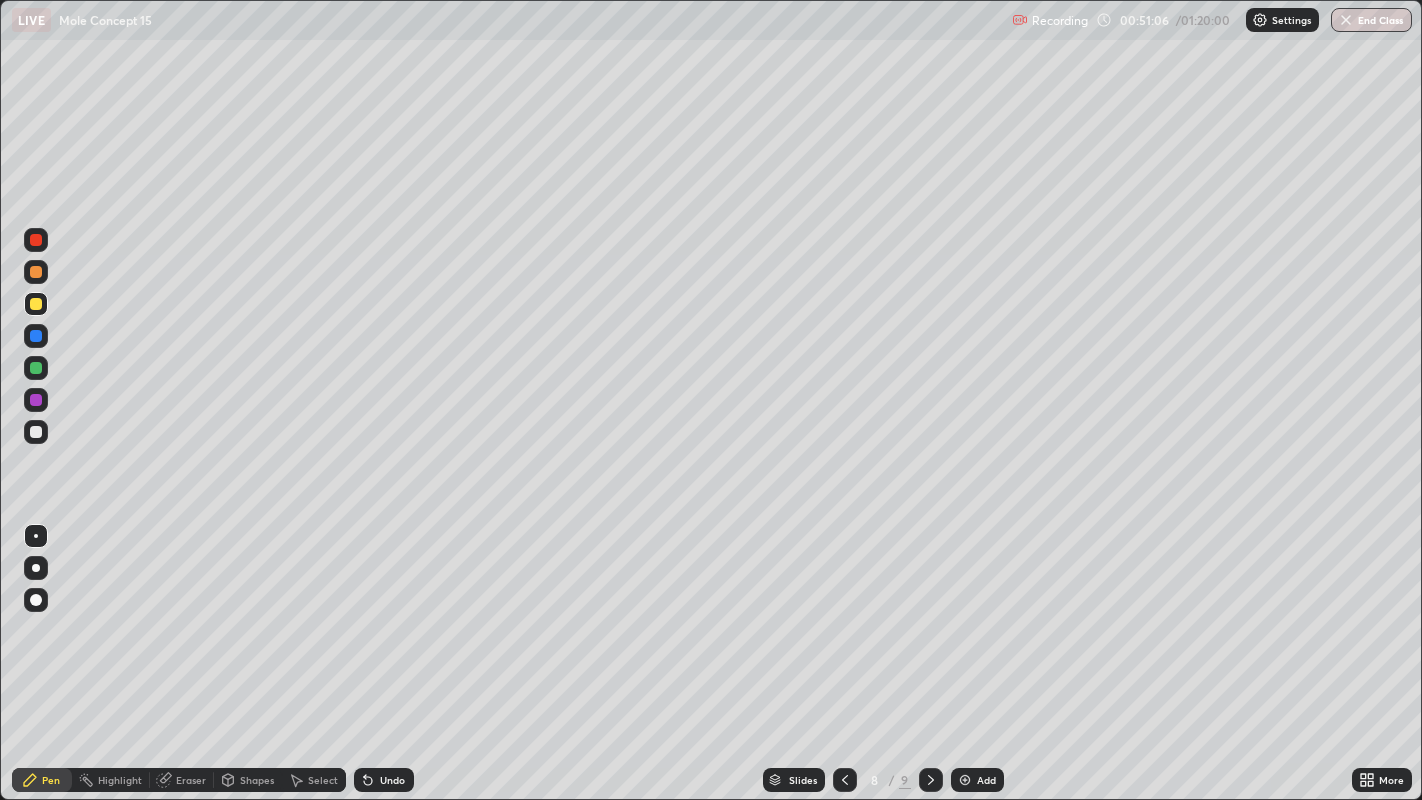 click on "Undo" at bounding box center (392, 780) 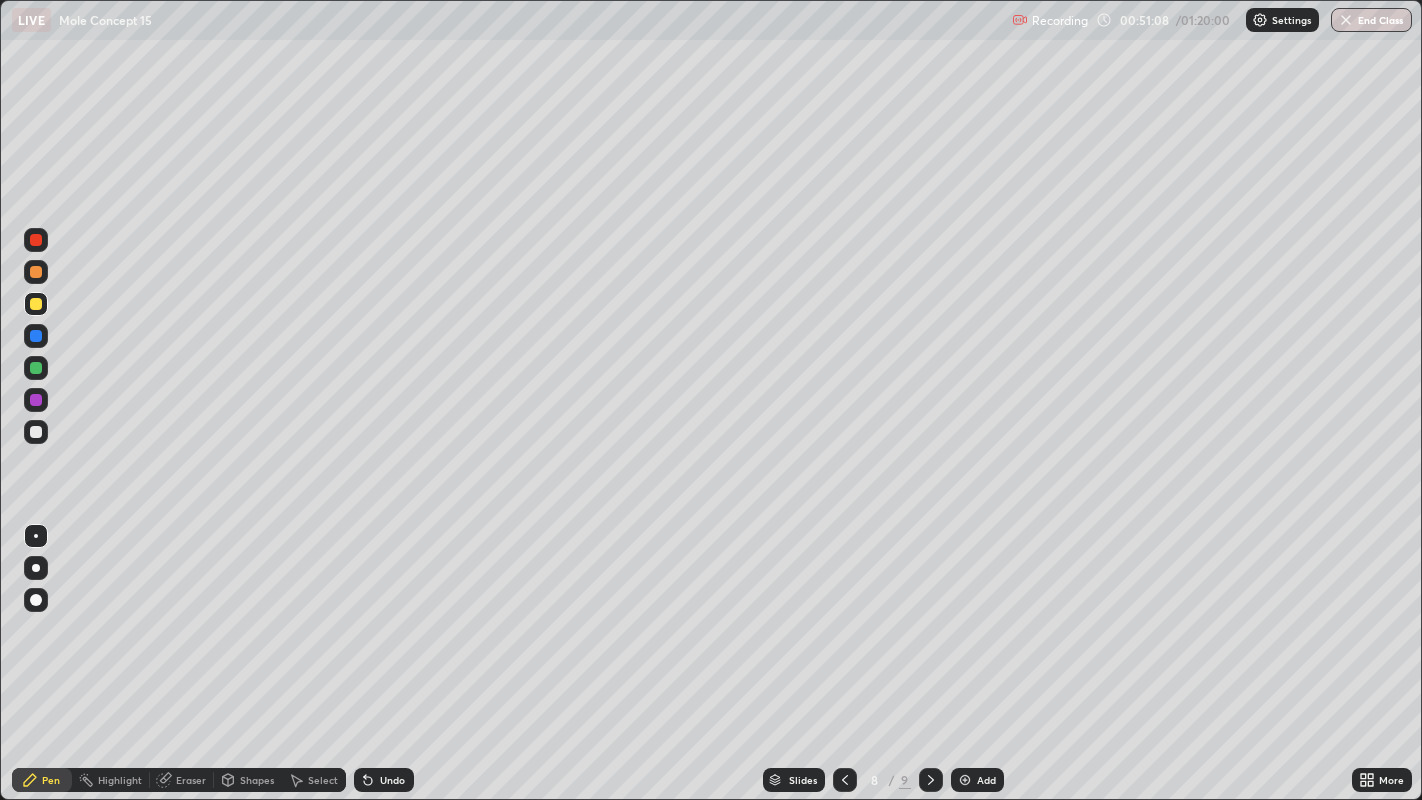 click on "Undo" at bounding box center [384, 780] 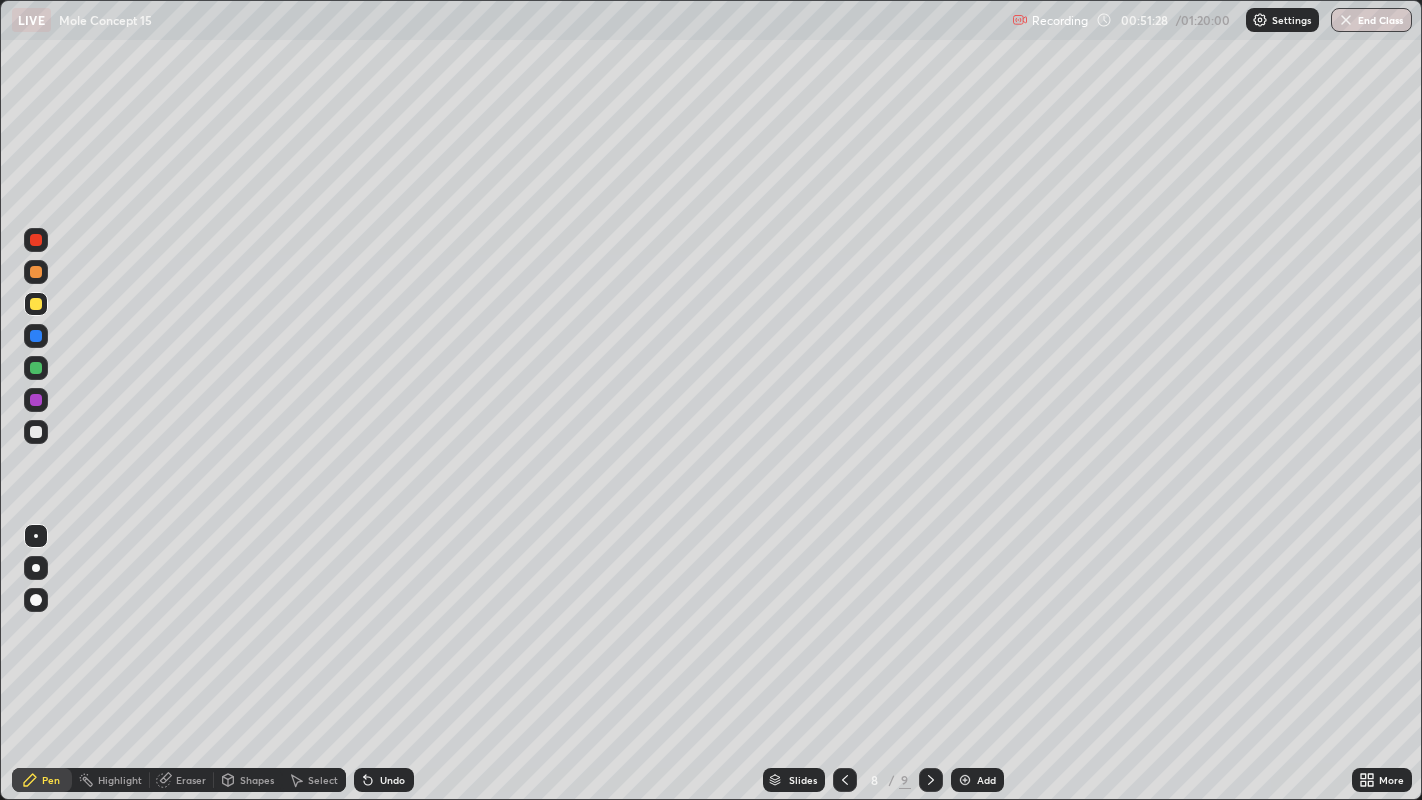 click on "Undo" at bounding box center (392, 780) 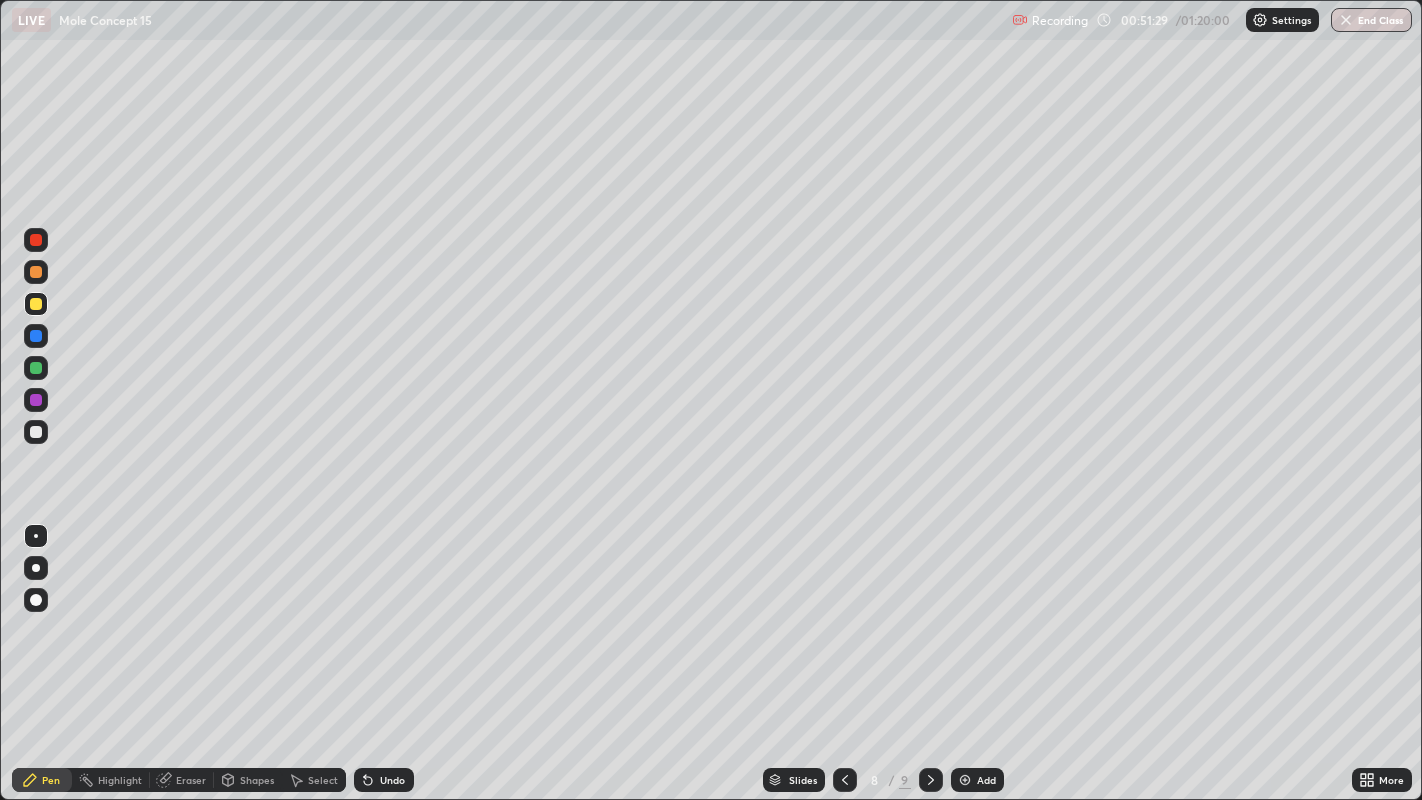 click on "Undo" at bounding box center [384, 780] 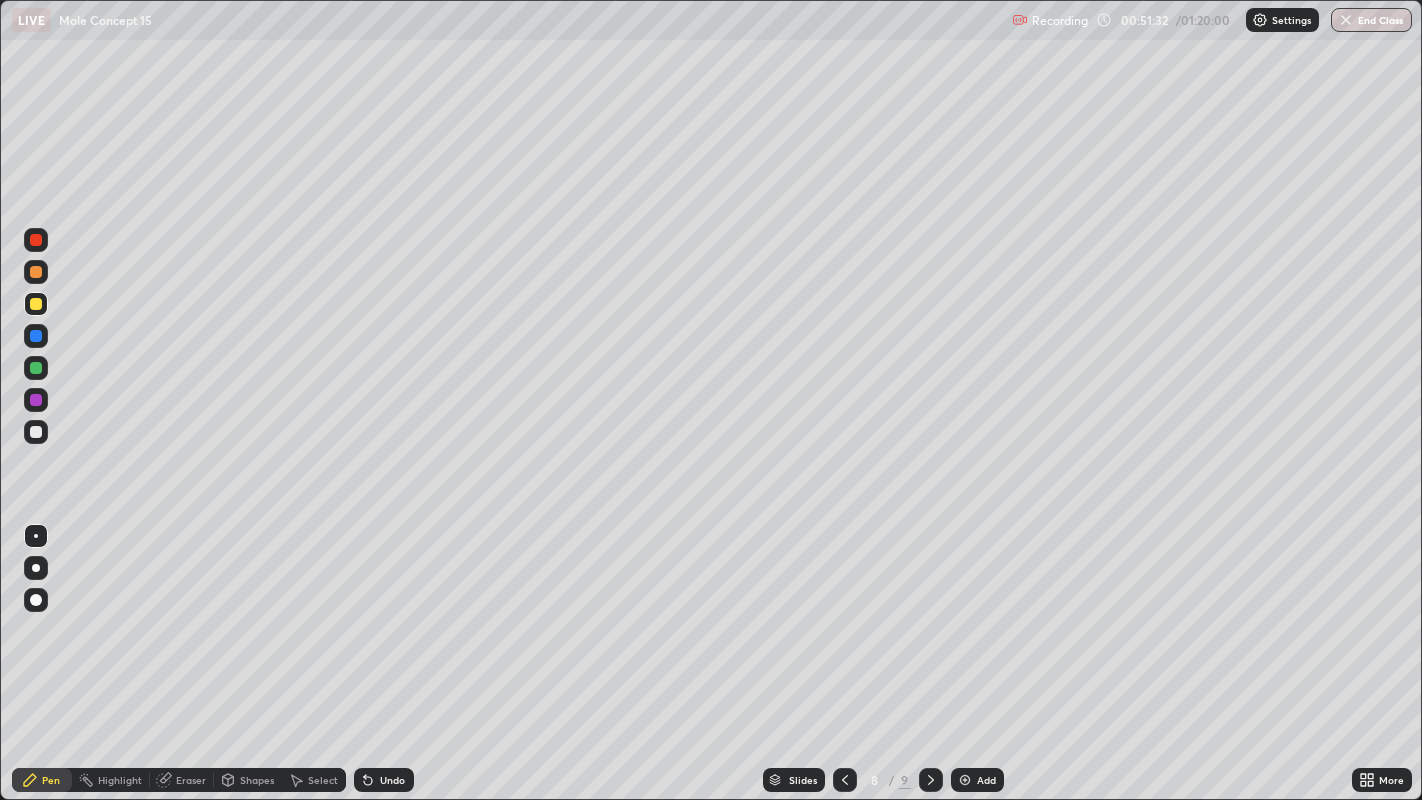 click on "Undo" at bounding box center (392, 780) 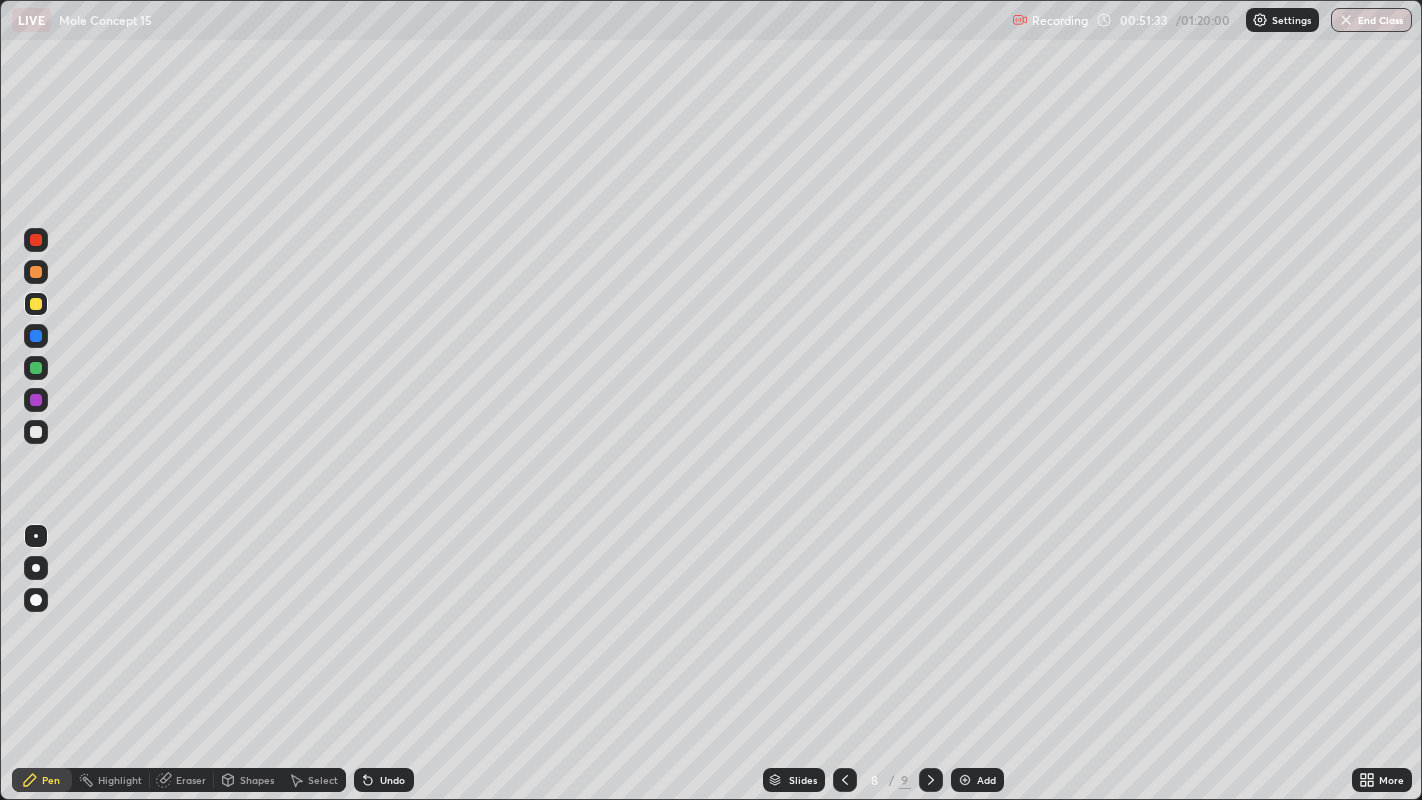 click on "Undo" at bounding box center (392, 780) 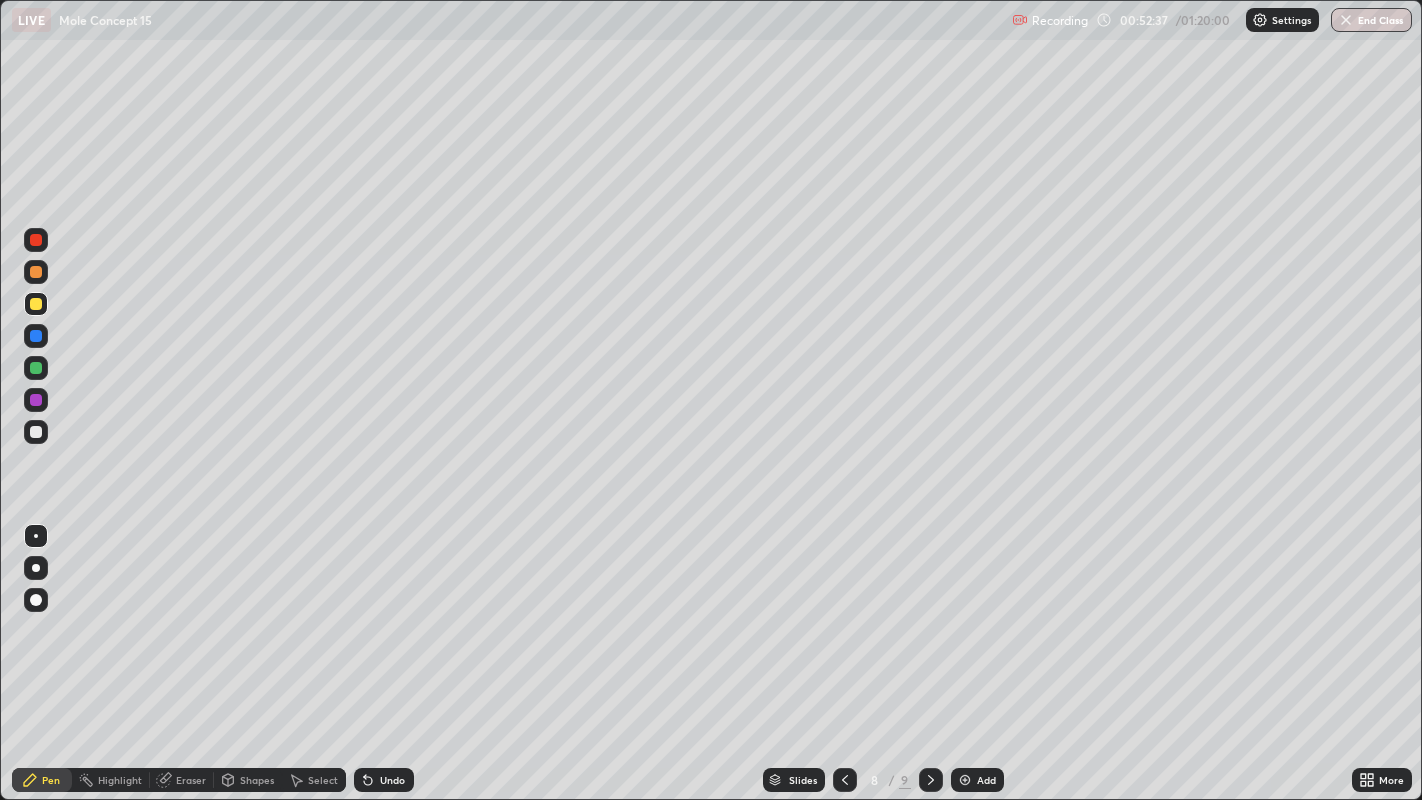 click on "Eraser" at bounding box center [191, 780] 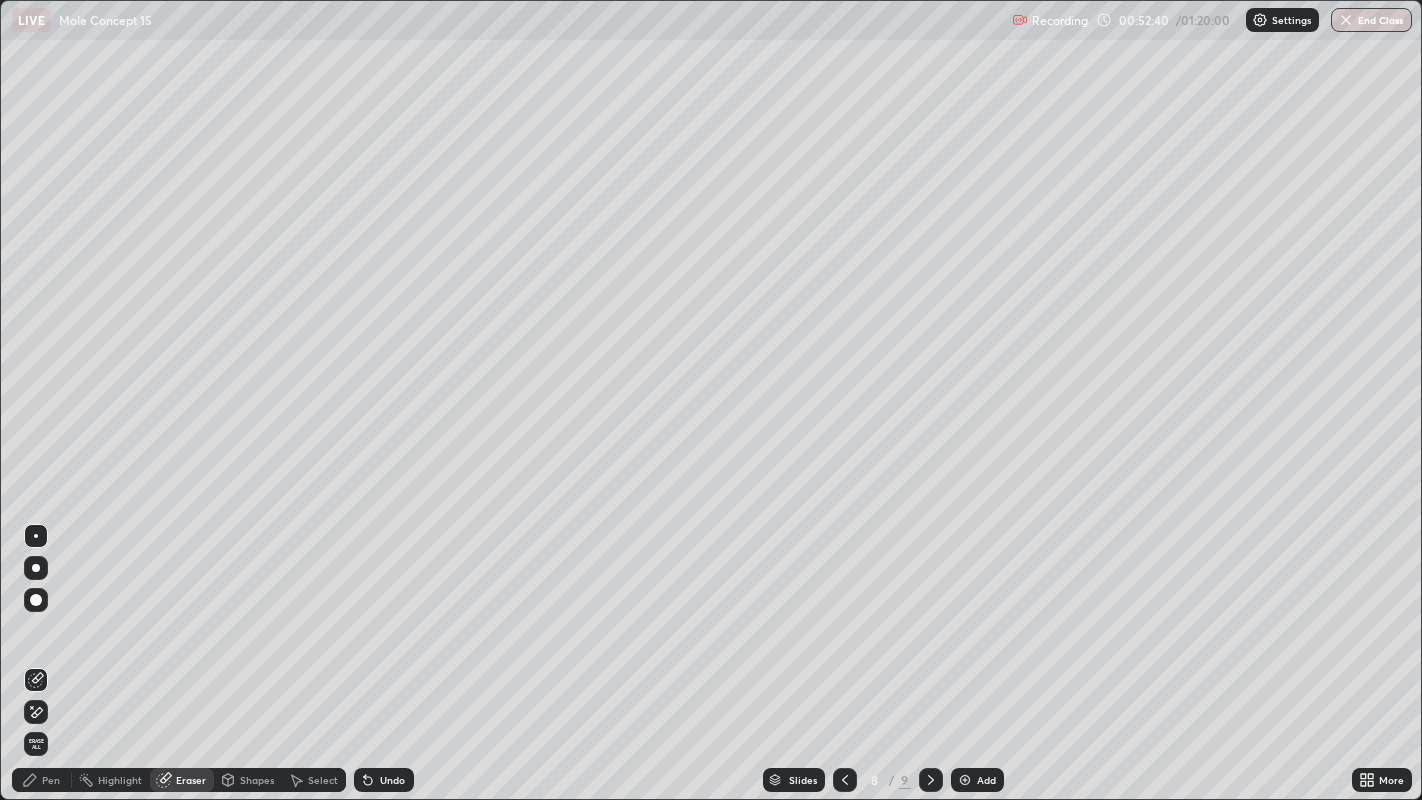 click on "Pen" at bounding box center (51, 780) 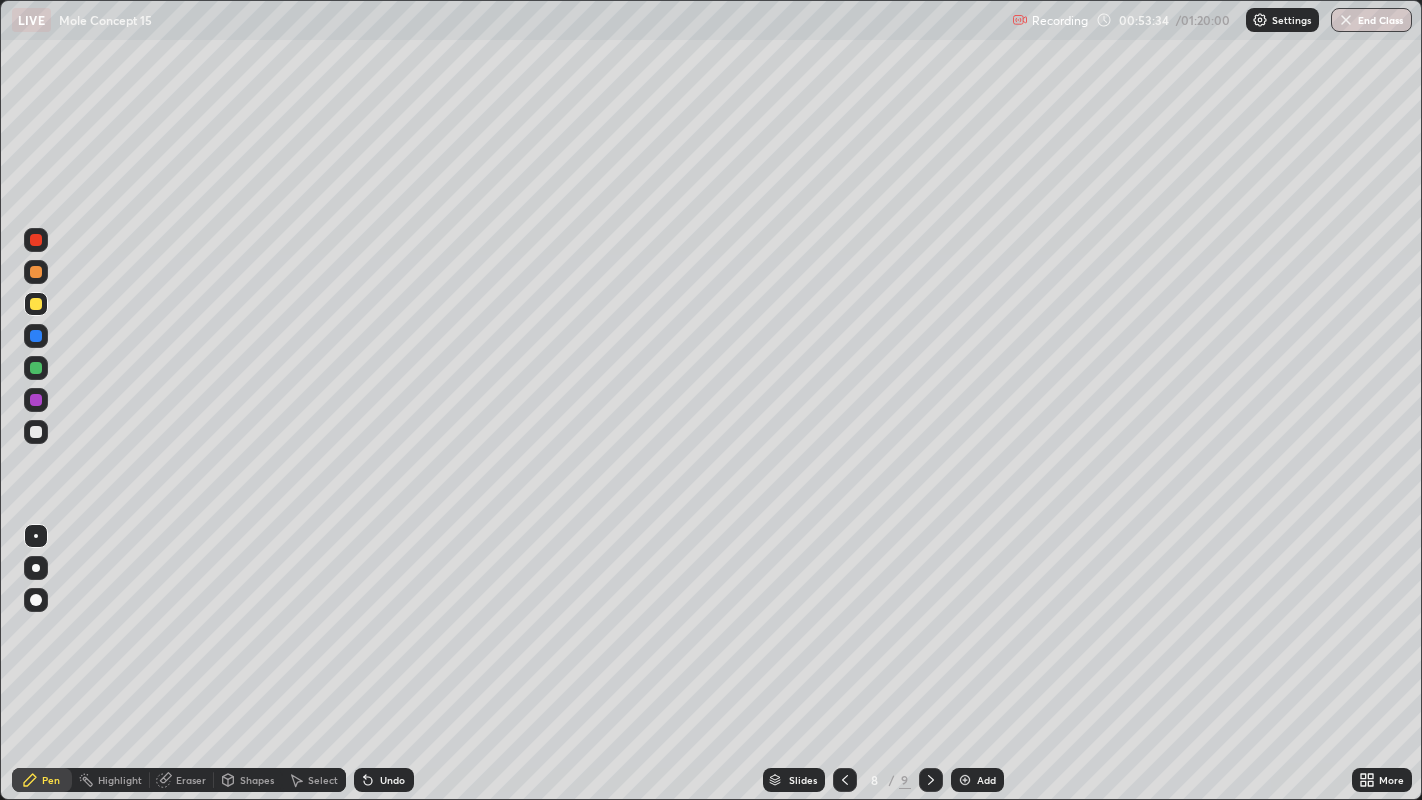 click 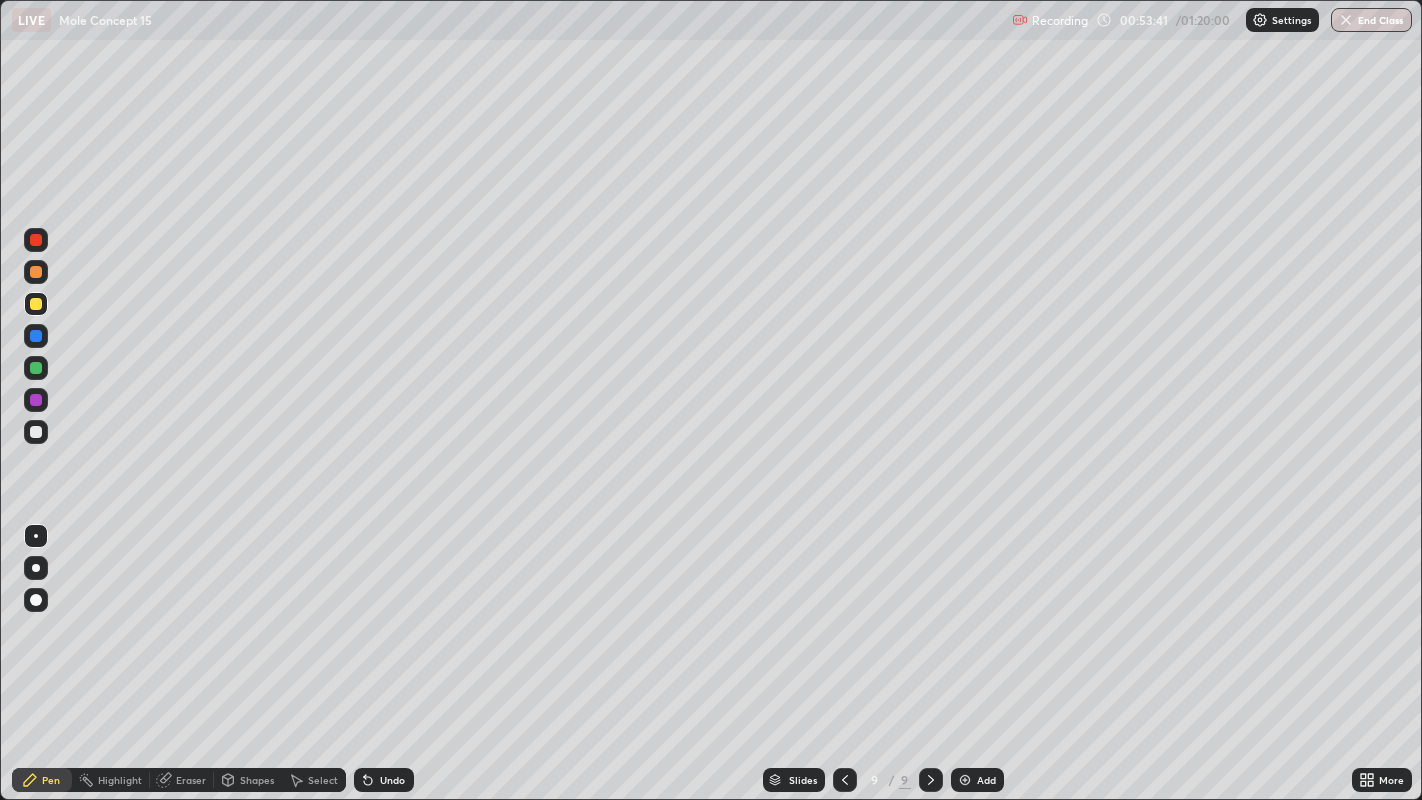 click at bounding box center [36, 432] 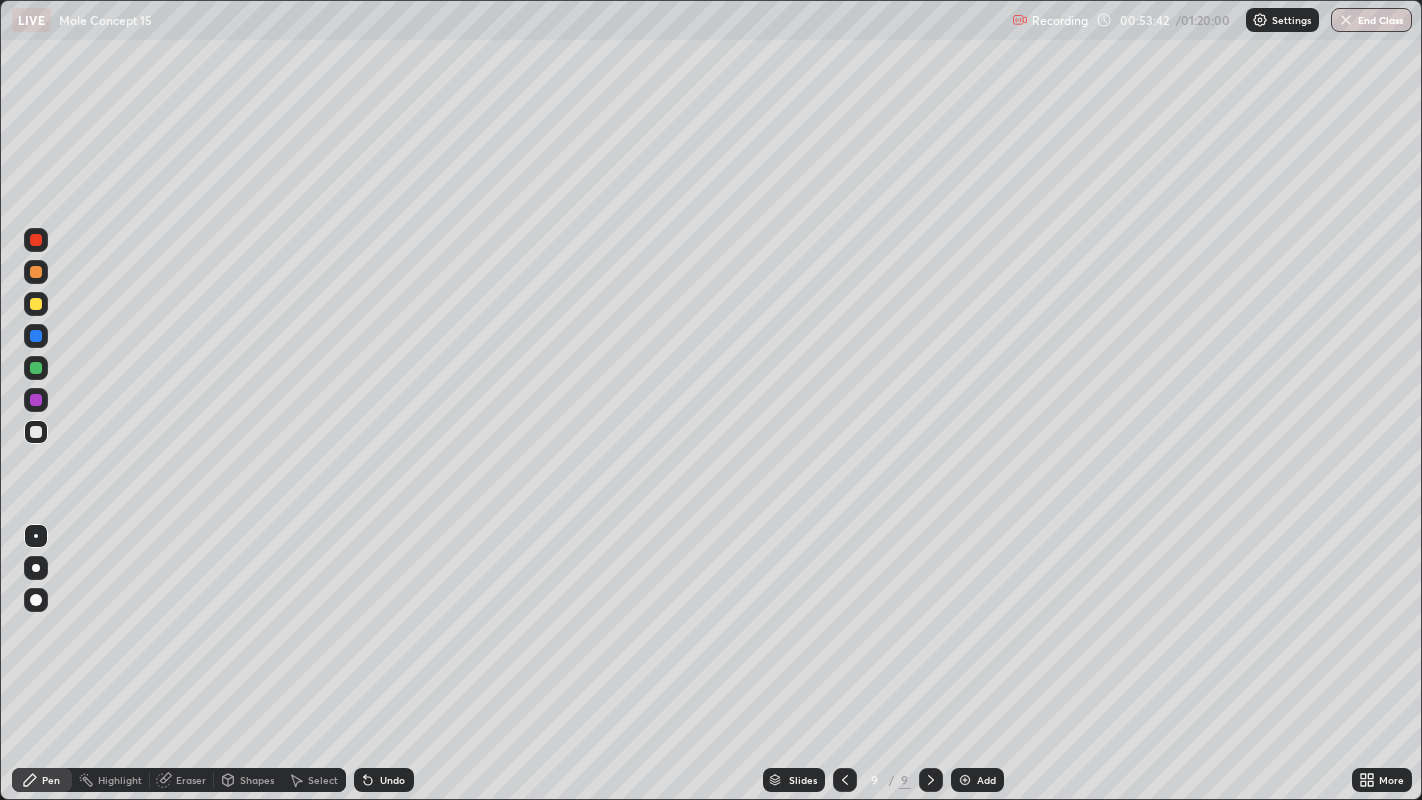 click at bounding box center (36, 272) 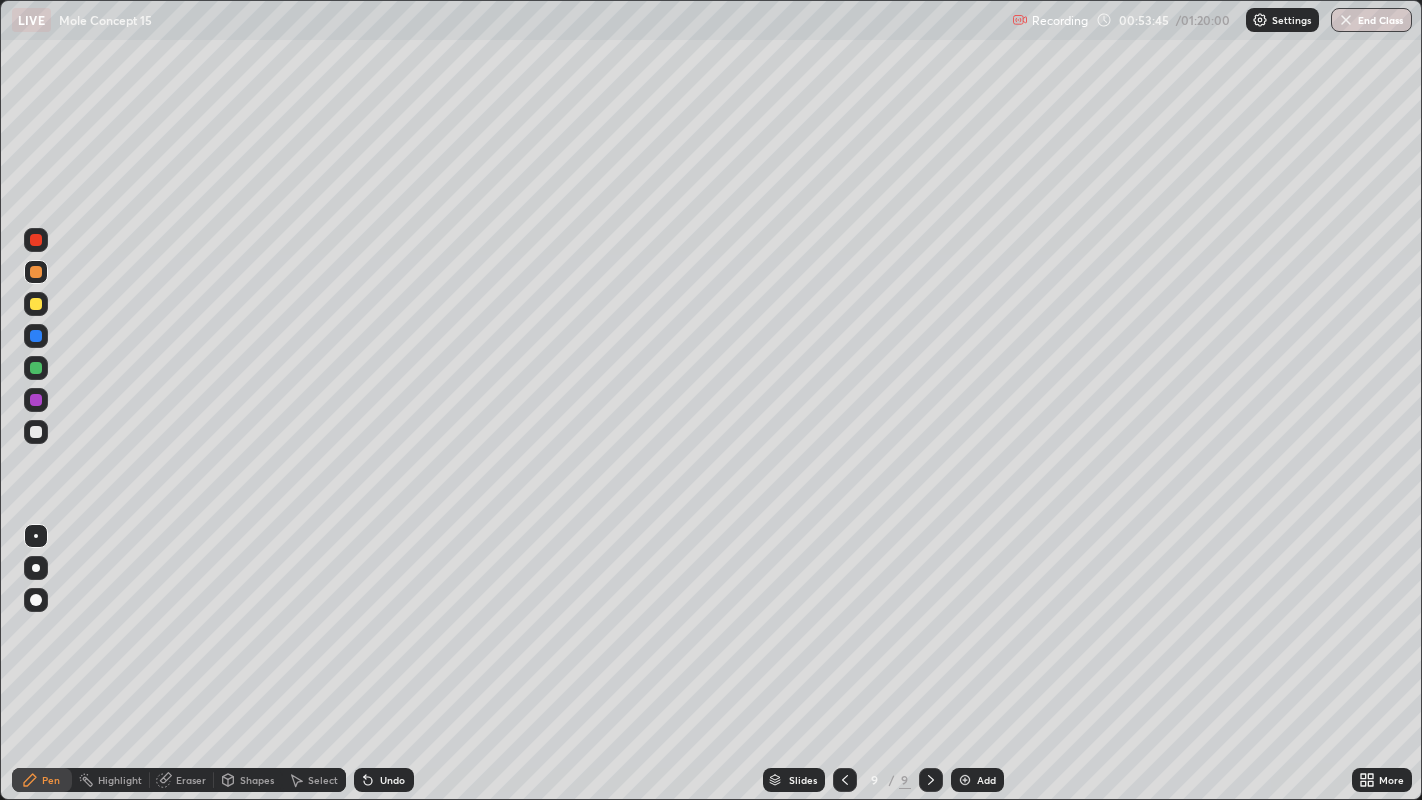 click on "Undo" at bounding box center [384, 780] 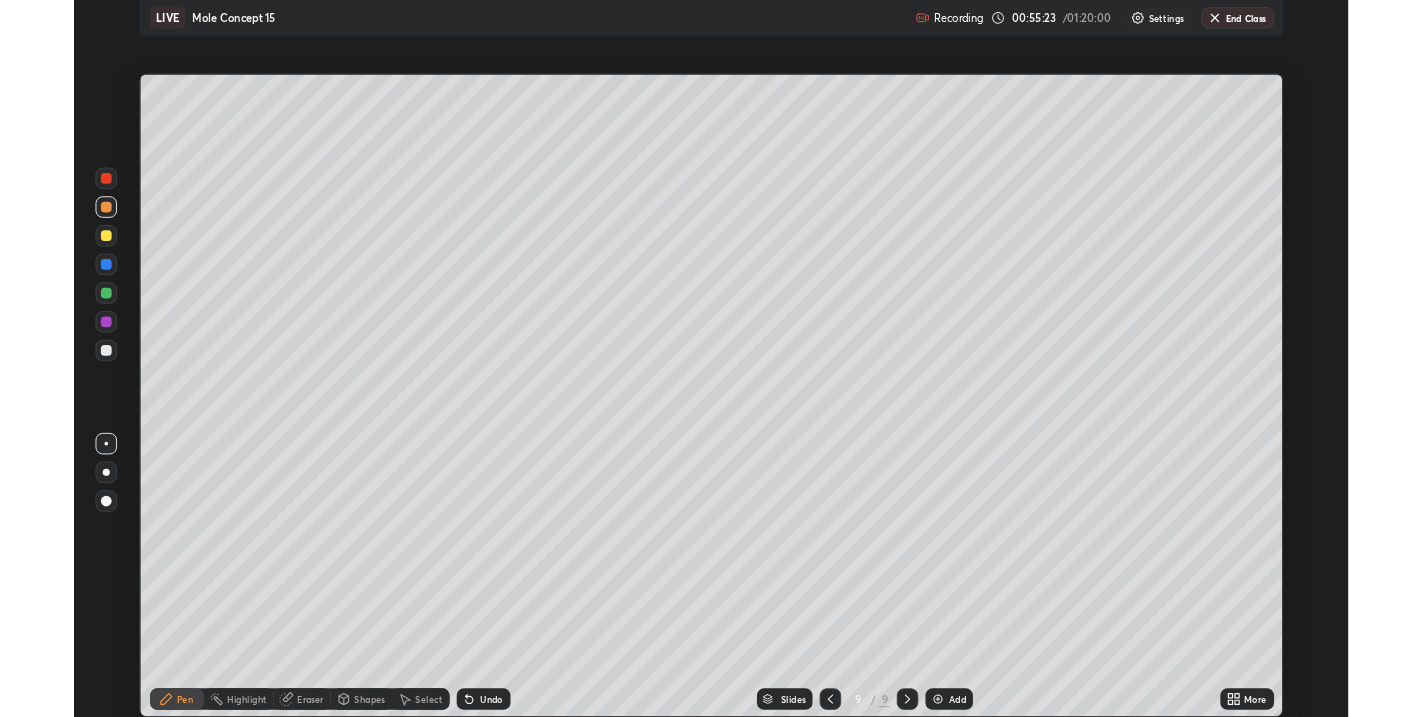 scroll, scrollTop: 717, scrollLeft: 1422, axis: both 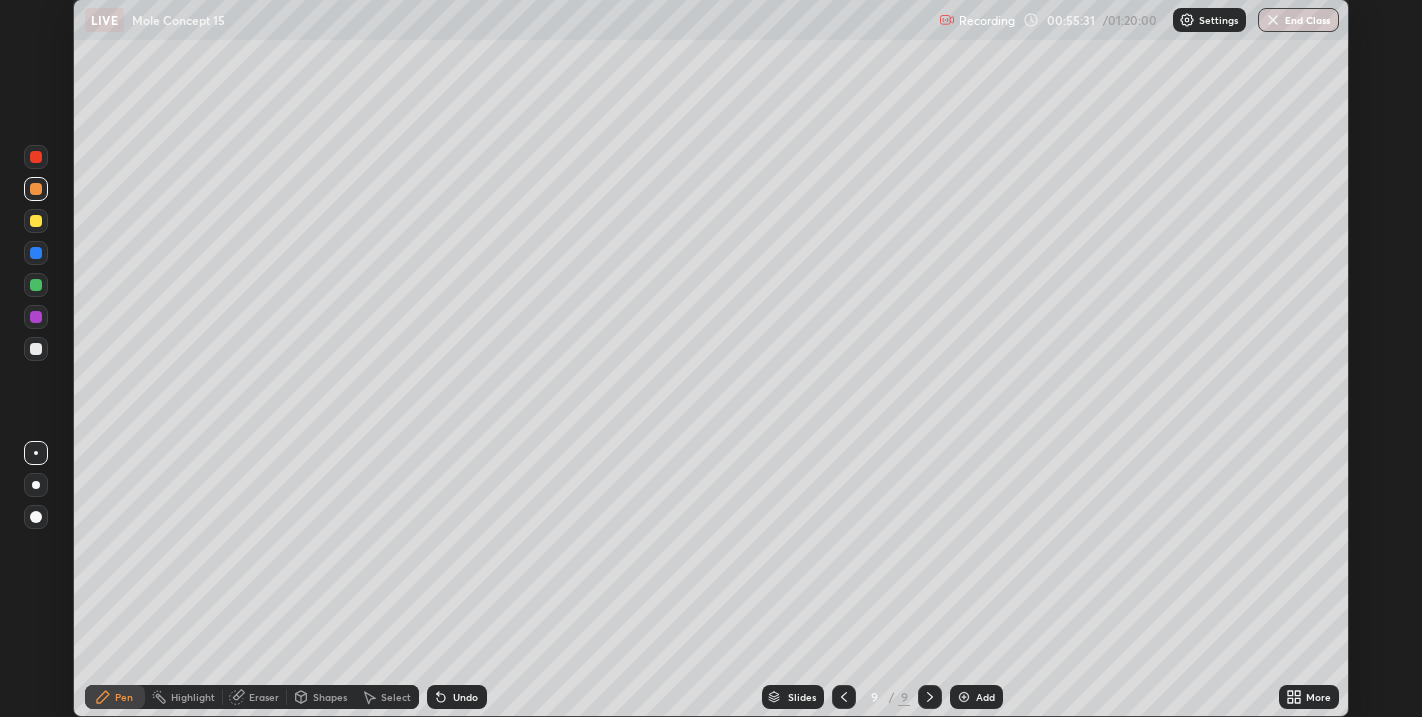 click 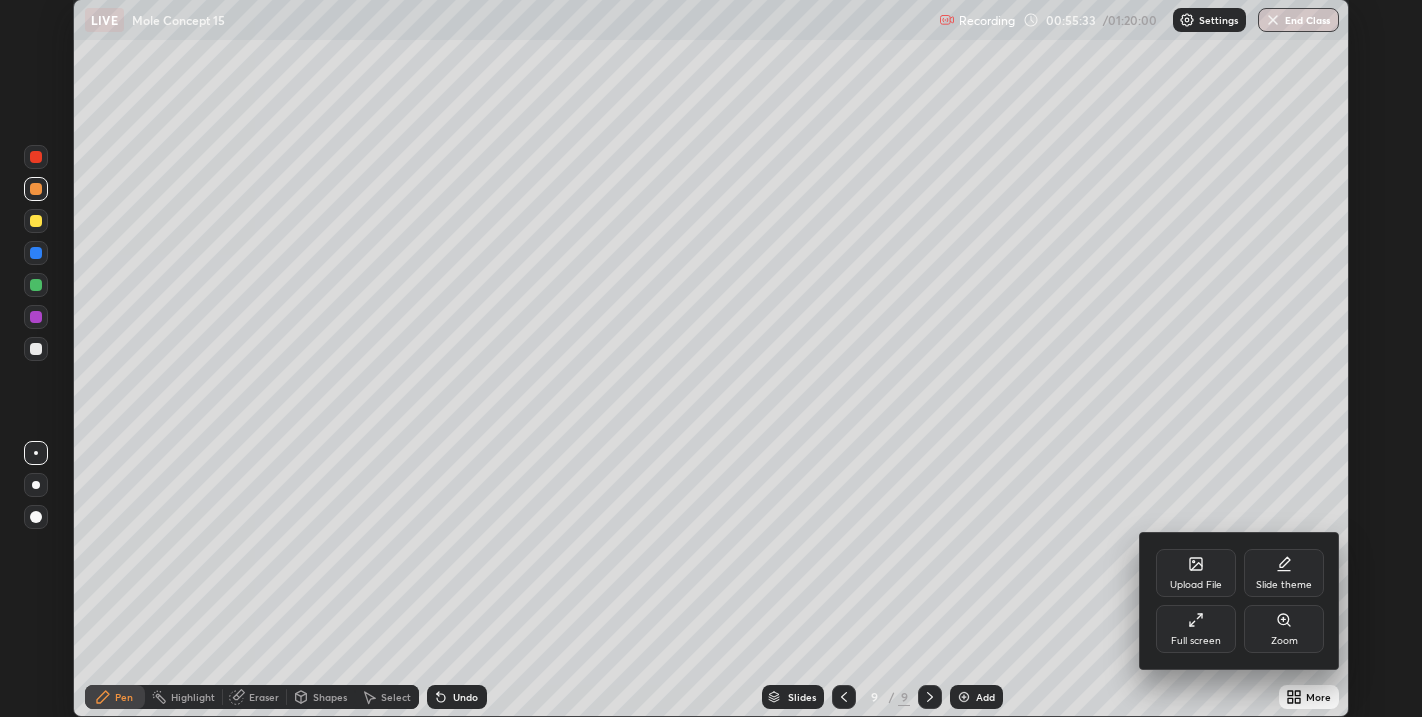 click 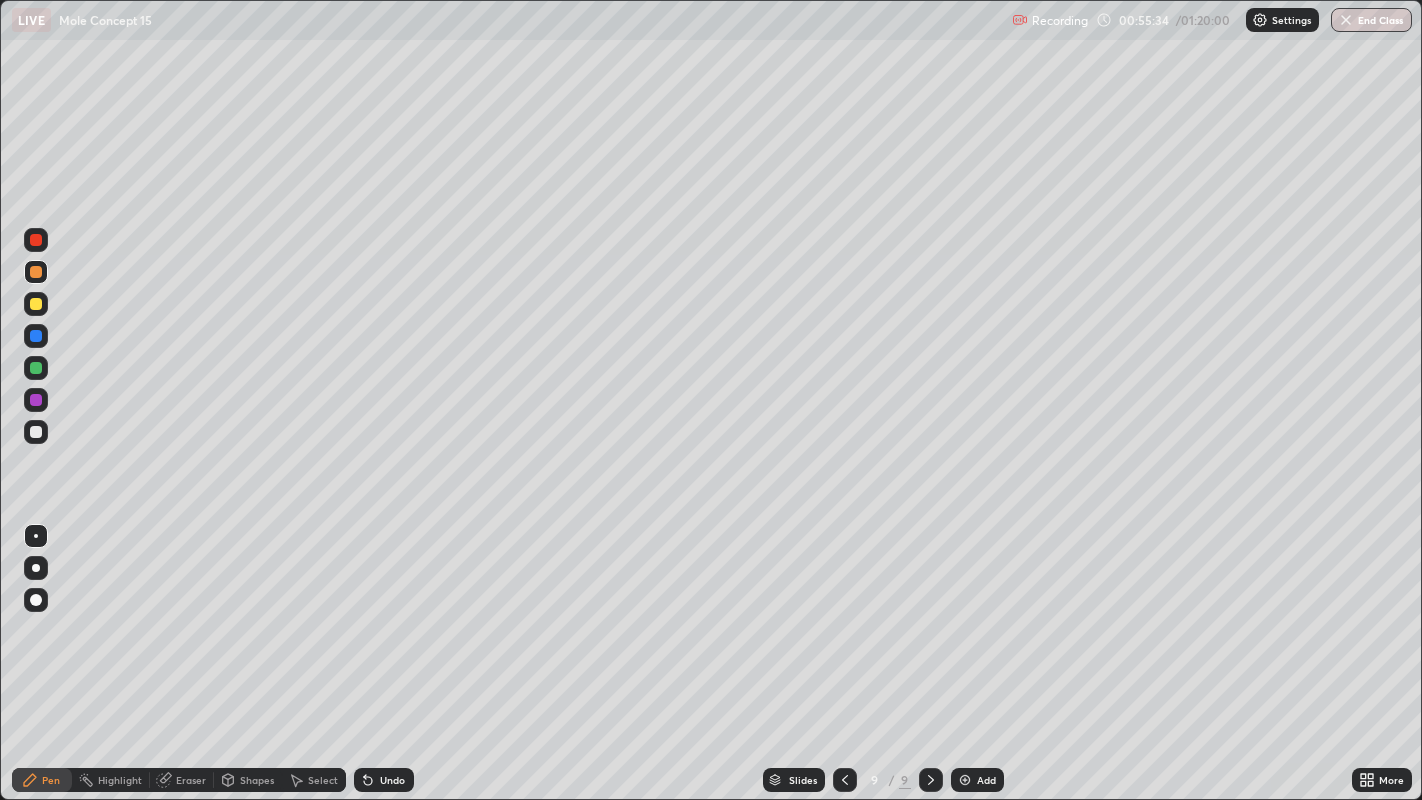 scroll, scrollTop: 99200, scrollLeft: 98577, axis: both 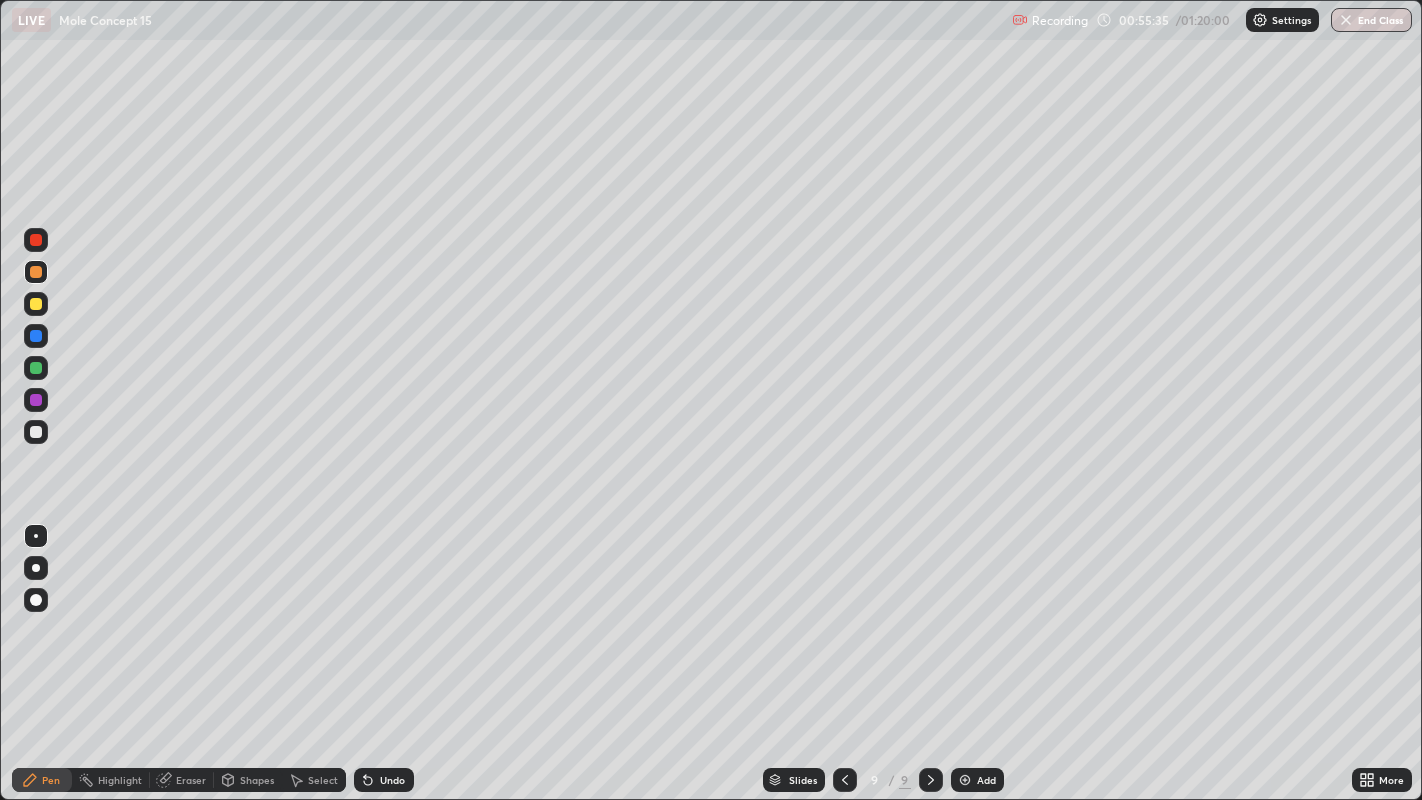 click 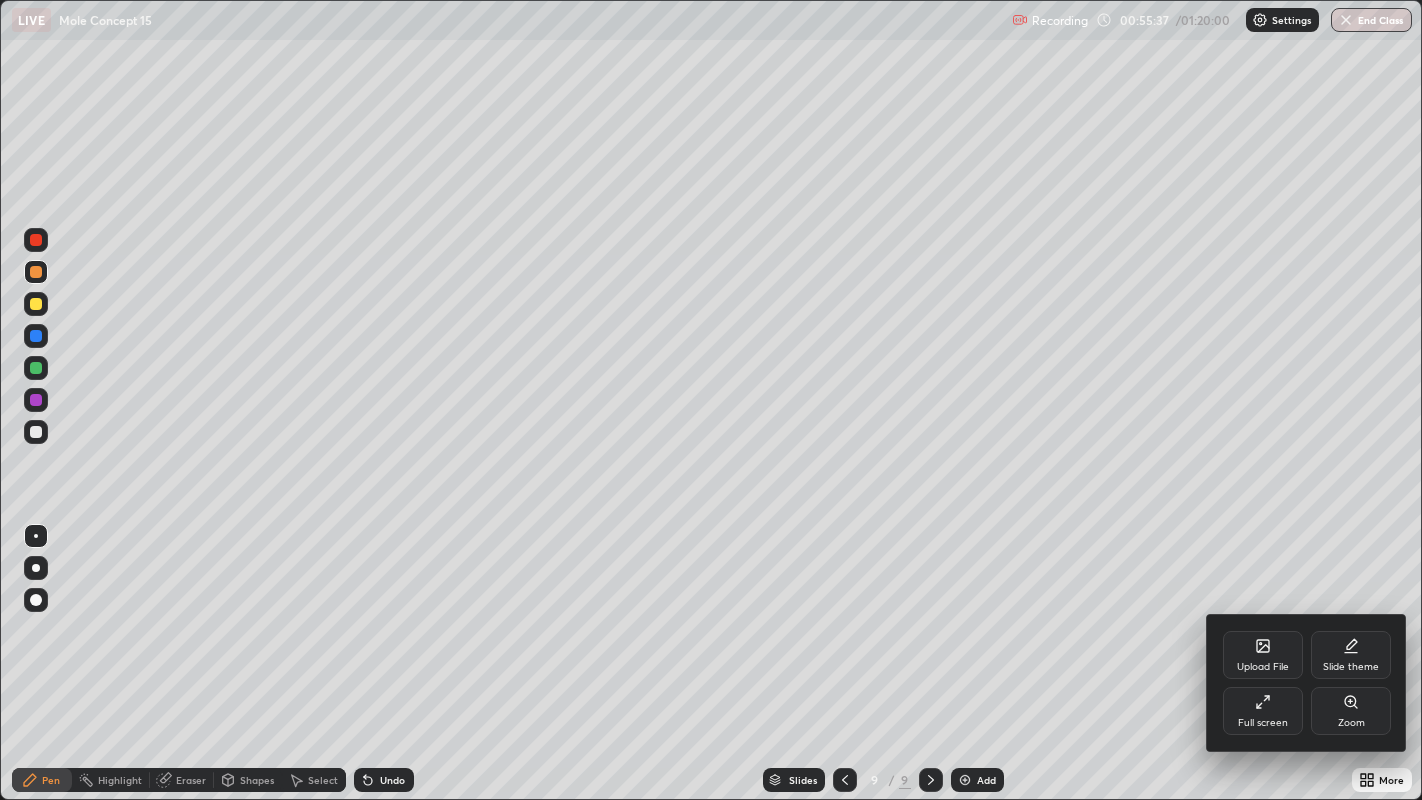 click 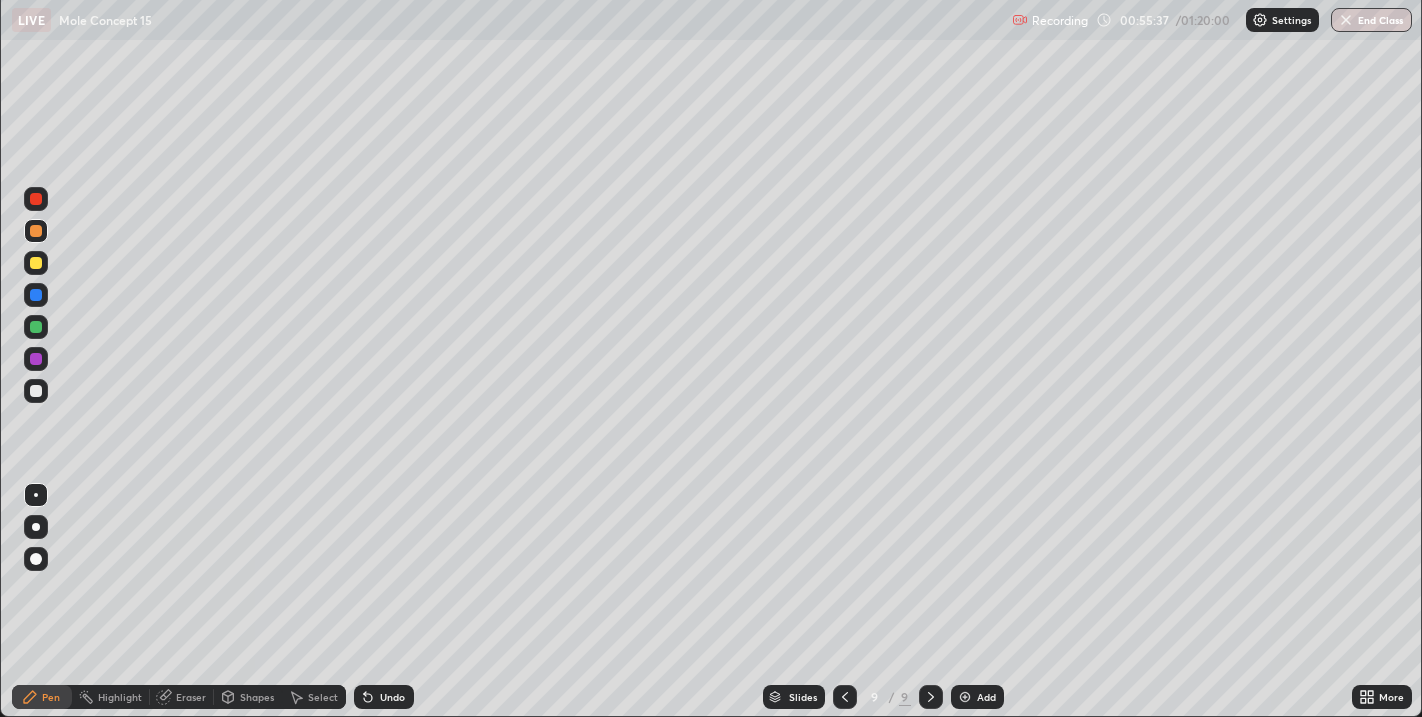 scroll, scrollTop: 717, scrollLeft: 1422, axis: both 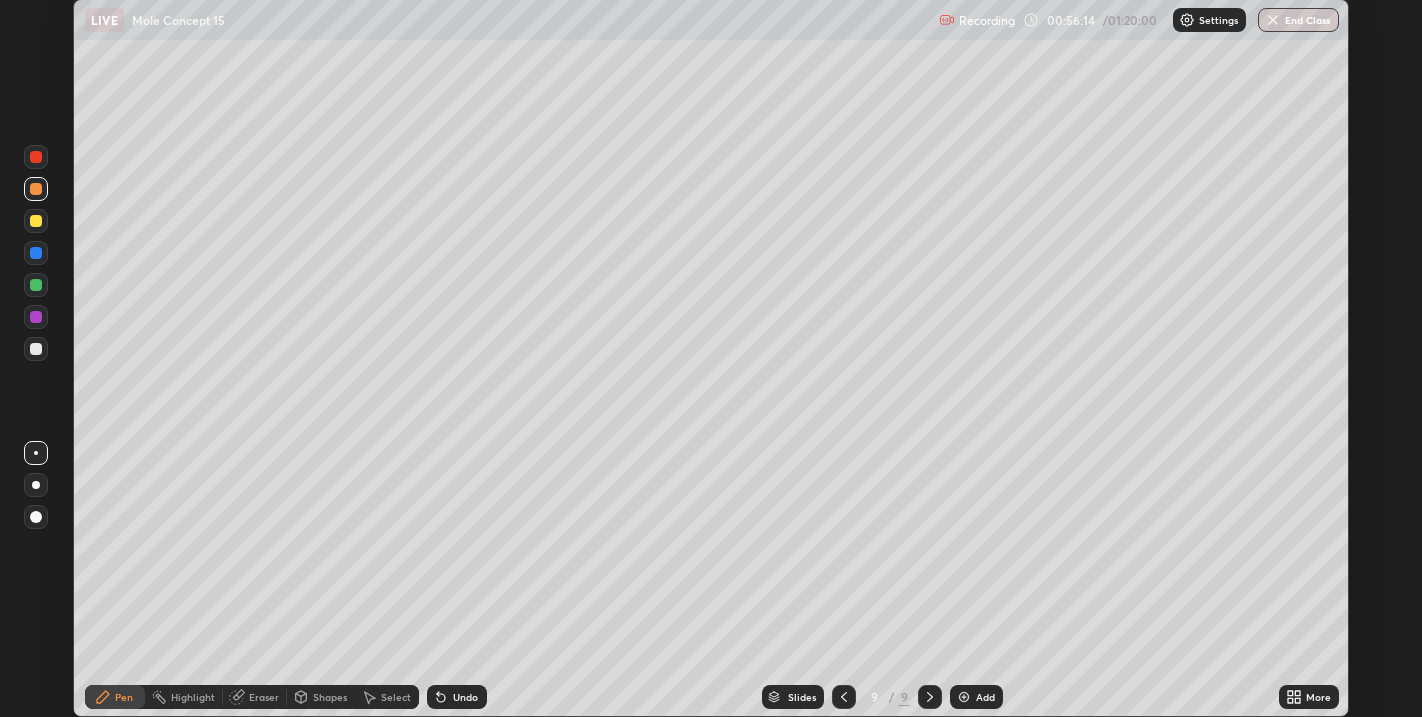 click on "Add" at bounding box center [976, 697] 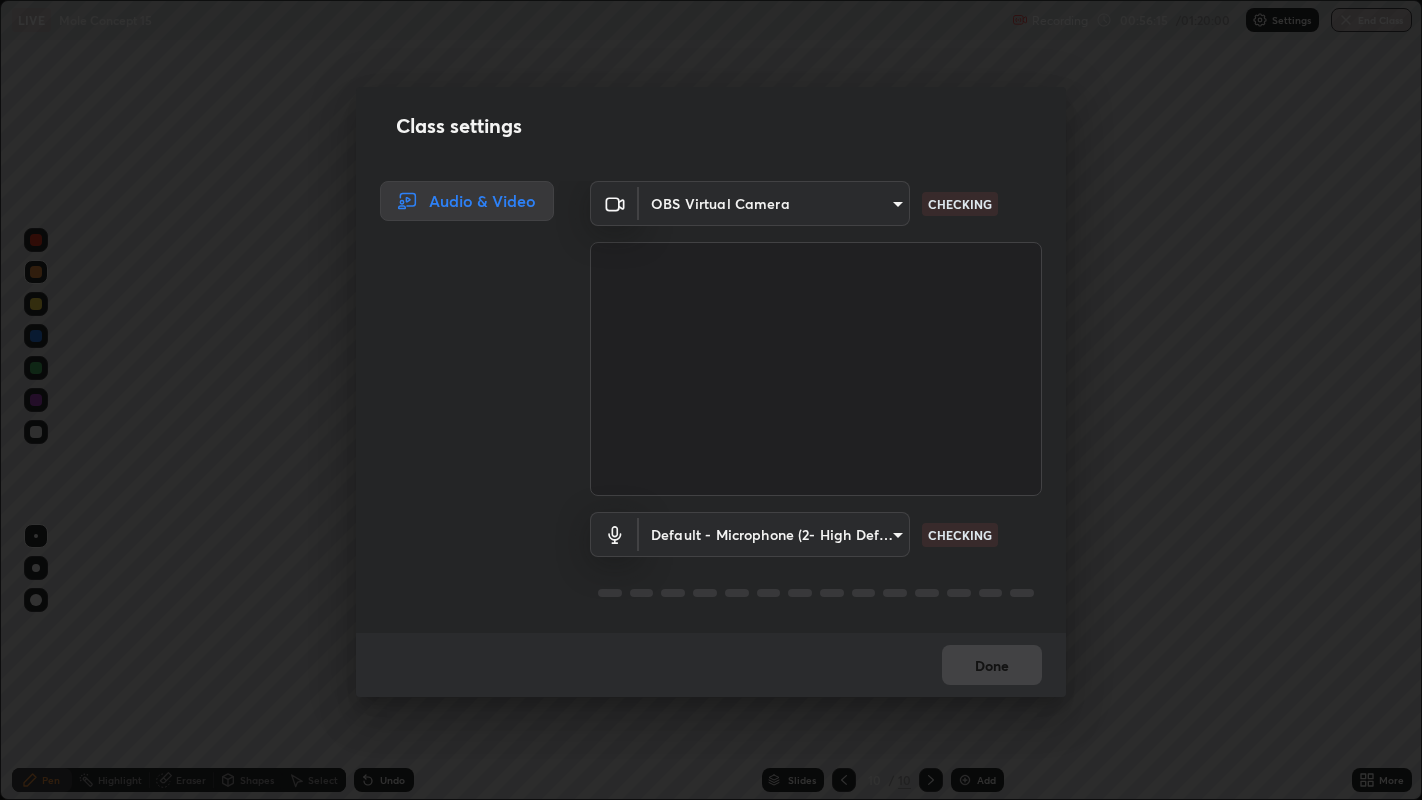 scroll, scrollTop: 99200, scrollLeft: 98577, axis: both 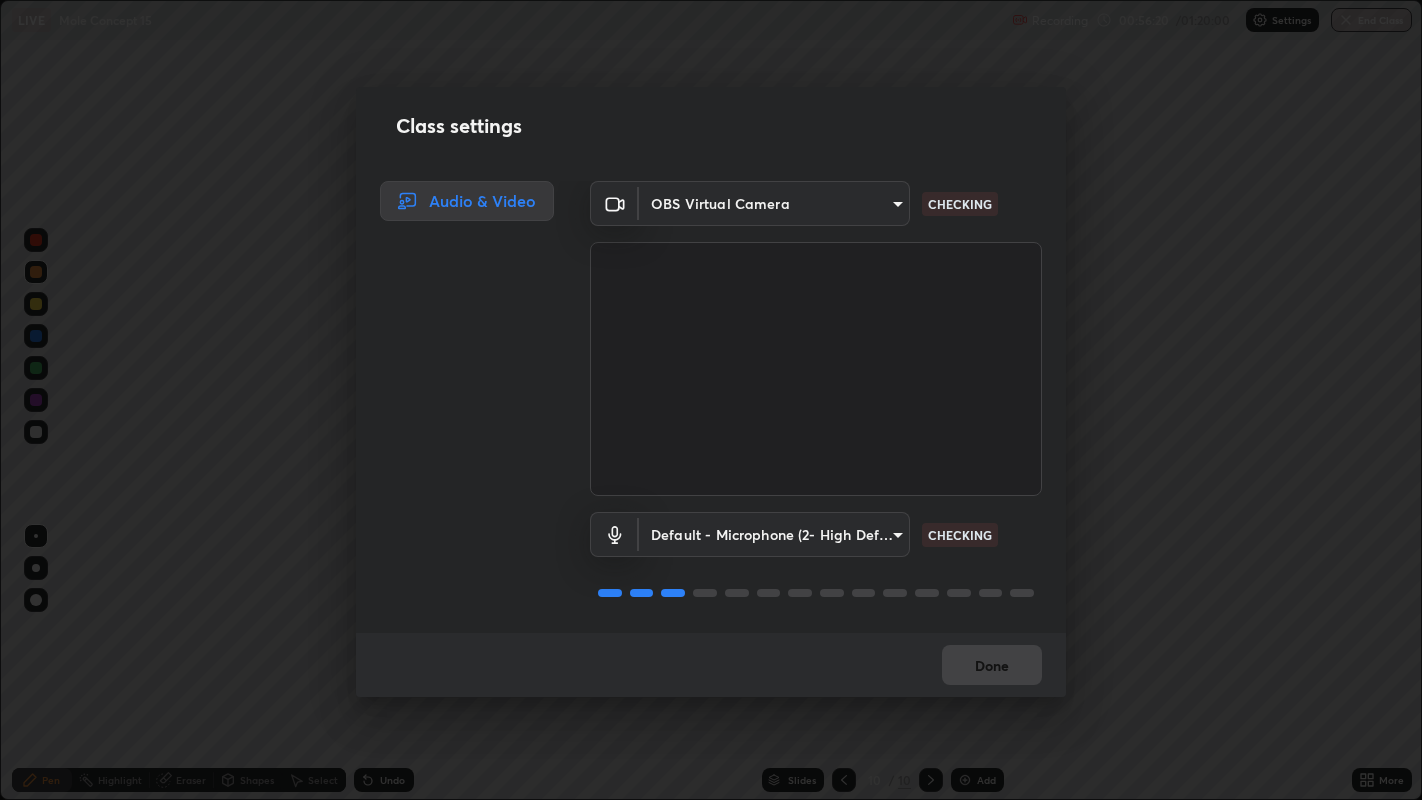 click on "Erase all LIVE Mole Concept 15 Recording 00:56:20 /  01:20:00 Settings End Class Setting up your live class Mole Concept 15 • L16 of Physical Chemistry [PERSON] Pen Highlight Eraser Shapes Select Undo Slides 10 / 10 Add More No doubts shared Encourage your learners to ask a doubt for better clarity Report an issue Reason for reporting Buffering Chat not working Audio - Video sync issue Educator video quality low ​ Attach an image Report Class settings Audio & Video OBS Virtual Camera [HASH] CHECKING Default - Microphone (2- High Definition Audio Device) default CHECKING Done" at bounding box center [711, 400] 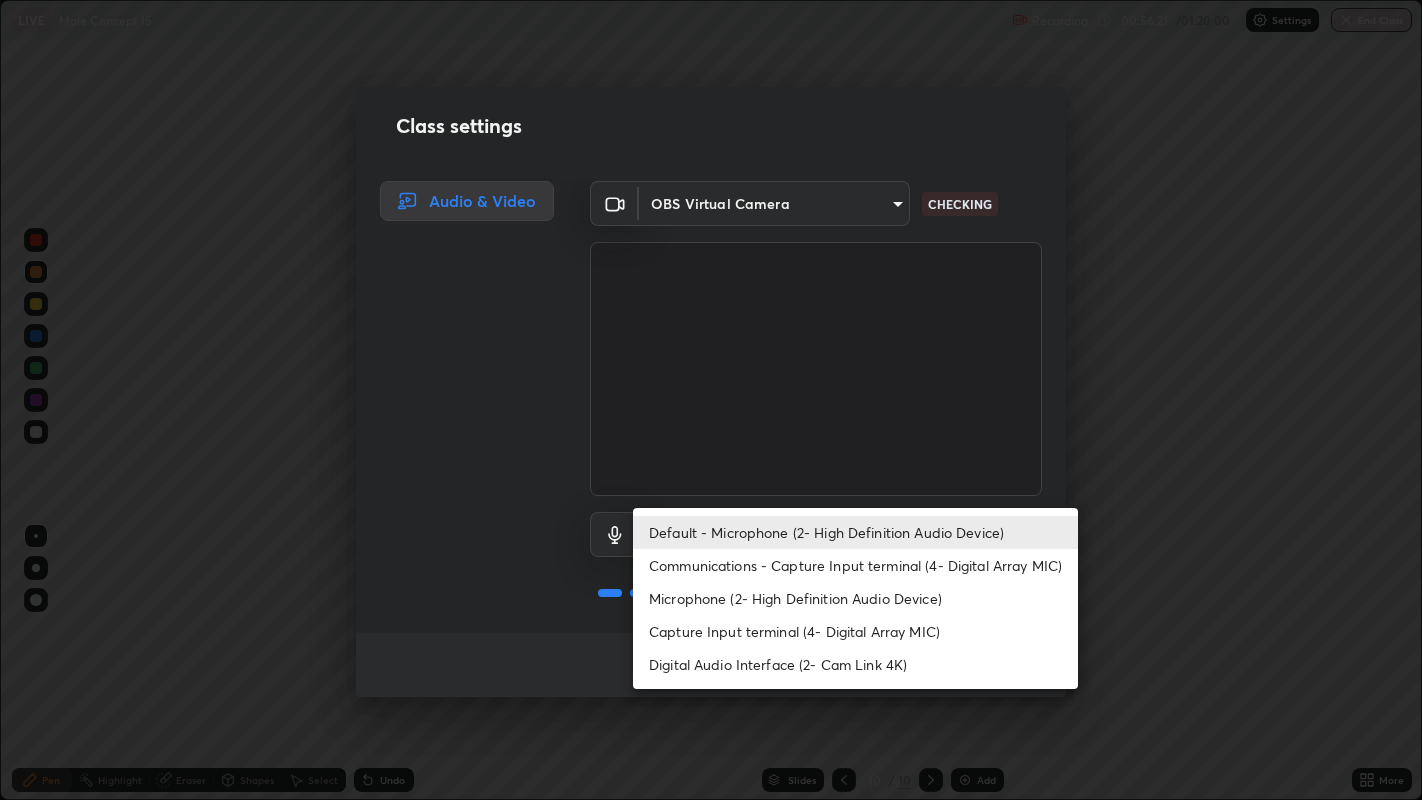click on "Microphone (2- High Definition Audio Device)" at bounding box center (855, 598) 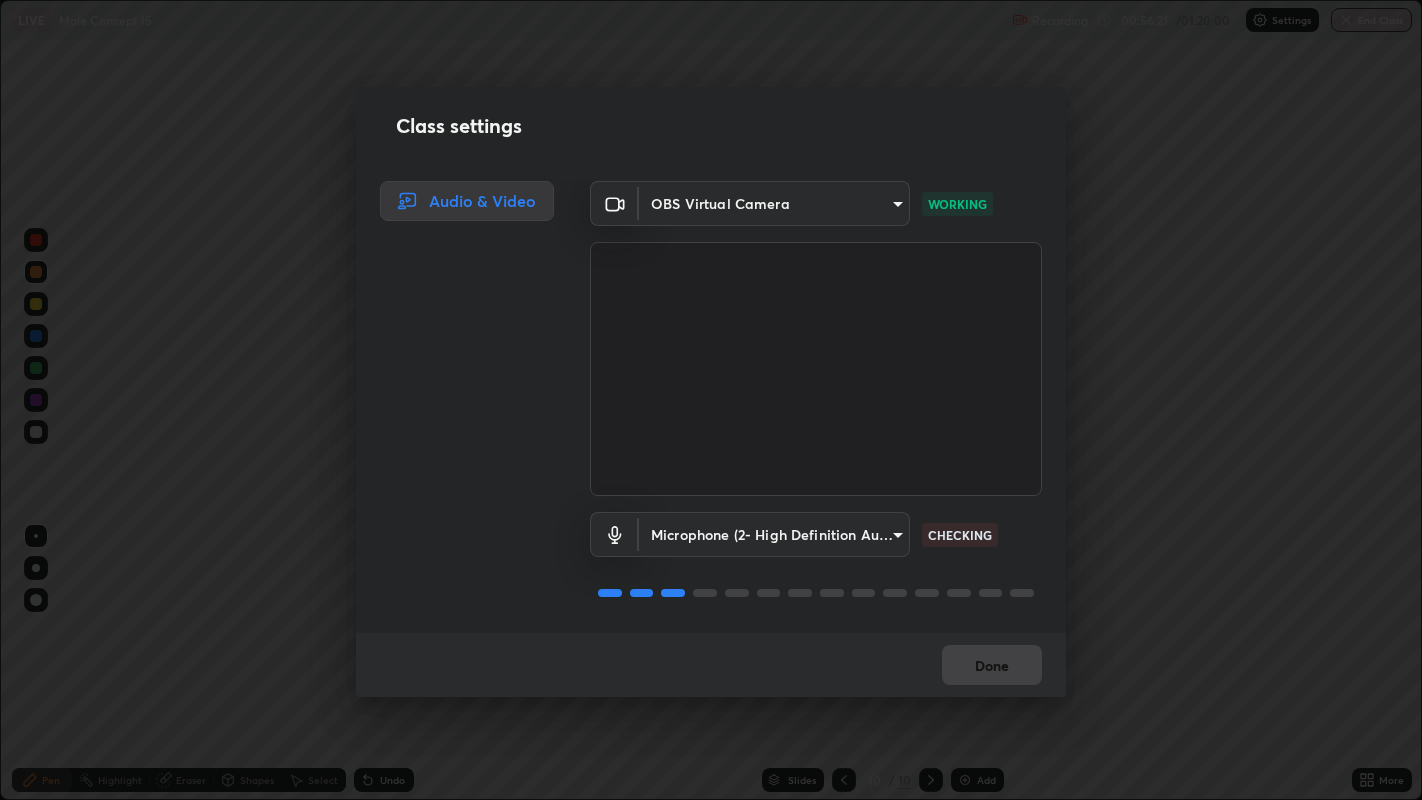 click on "Erase all LIVE Mole Concept 15 Recording 00:56:21 /  01:20:00 Settings End Class Setting up your live class Mole Concept 15 • L16 of Physical Chemistry Manish Joshi Pen Highlight Eraser Shapes Select Undo Slides 10 / 10 Add More No doubts shared Encourage your learners to ask a doubt for better clarity Report an issue Reason for reporting Buffering Chat not working Audio - Video sync issue Educator video quality low ​ Attach an image Report Class settings Audio & Video OBS Virtual Camera 67417adfccfa8b42c30ef4407fe4a6c493a28e79373338af571501226f50bce5 WORKING Microphone (2- High Definition Audio Device) 5ae5eb58a095c8d6c1905c16a689890706953ee02c64a57ea54ece677bd0501b CHECKING Done" at bounding box center (711, 400) 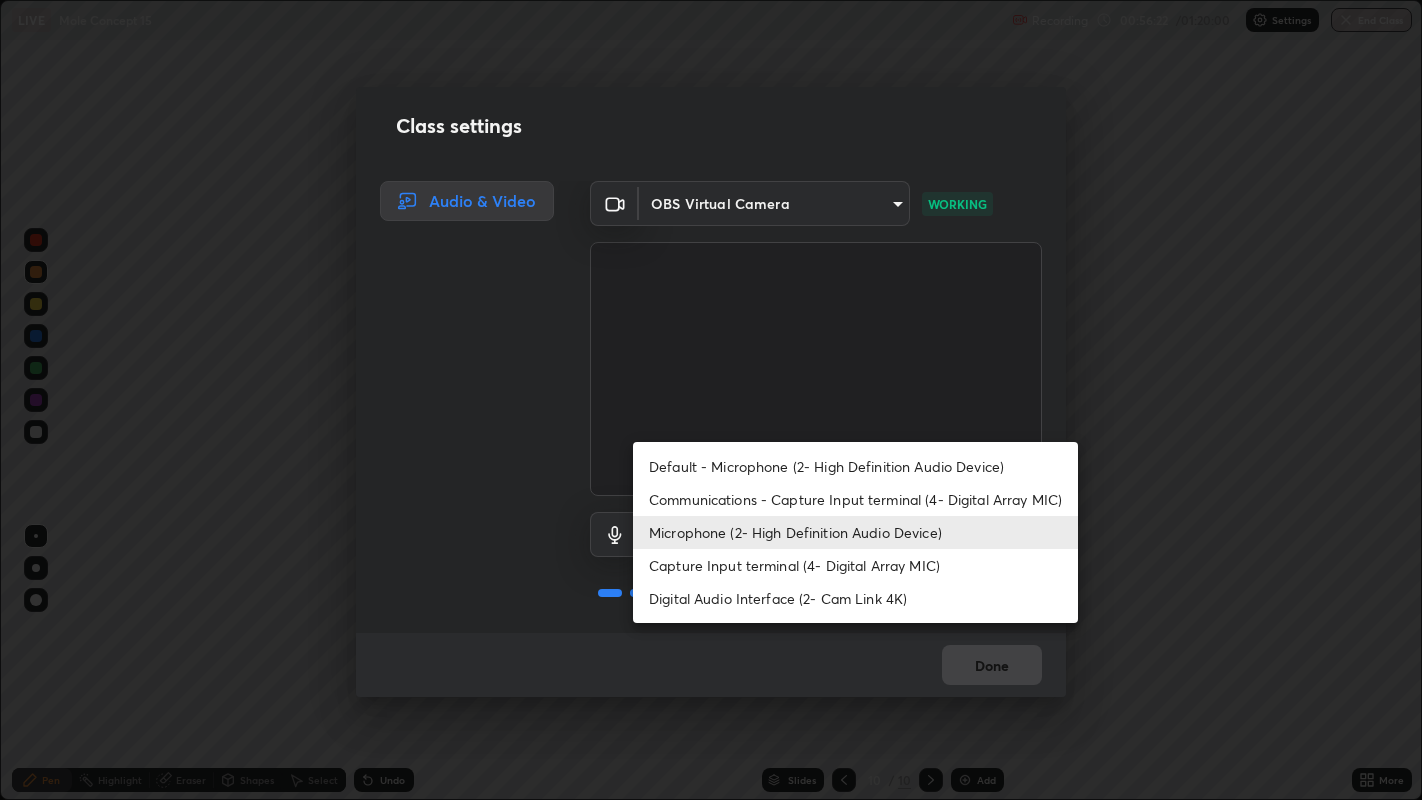 click on "Default - Microphone (2- High Definition Audio Device)" at bounding box center [855, 466] 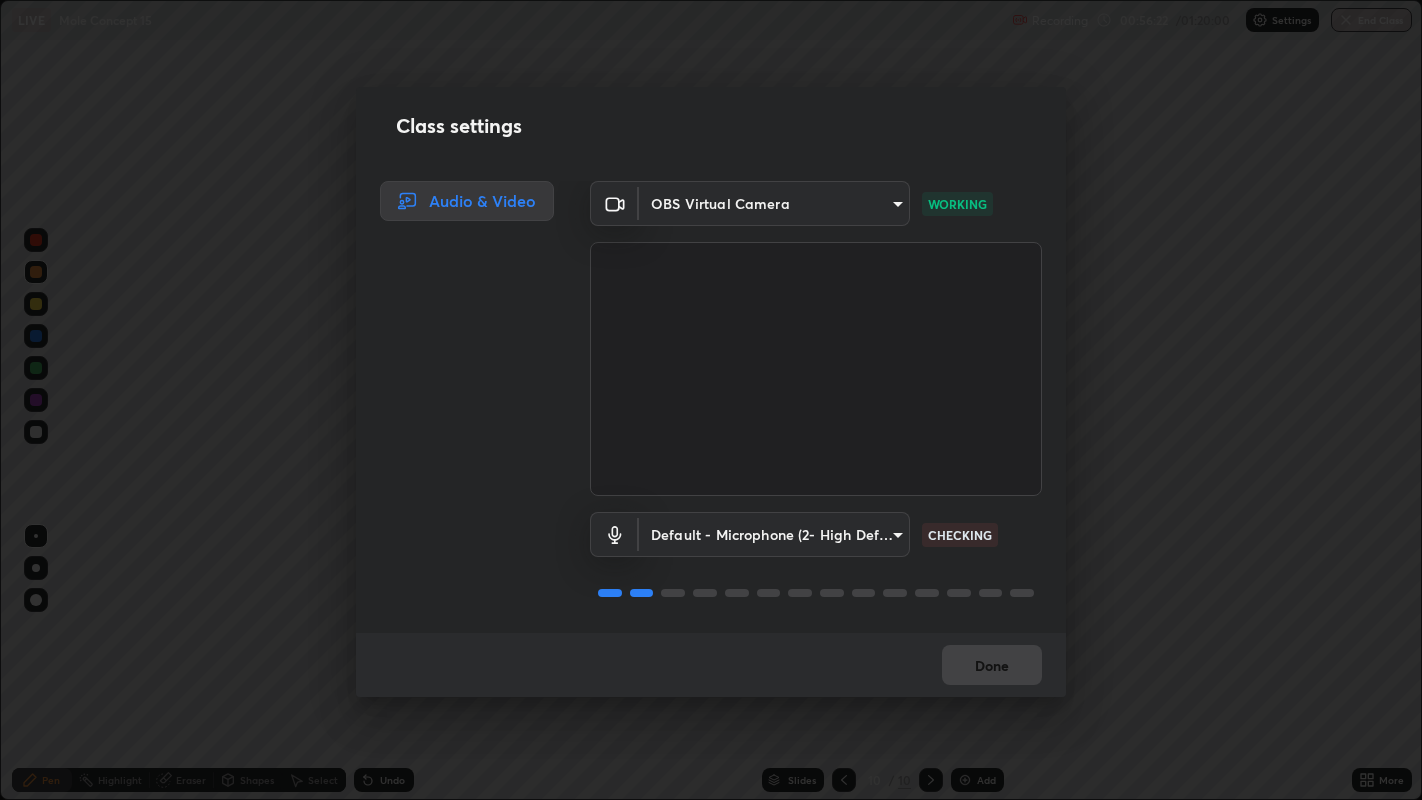 type on "default" 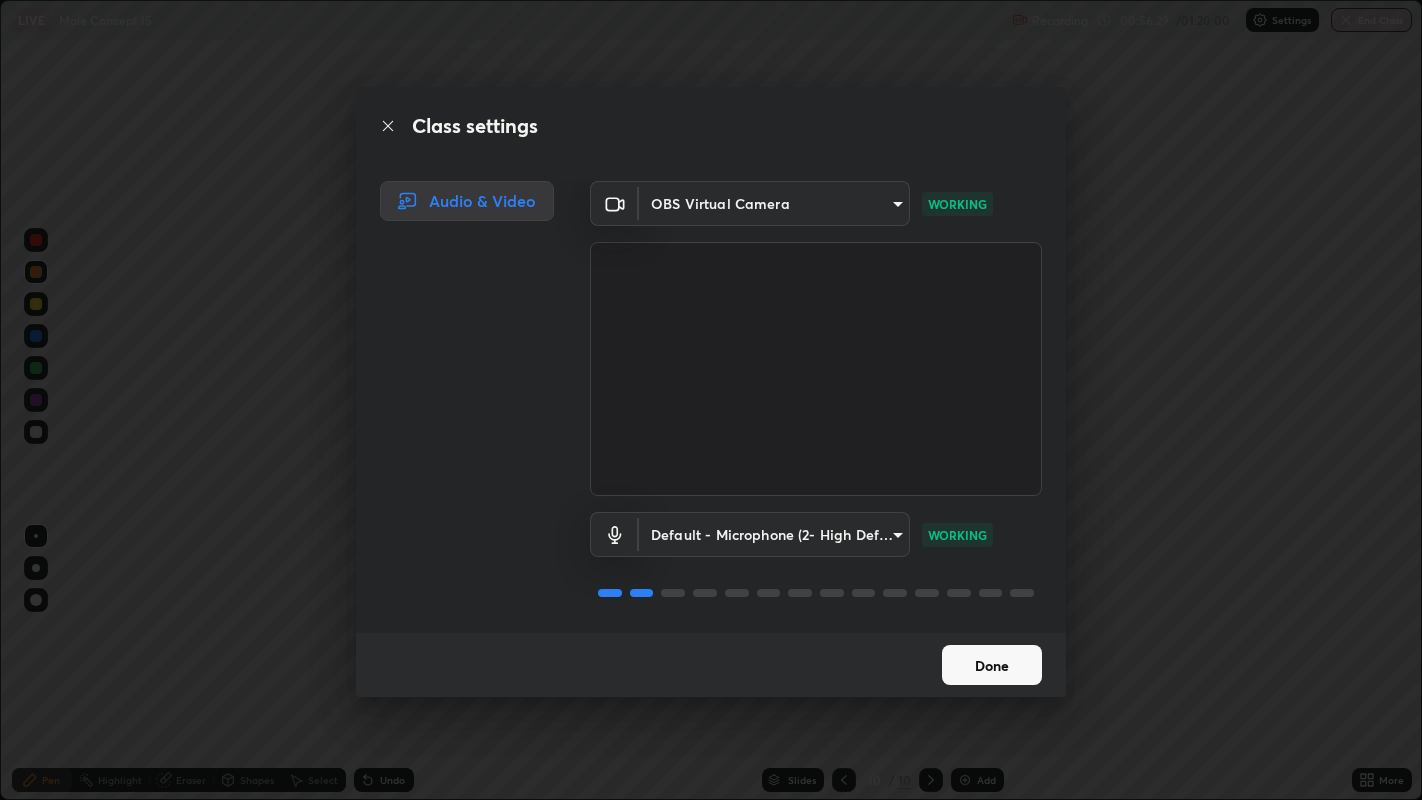 click on "Done" at bounding box center (992, 665) 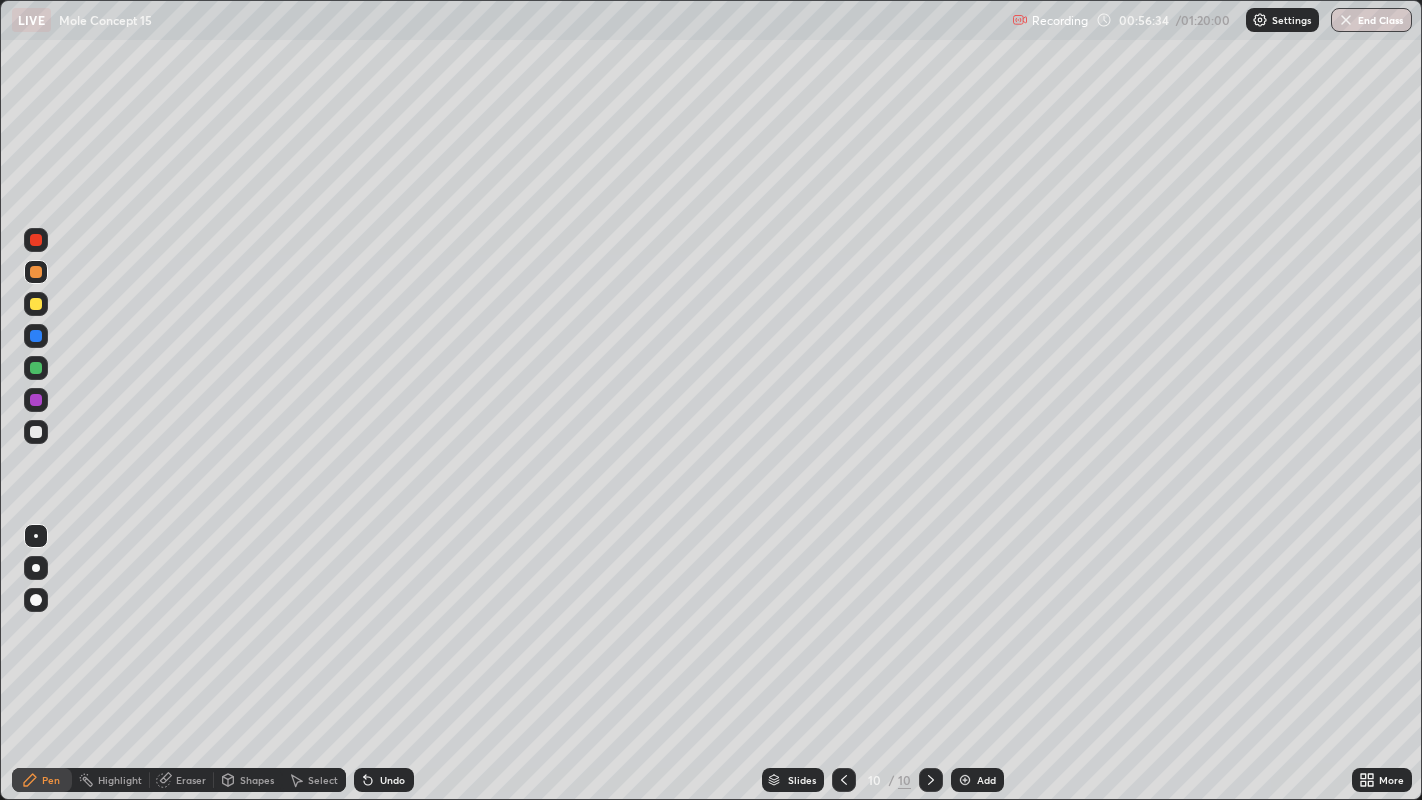 click at bounding box center [36, 432] 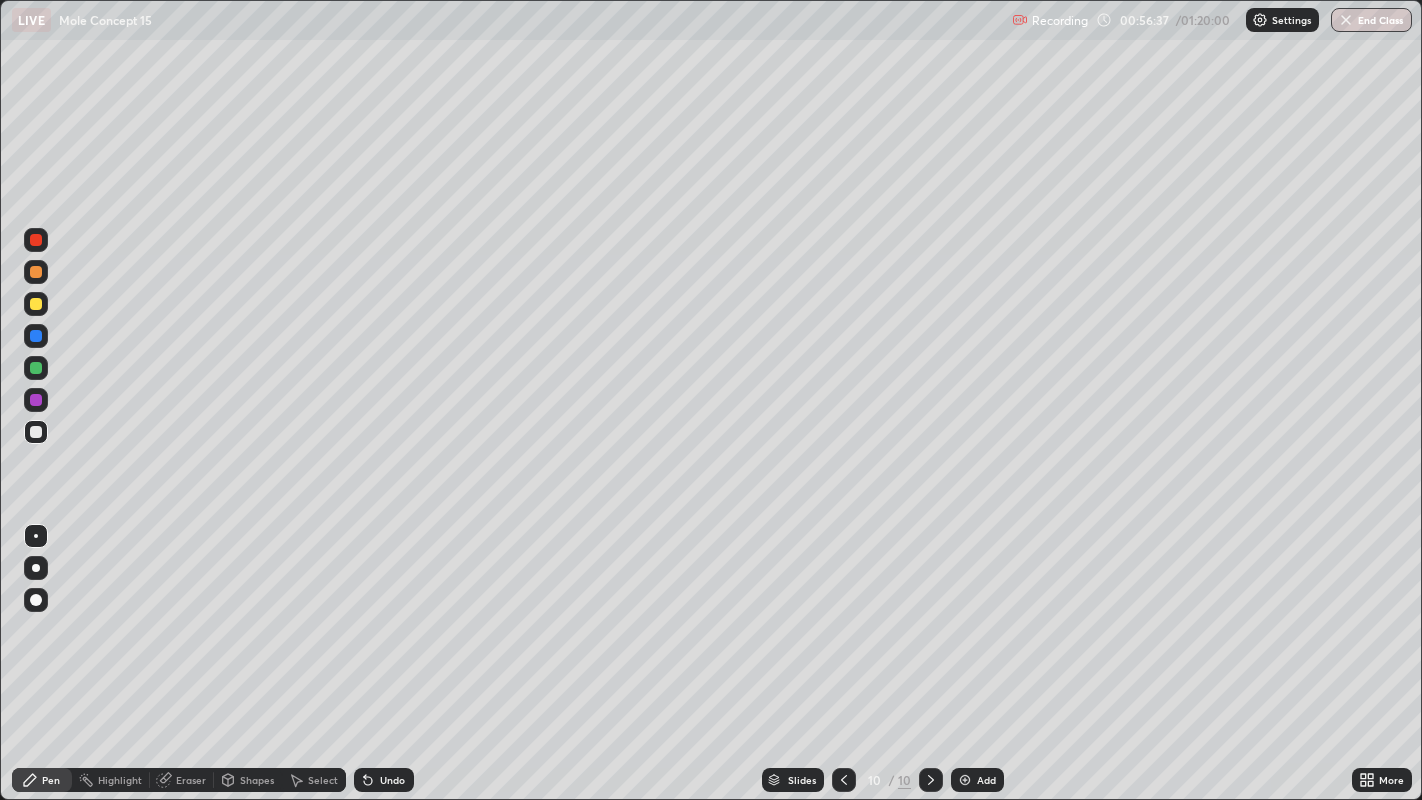 click on "Pen" at bounding box center [51, 780] 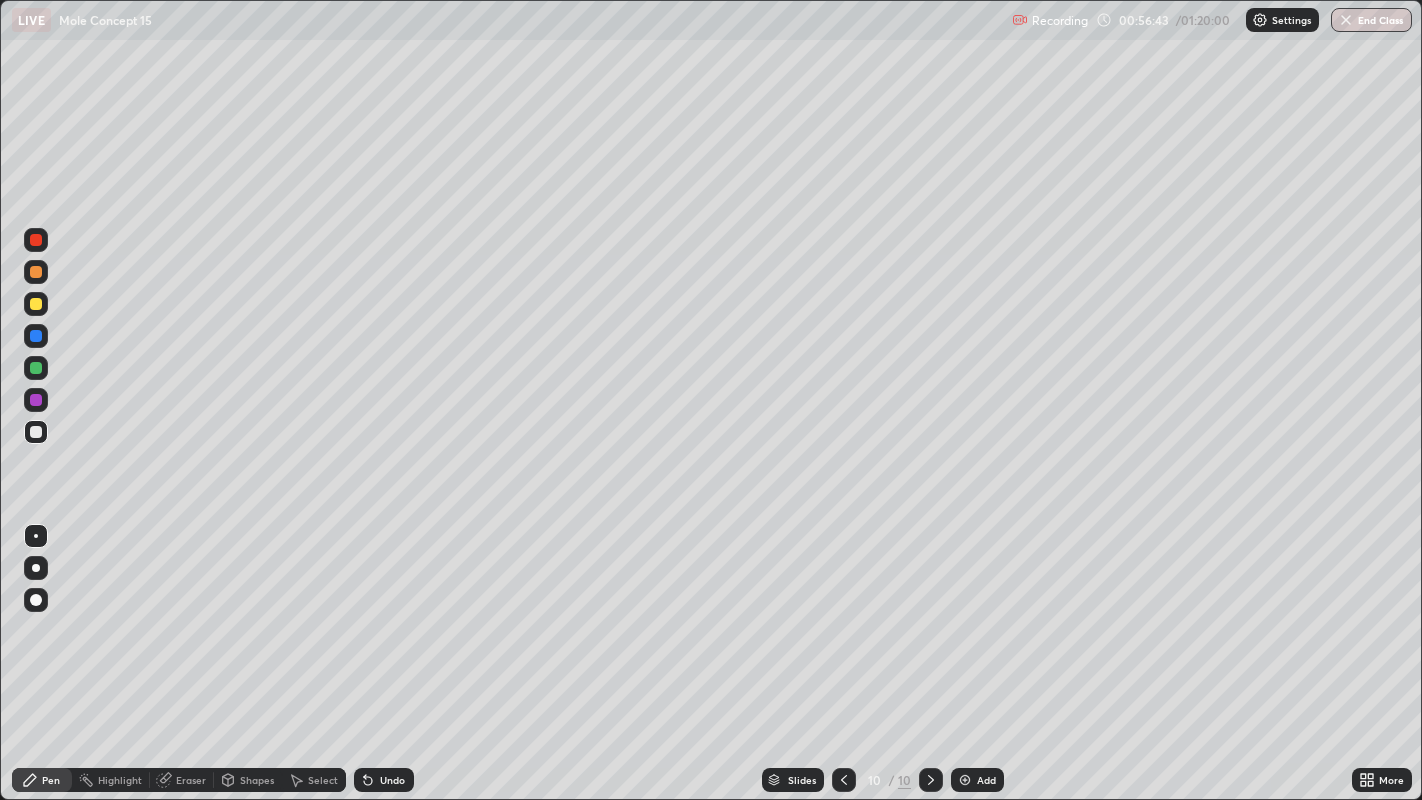 click at bounding box center [36, 304] 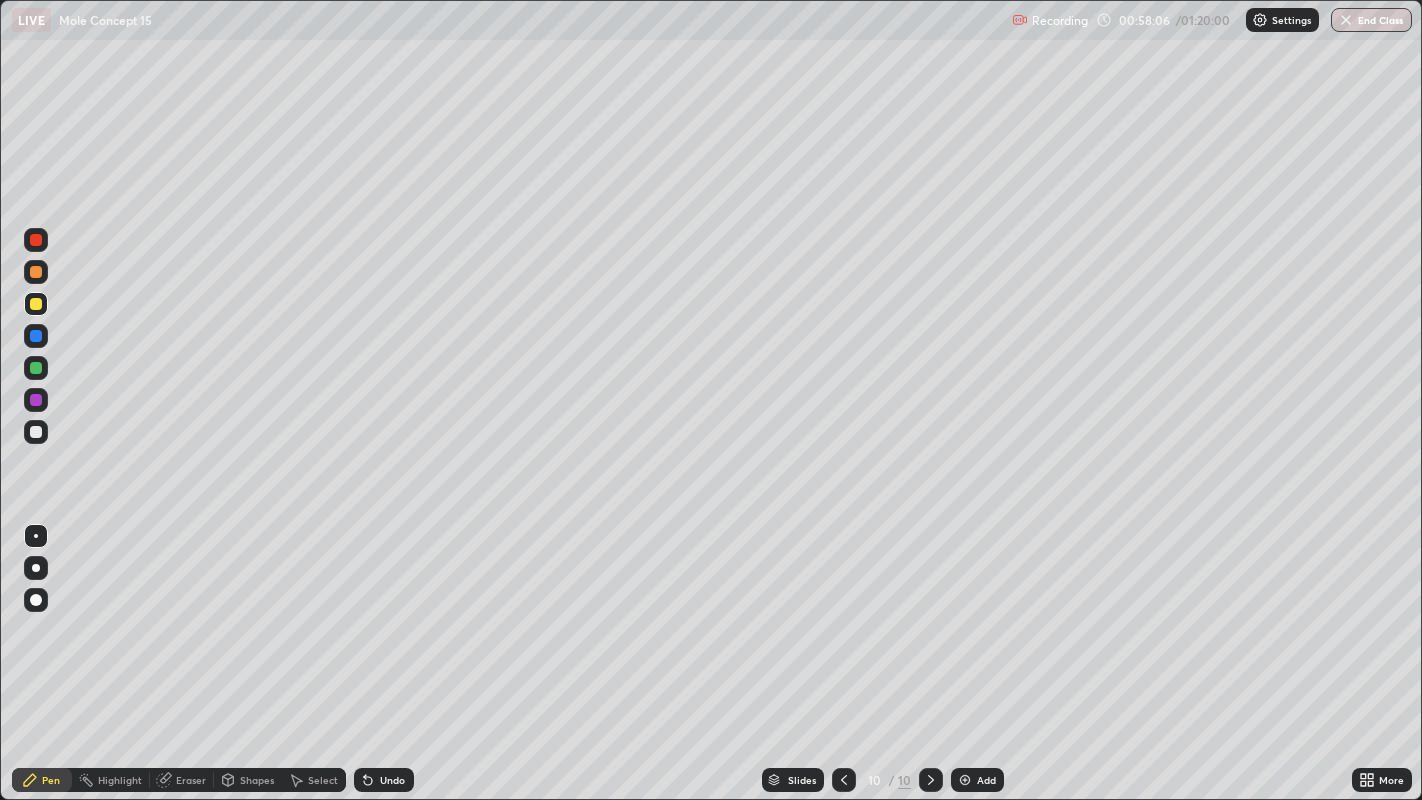 click on "Select" at bounding box center (314, 780) 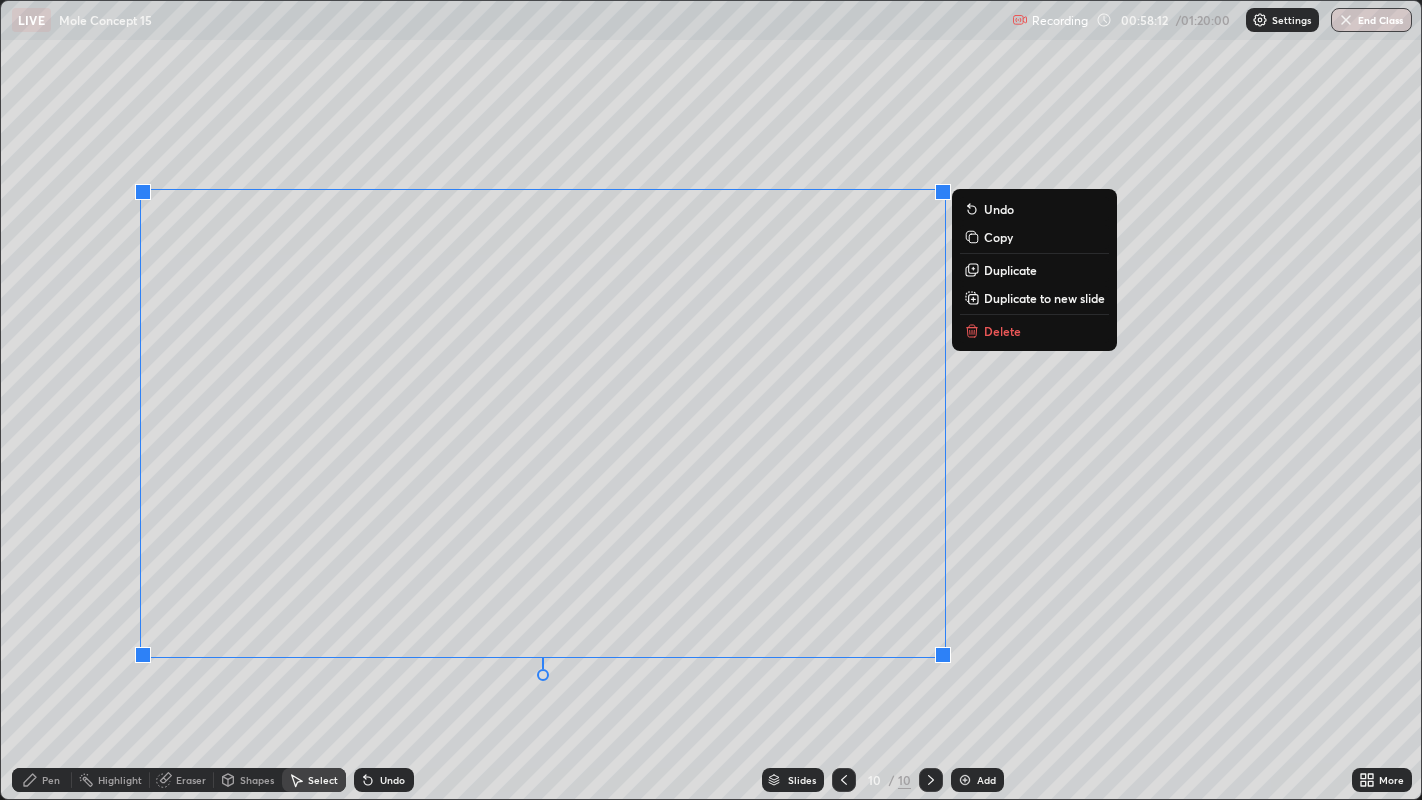 click on "Delete" at bounding box center [1002, 331] 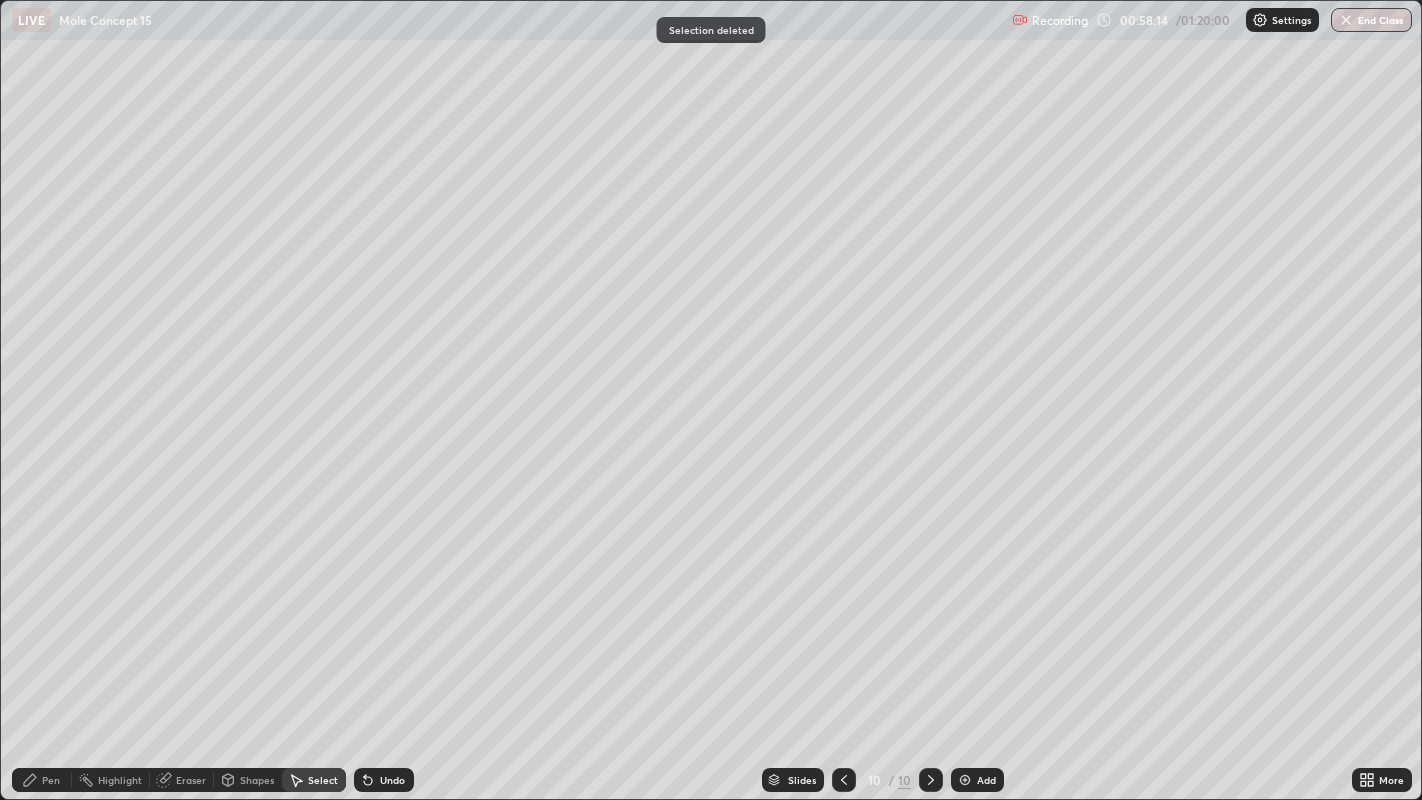 click on "Pen" at bounding box center [42, 780] 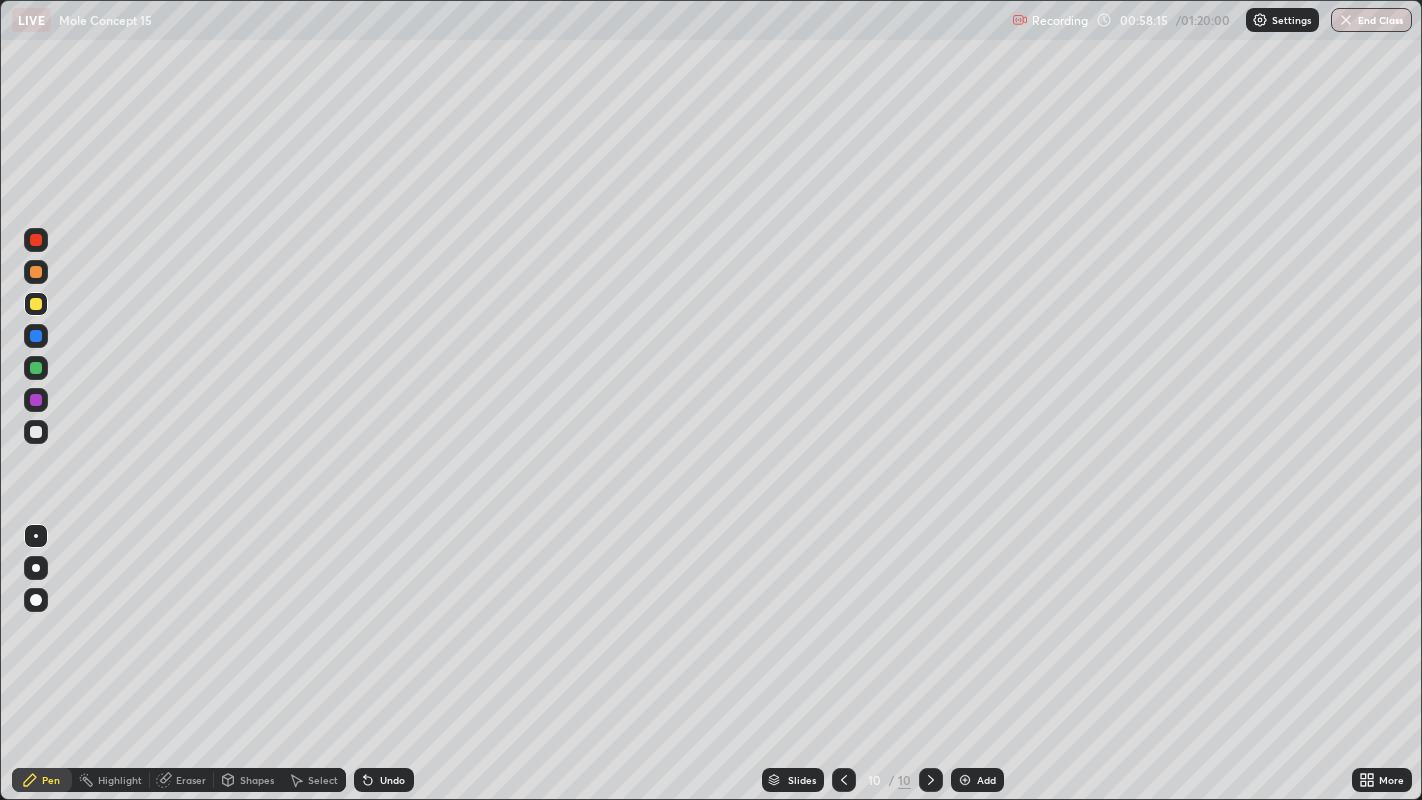 click at bounding box center (36, 304) 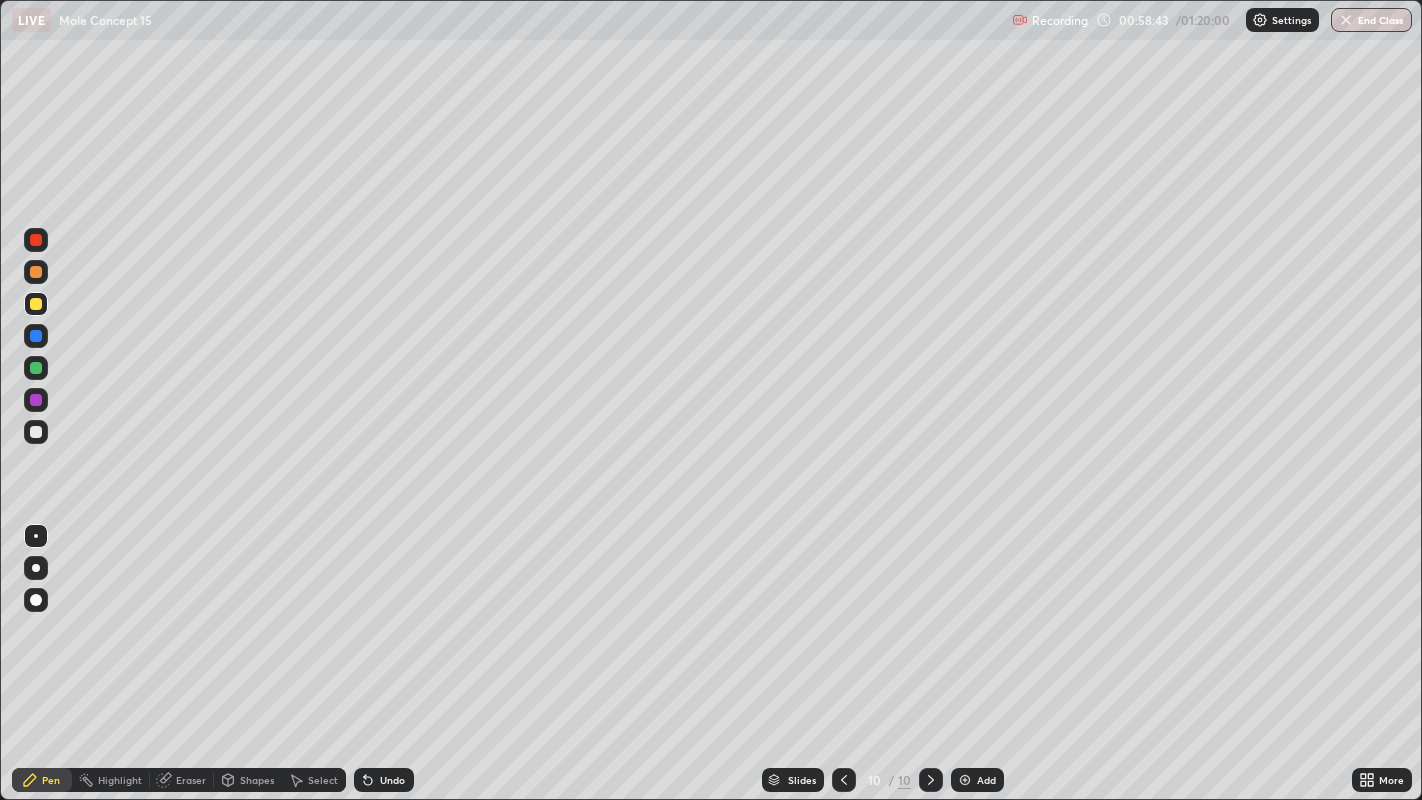 click at bounding box center (36, 272) 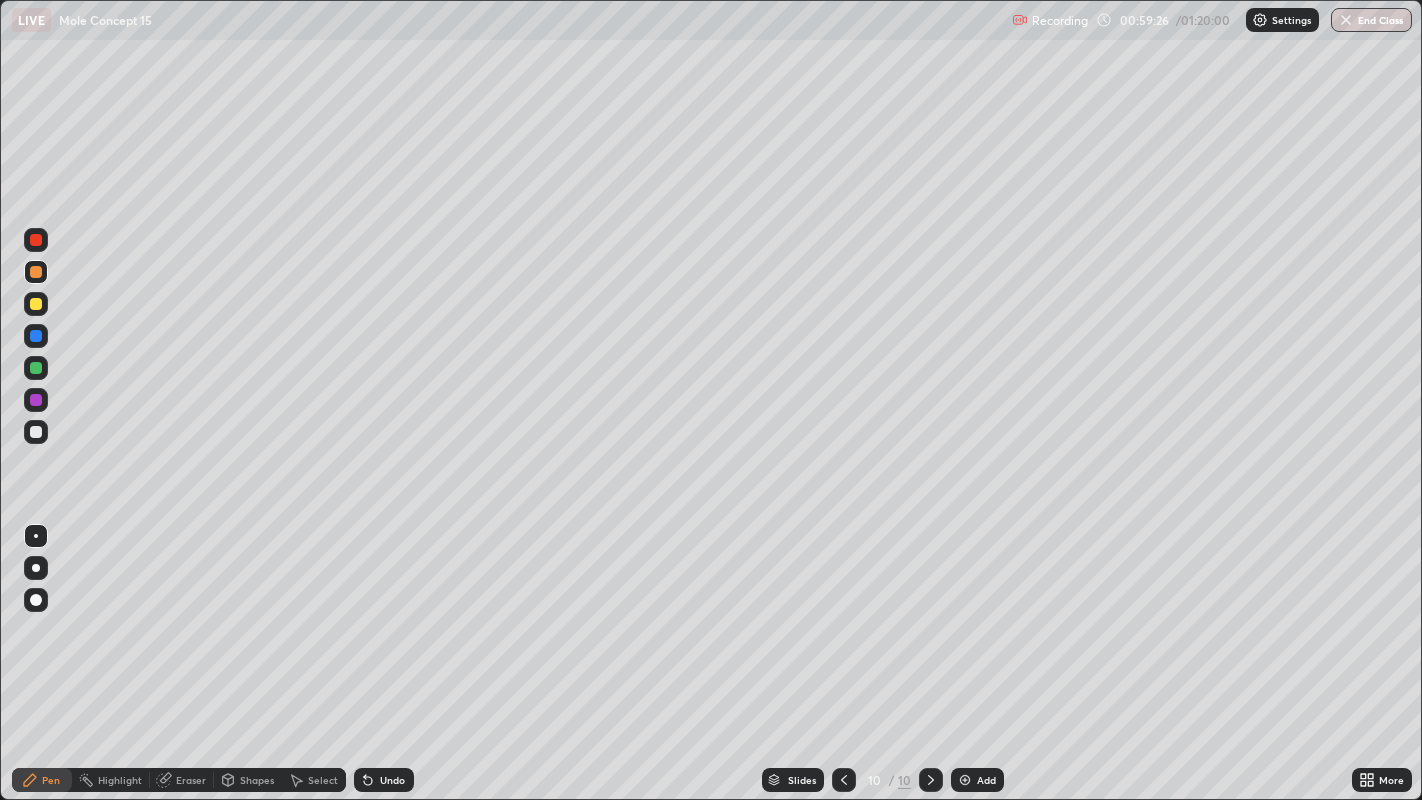 click at bounding box center (36, 368) 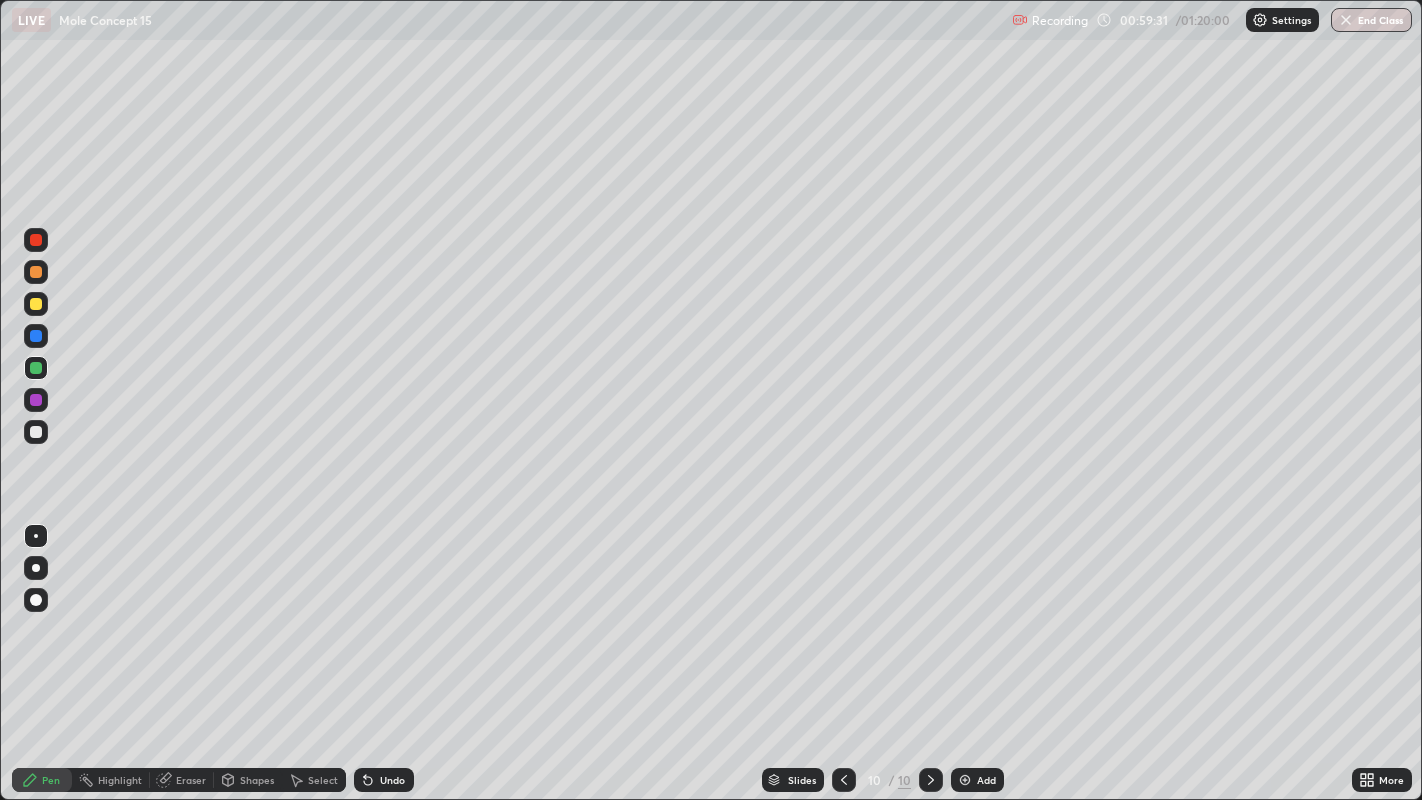 click at bounding box center (36, 304) 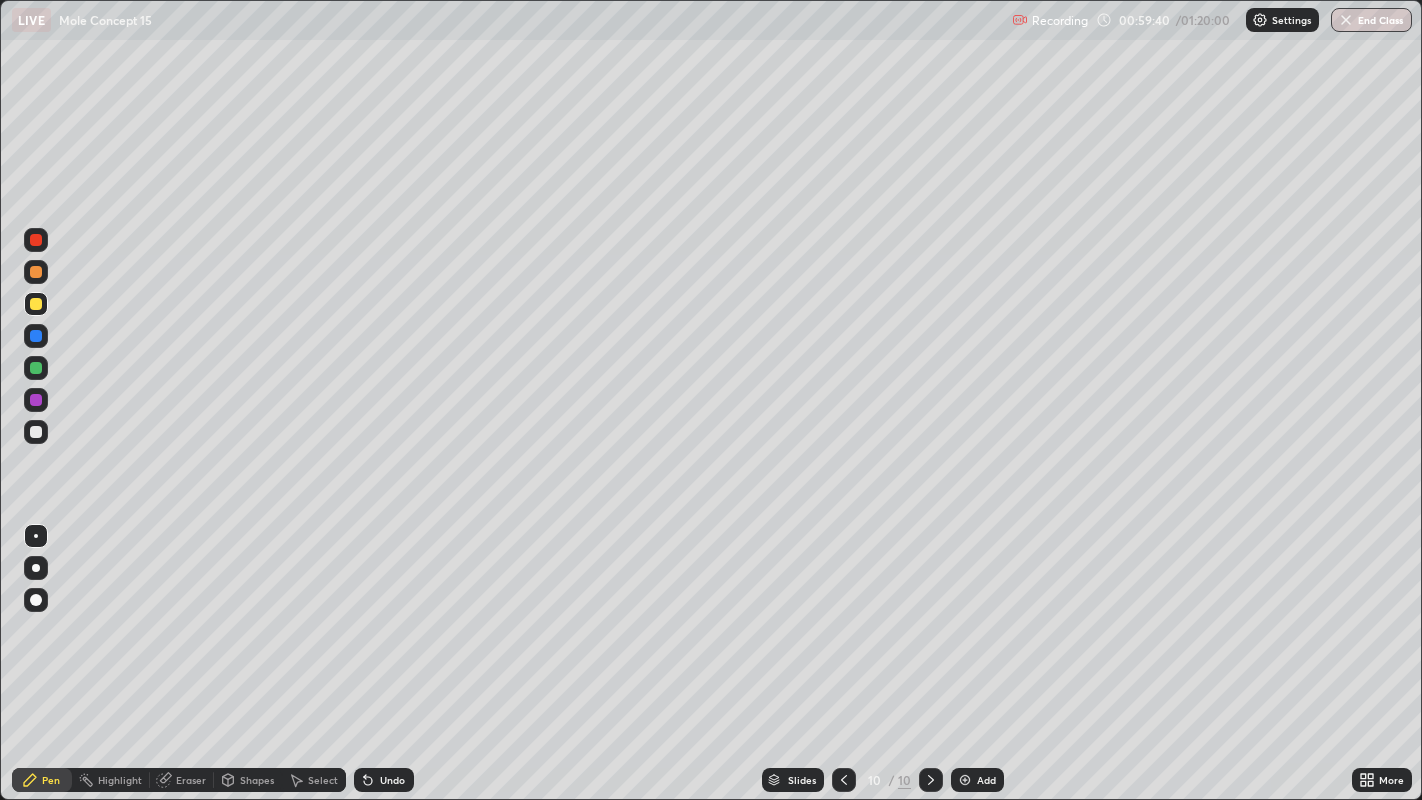 click at bounding box center (36, 336) 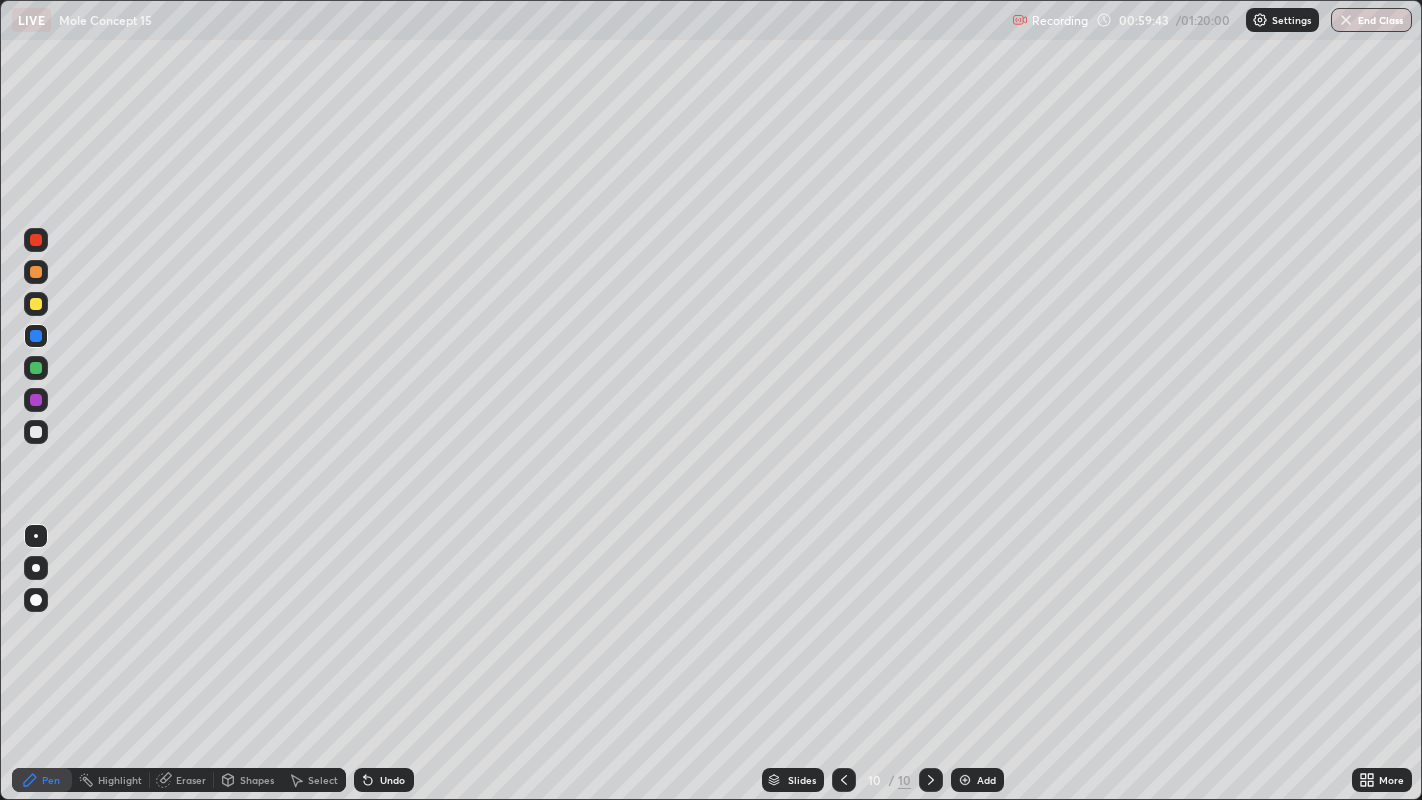 click at bounding box center [36, 304] 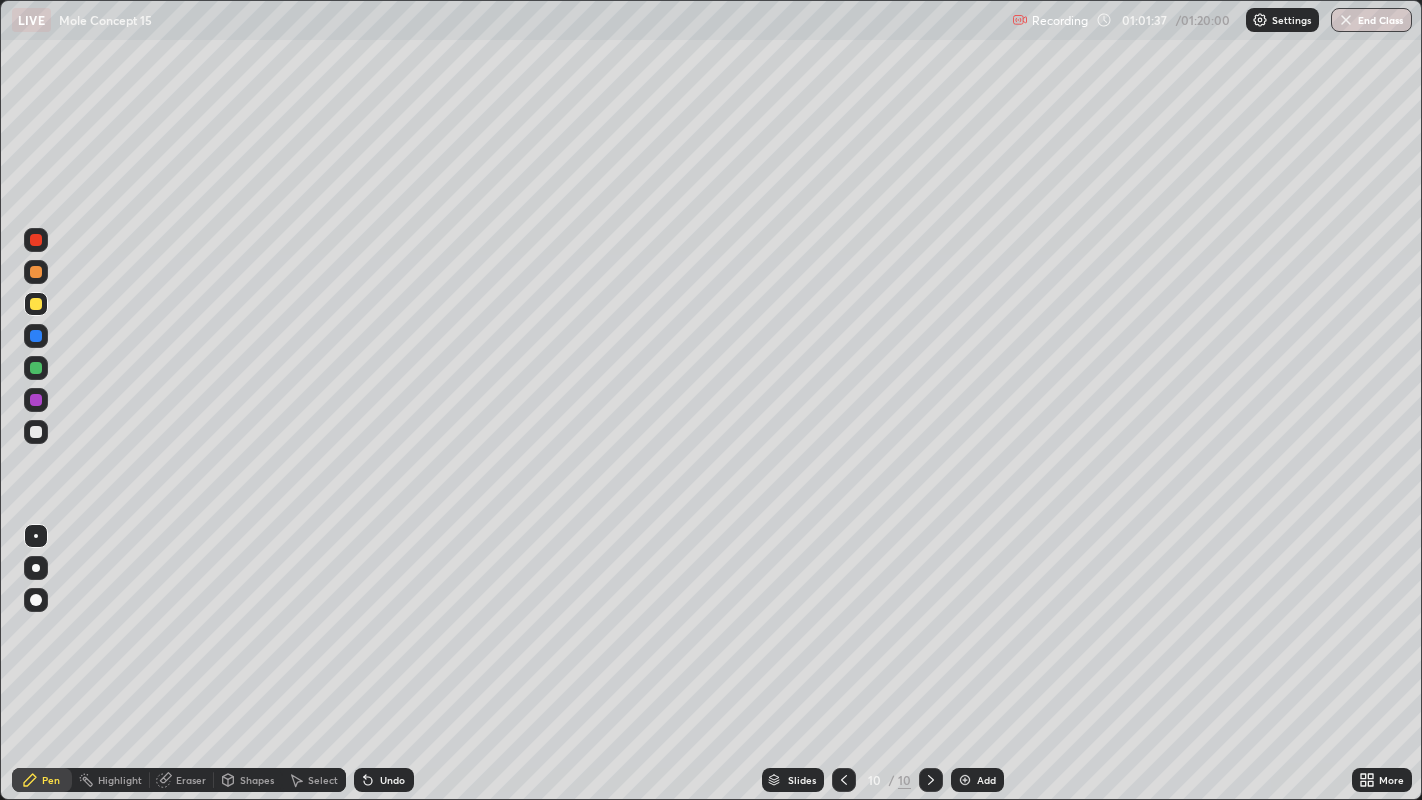 click at bounding box center [36, 432] 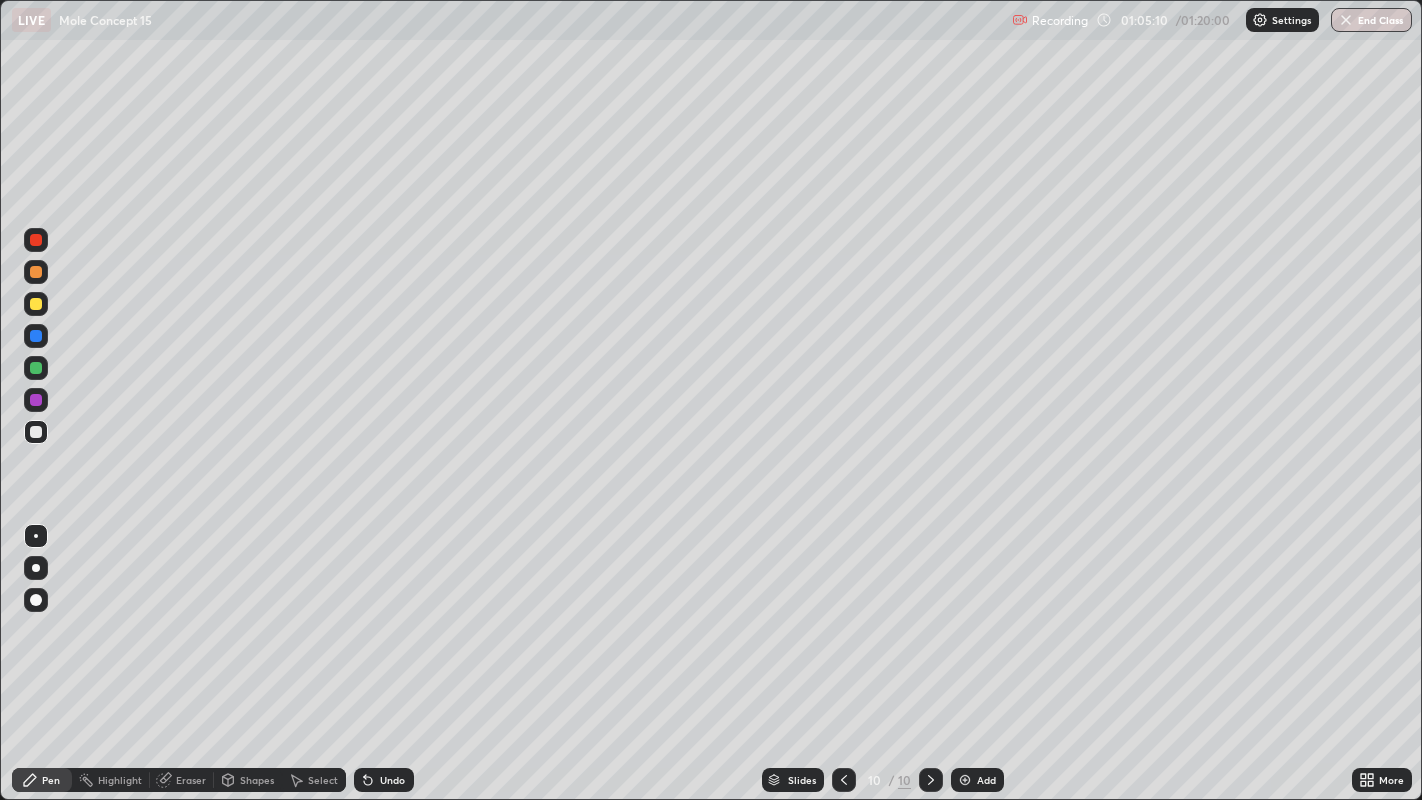 click at bounding box center [965, 780] 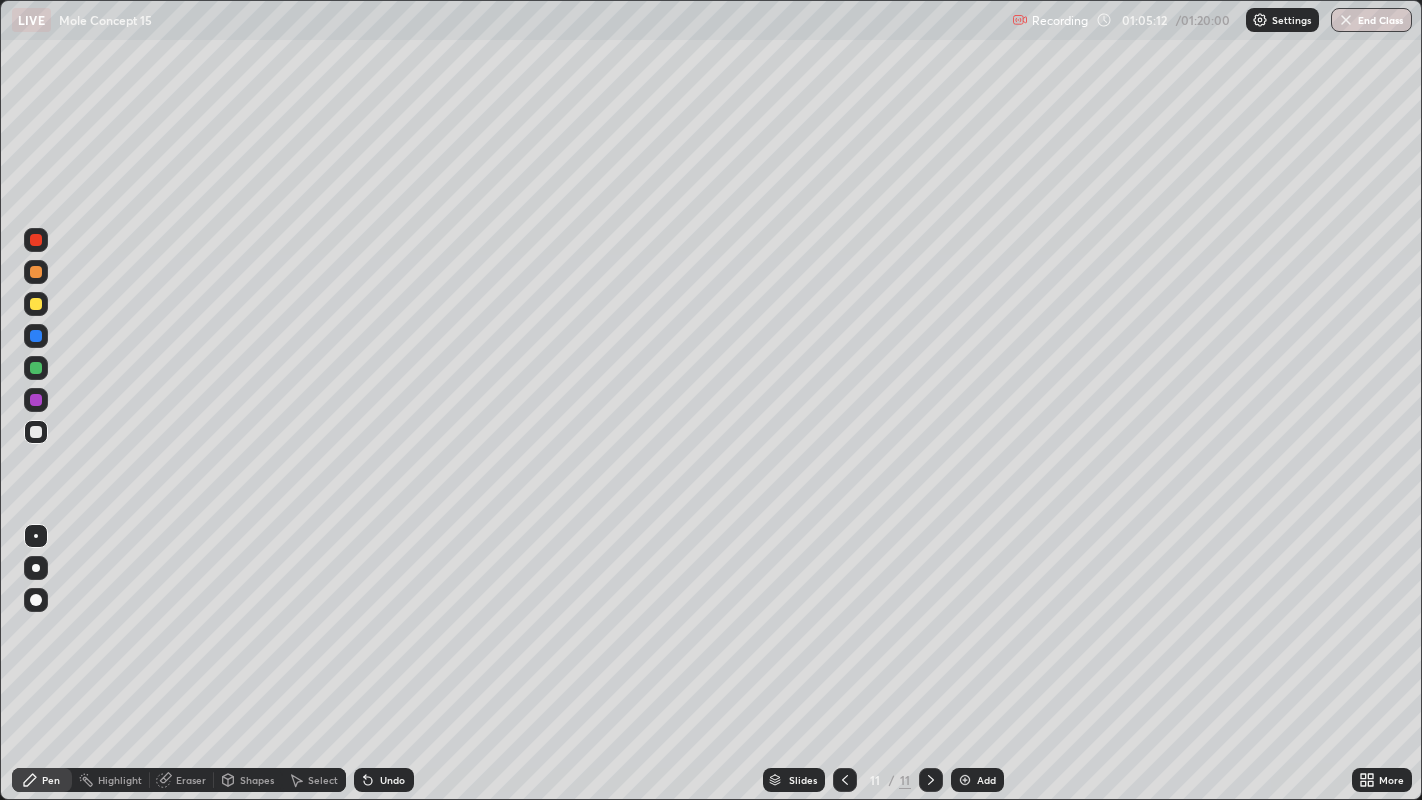 click at bounding box center (36, 432) 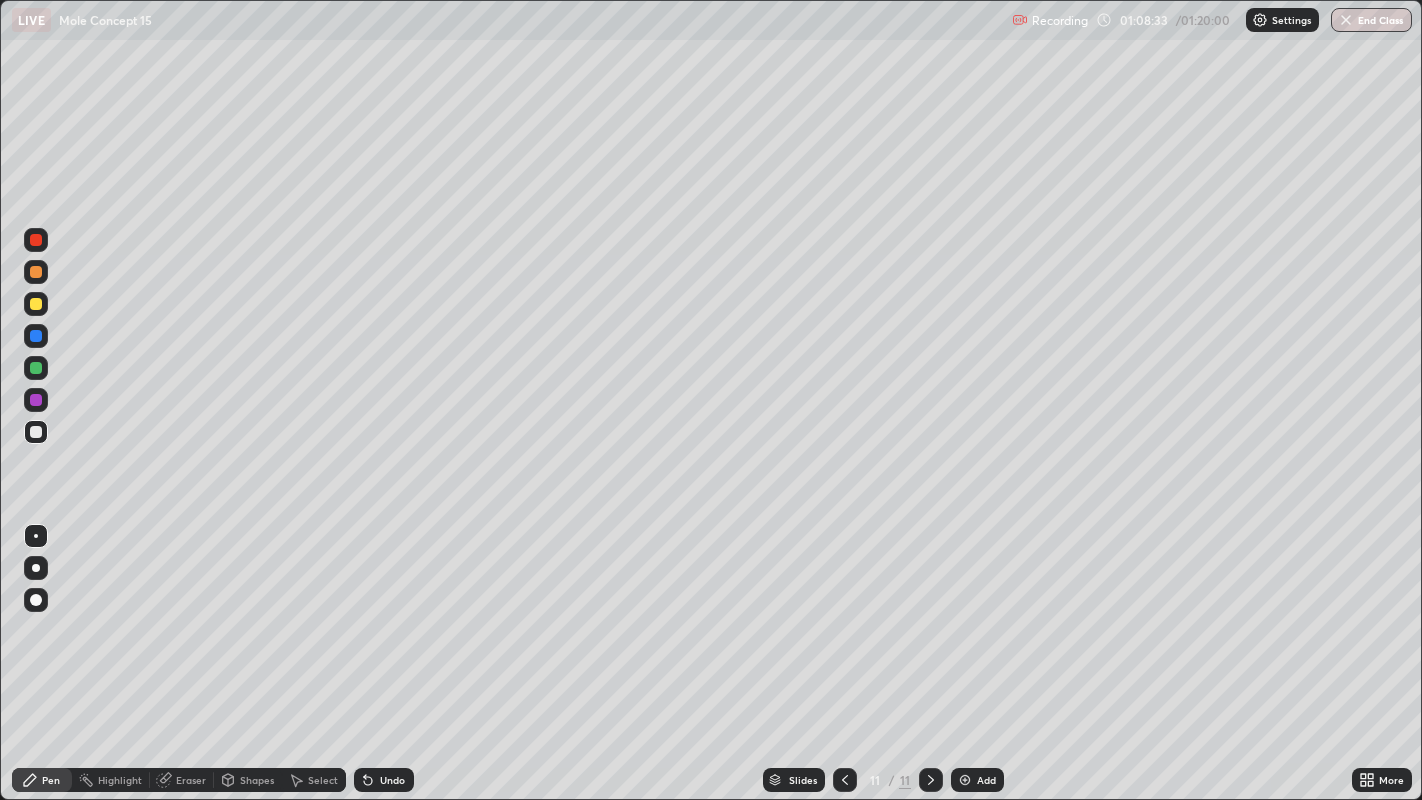 click on "Eraser" at bounding box center [191, 780] 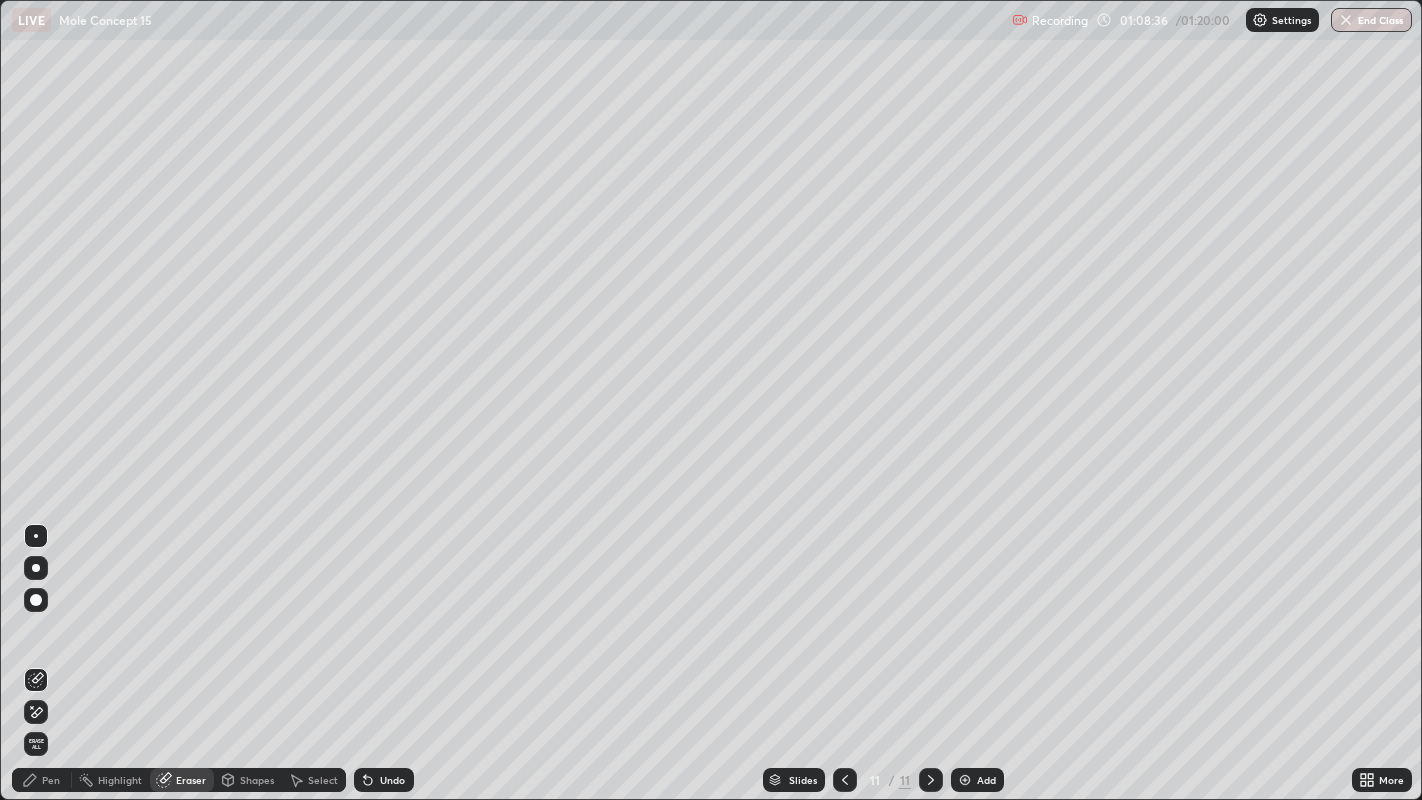 click on "Pen" at bounding box center [42, 780] 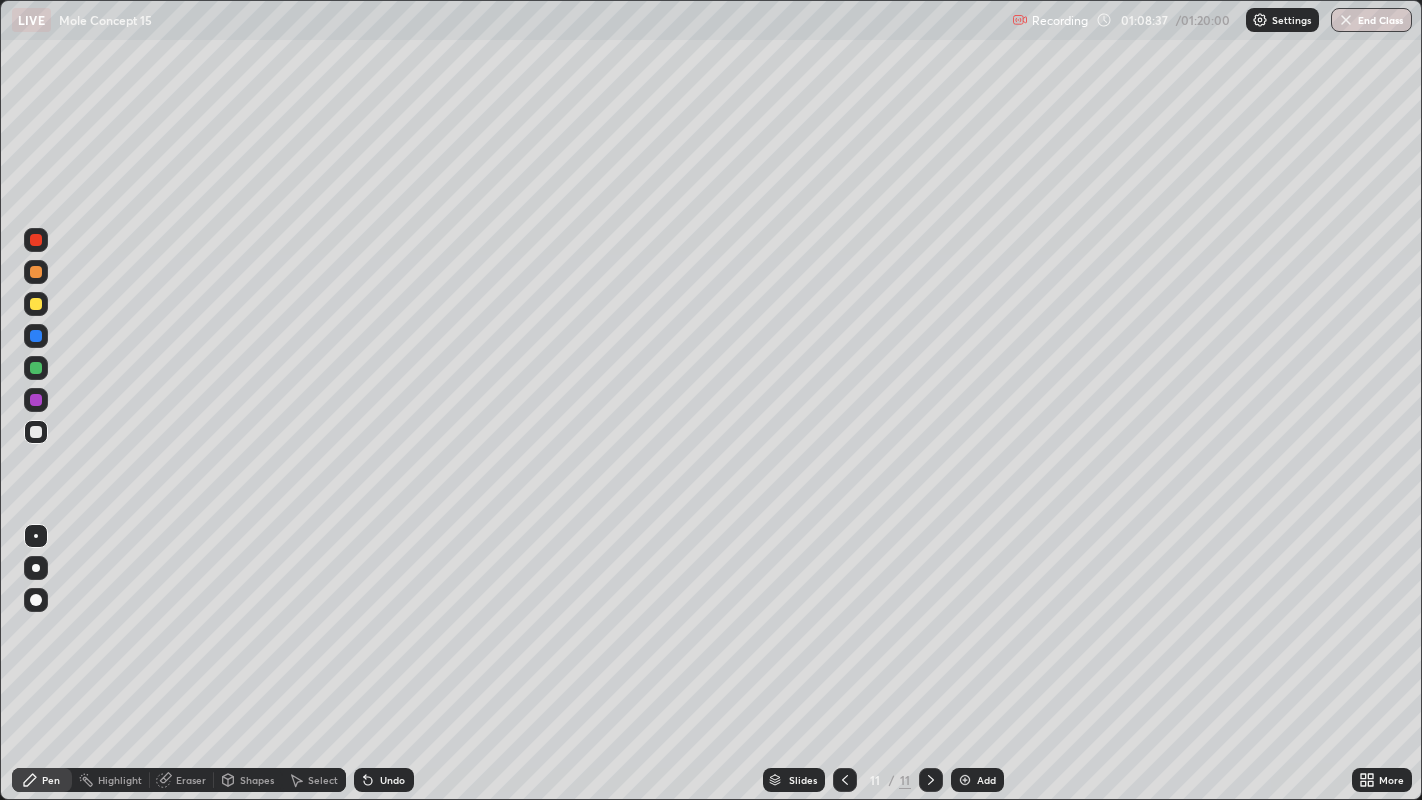 click at bounding box center (36, 432) 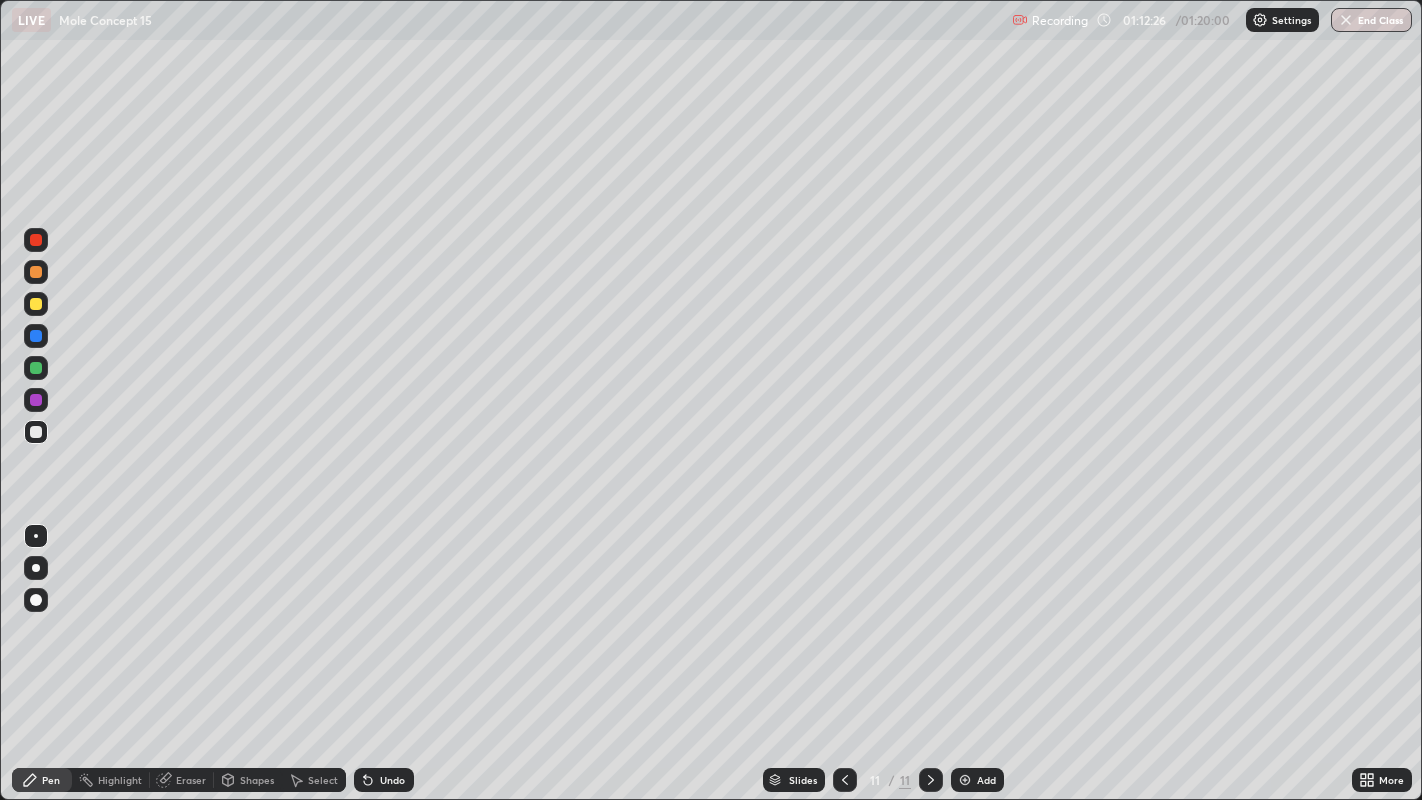 click at bounding box center [1346, 20] 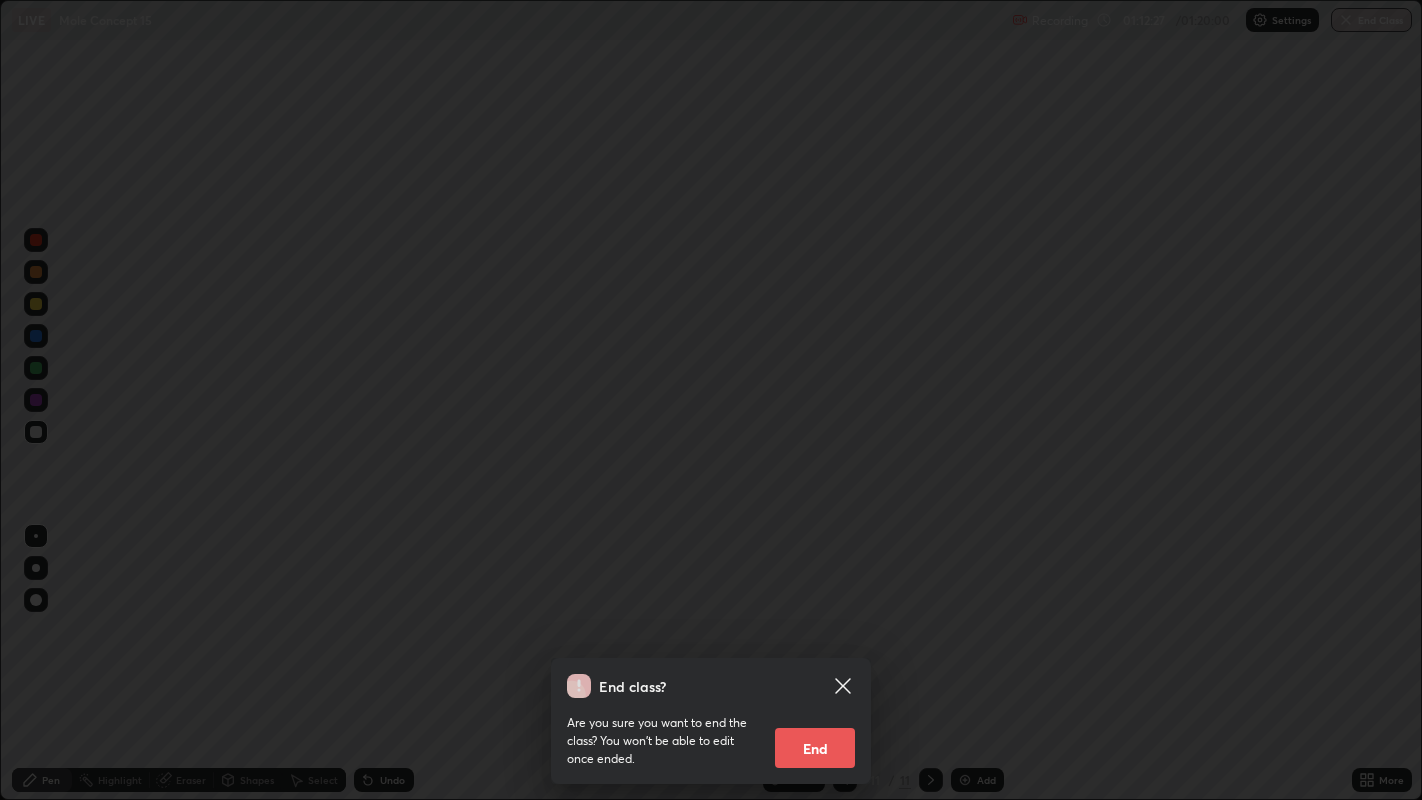 click on "End" at bounding box center [815, 748] 